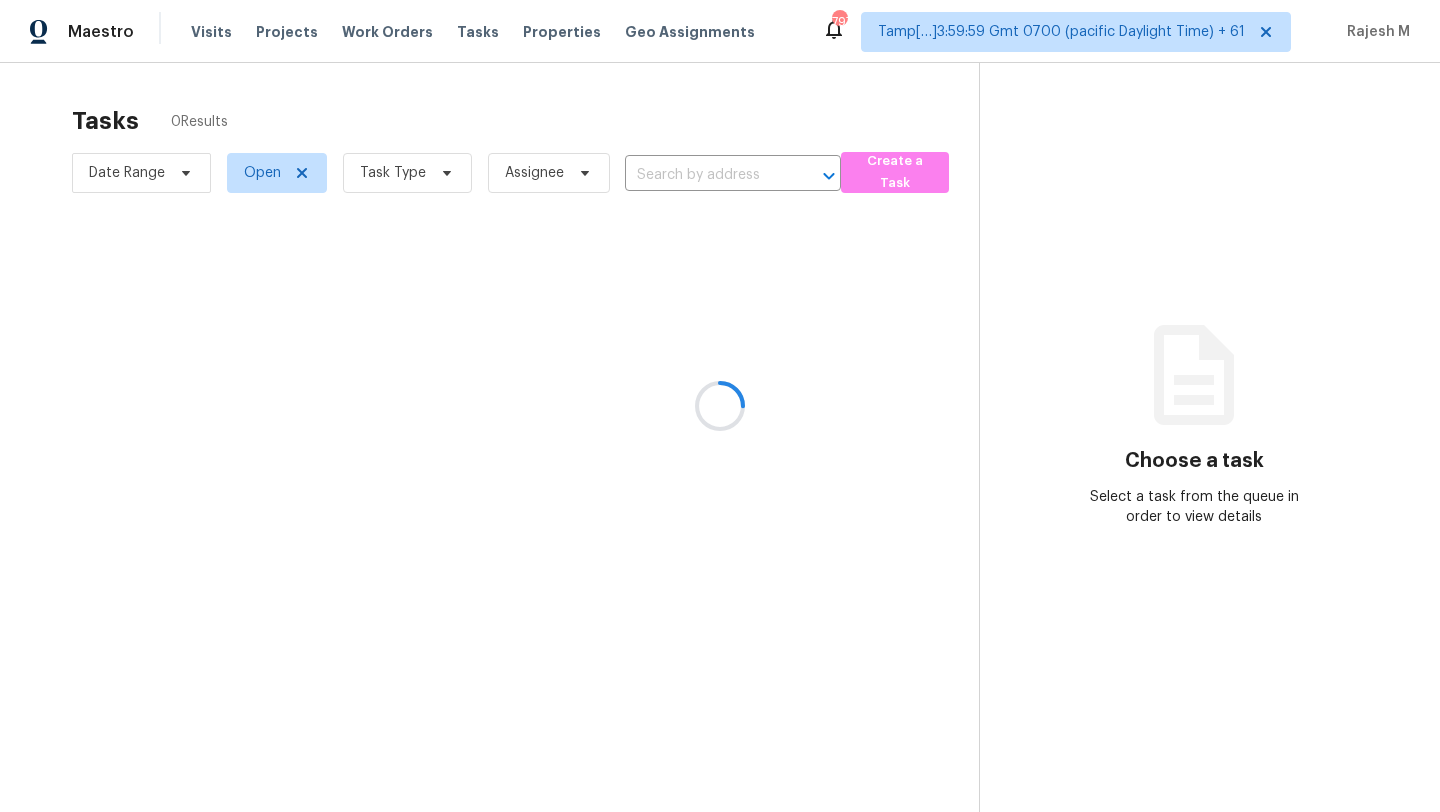 scroll, scrollTop: 0, scrollLeft: 0, axis: both 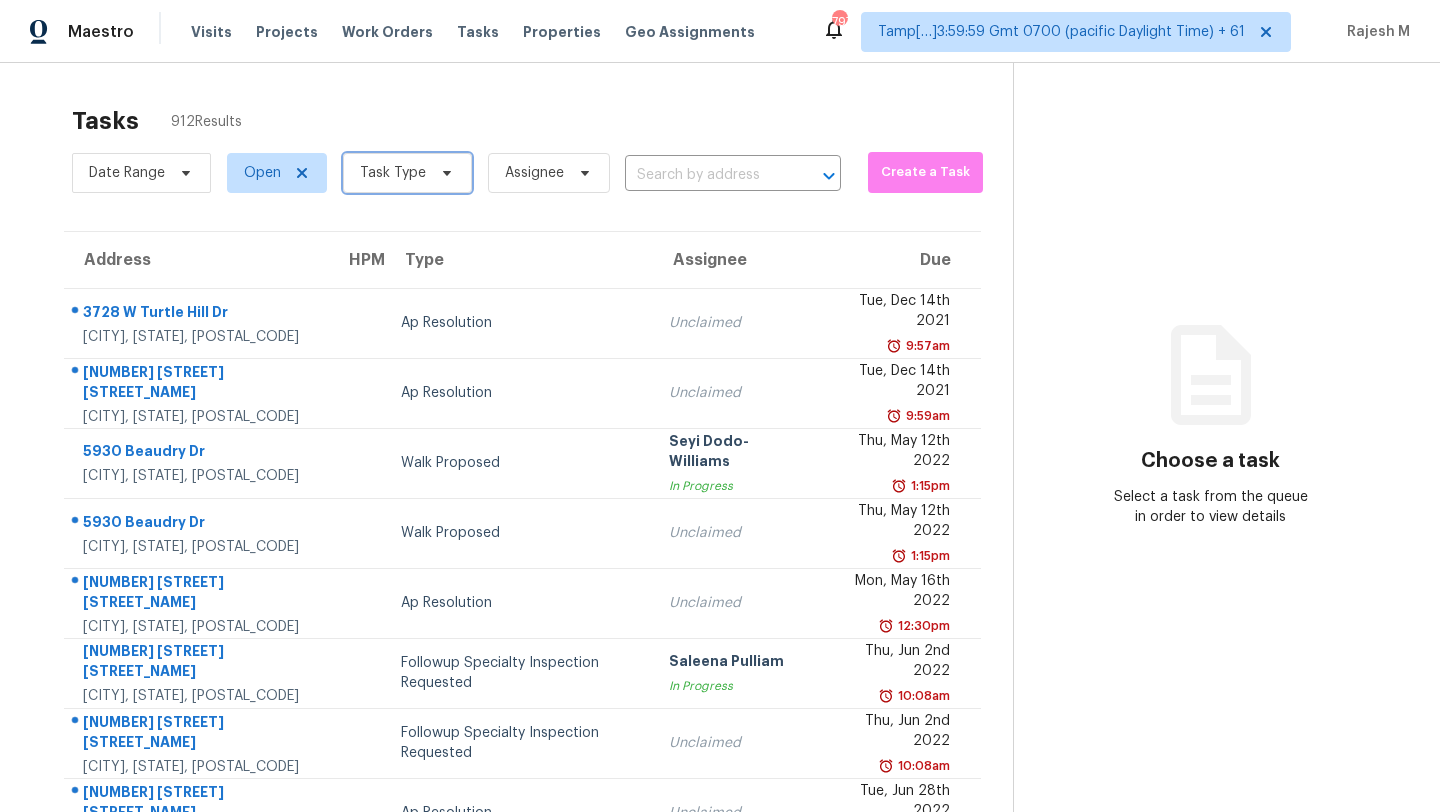 click on "Task Type" at bounding box center (407, 173) 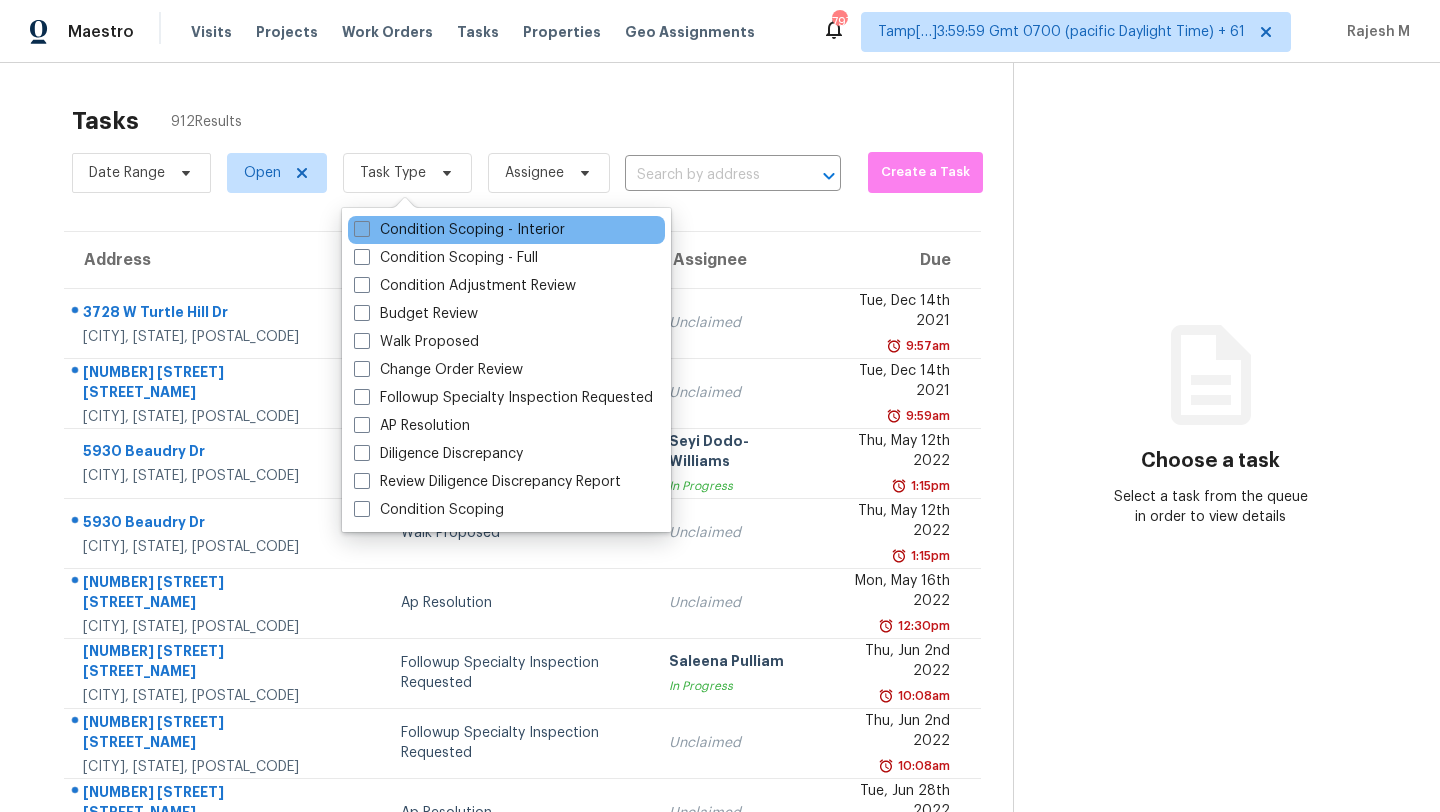 click on "Condition Scoping - Interior" at bounding box center (459, 230) 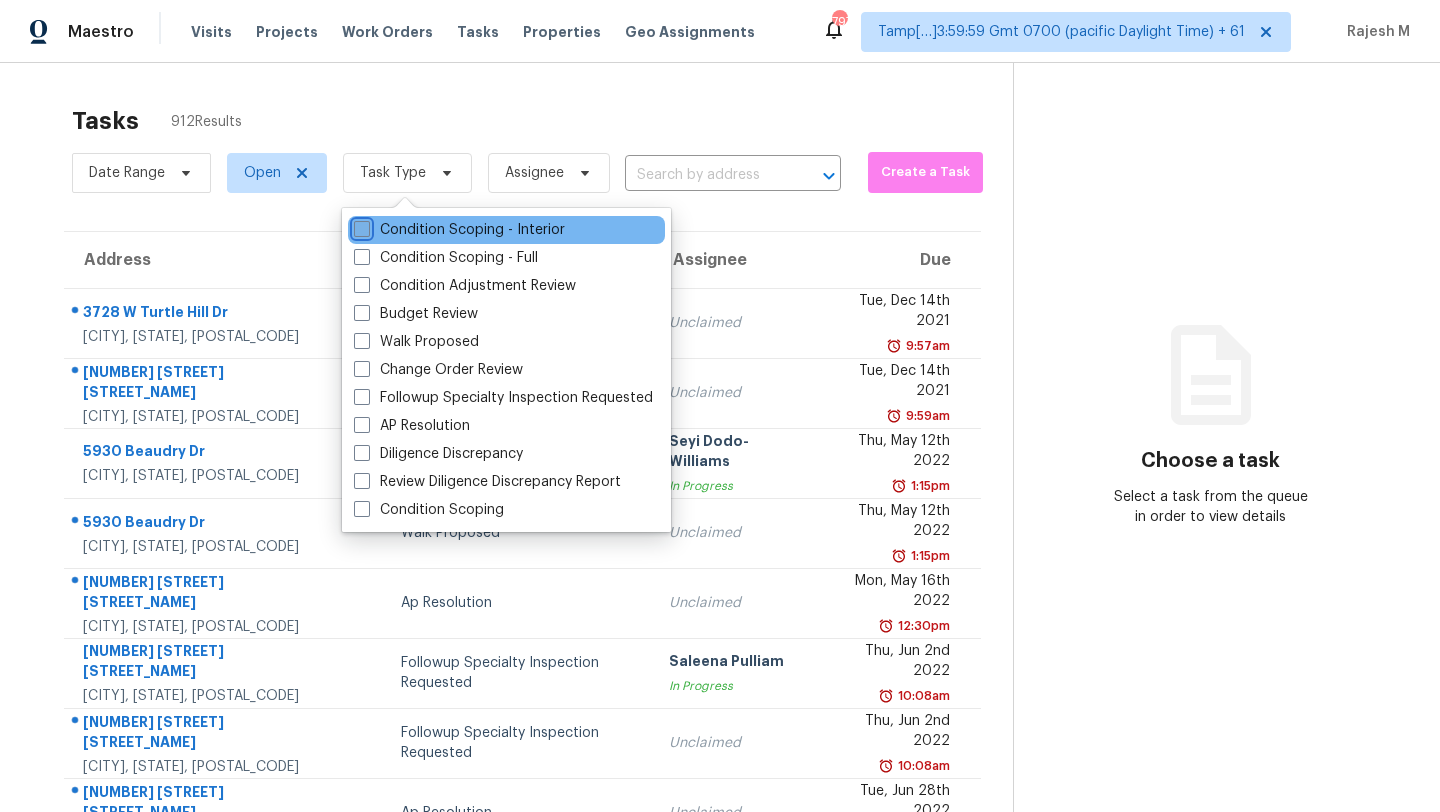 click on "Condition Scoping - Interior" at bounding box center [360, 226] 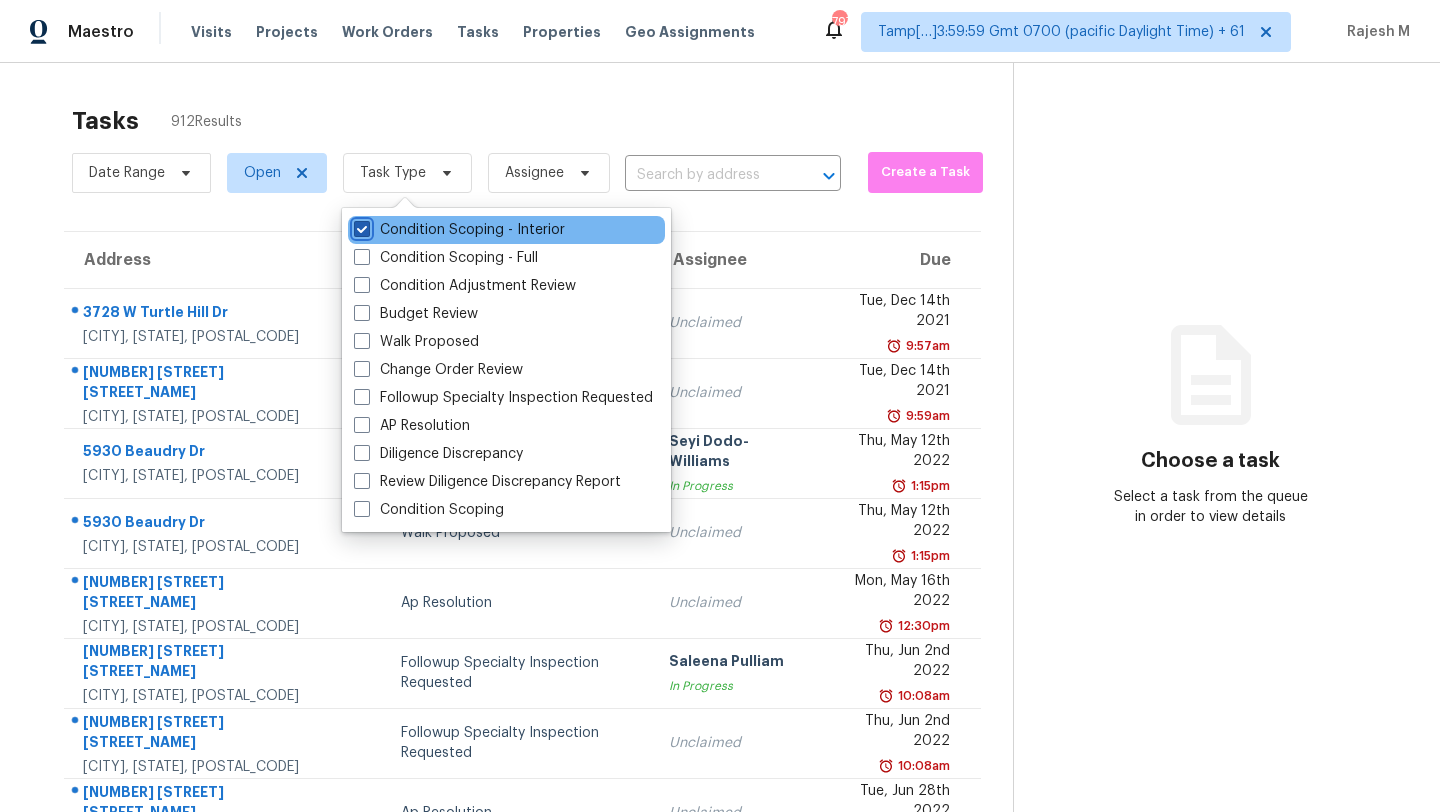 checkbox on "true" 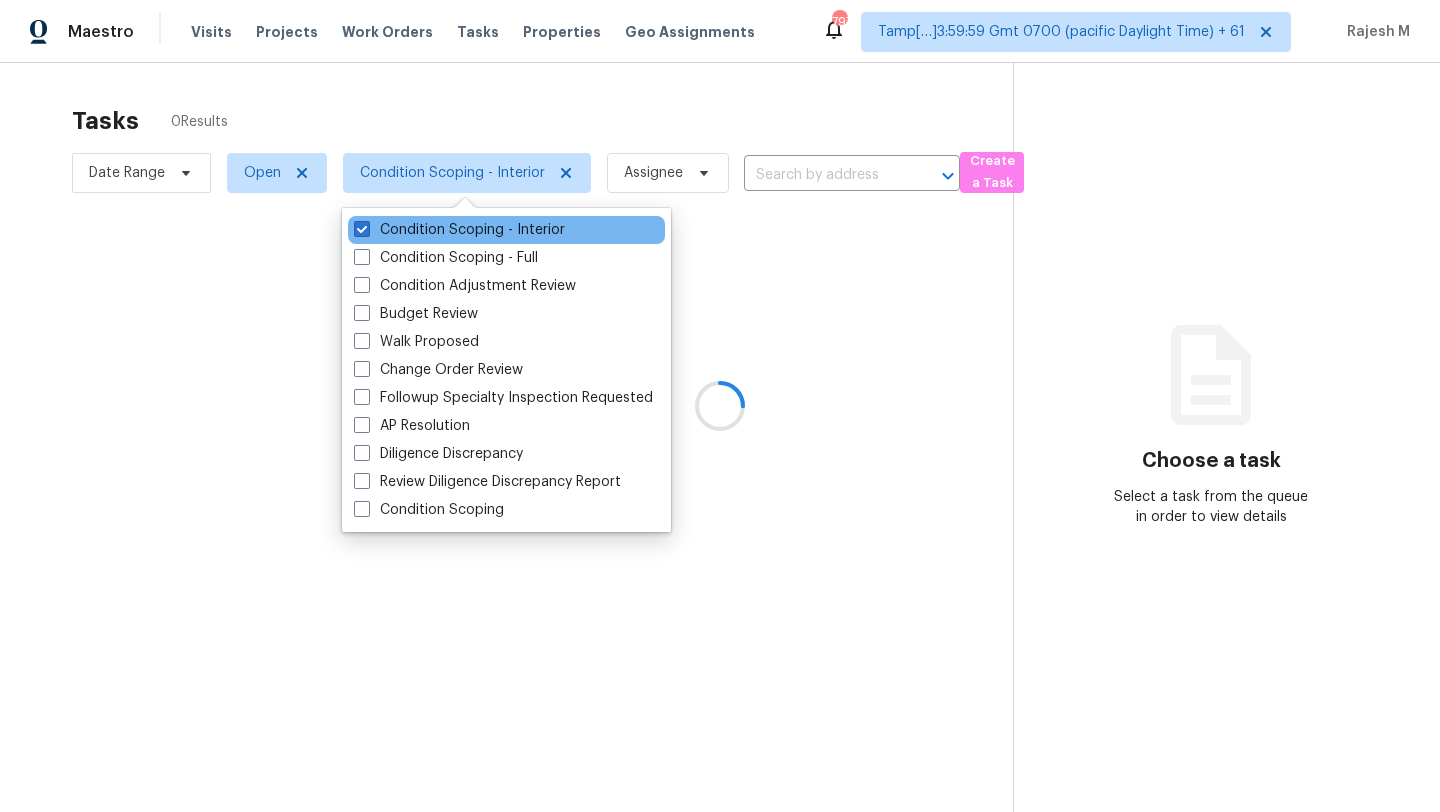click on "Condition Scoping - Full" at bounding box center (446, 258) 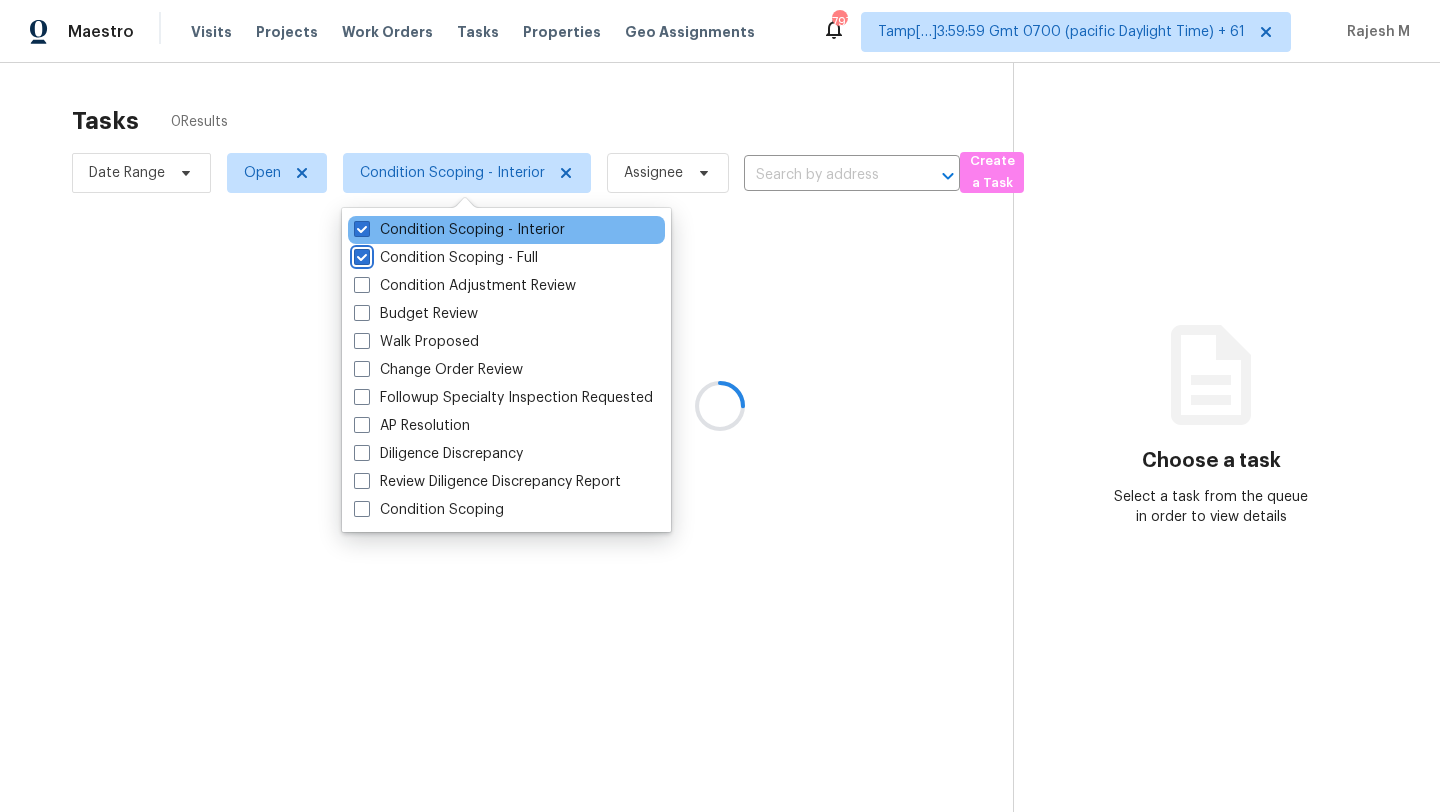 checkbox on "true" 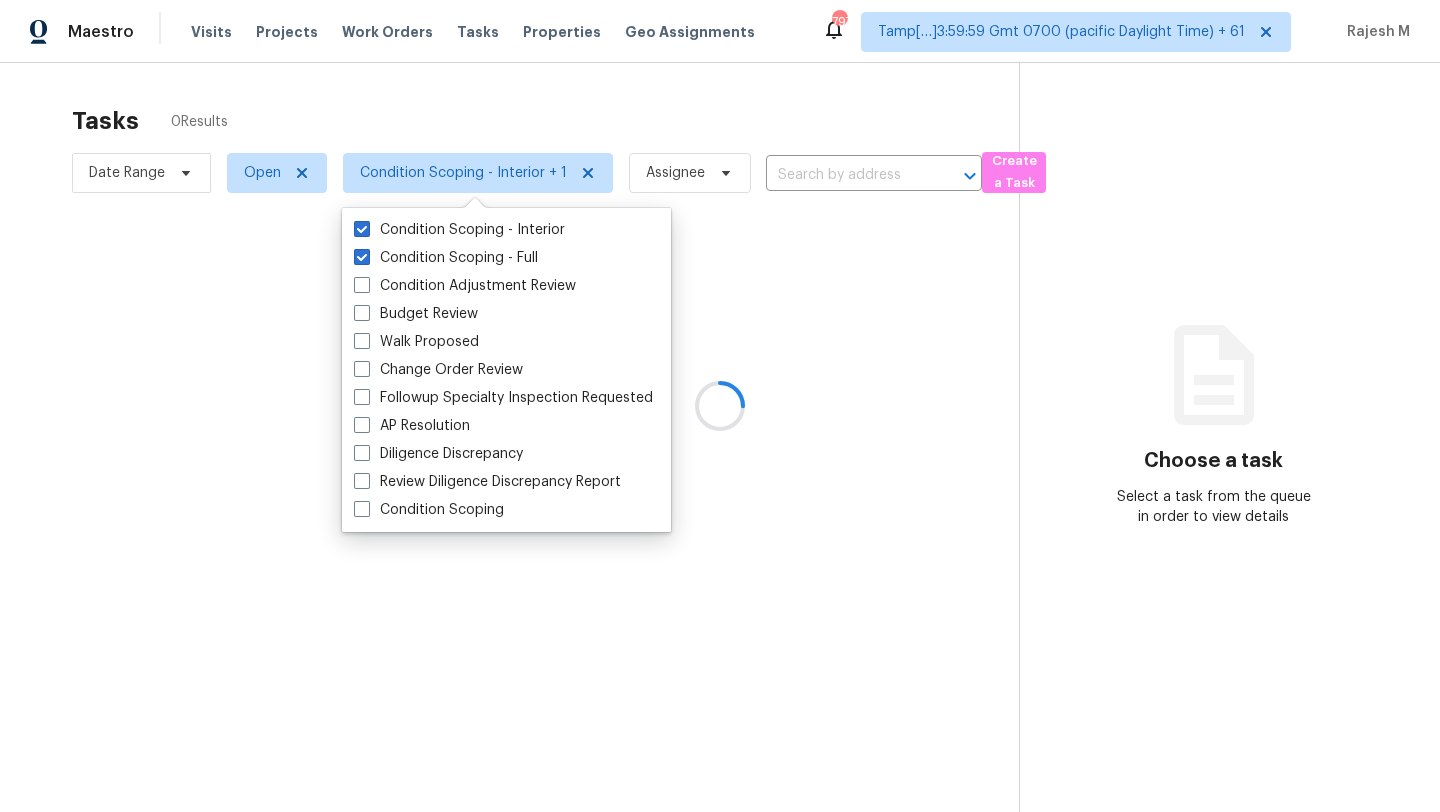 click at bounding box center [720, 406] 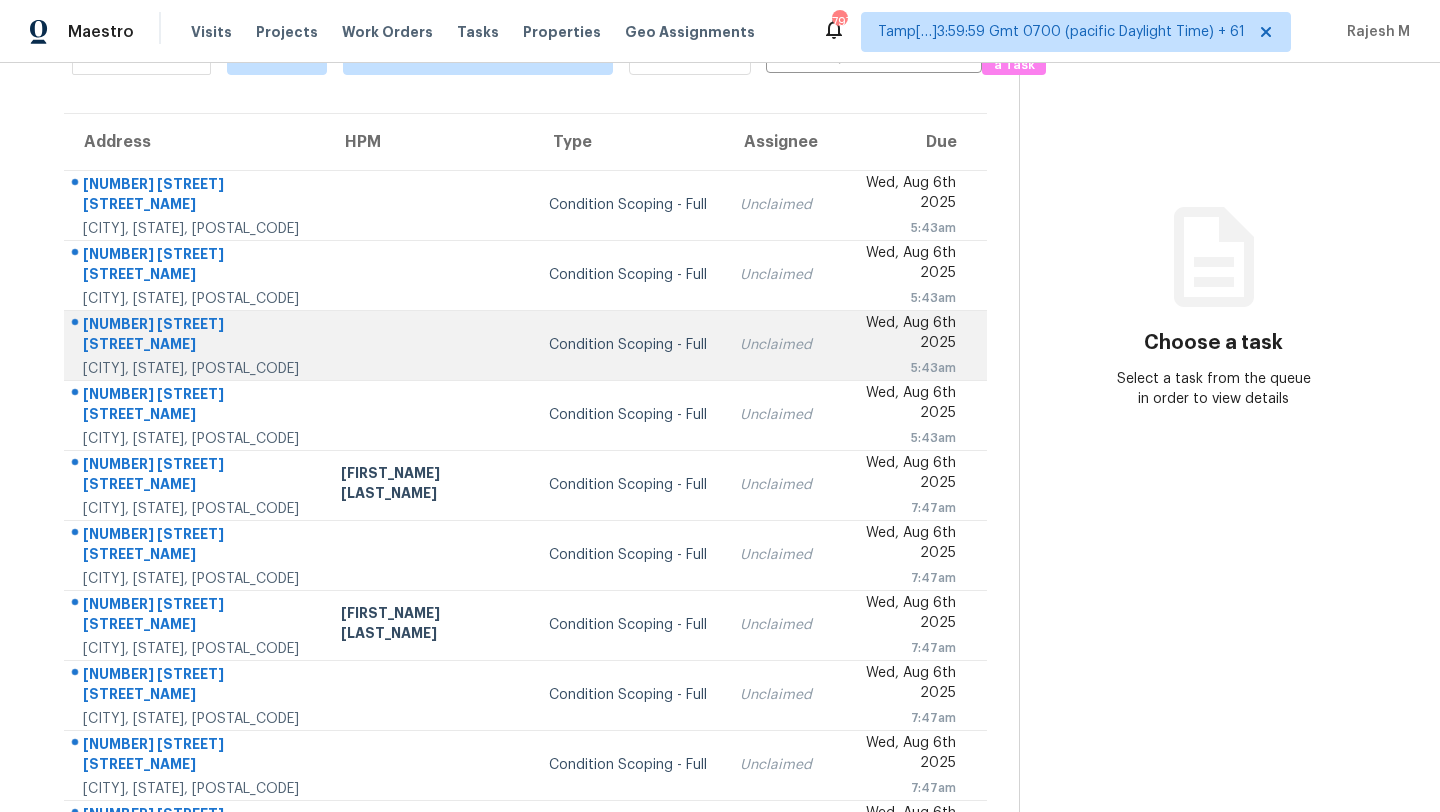 scroll, scrollTop: 0, scrollLeft: 0, axis: both 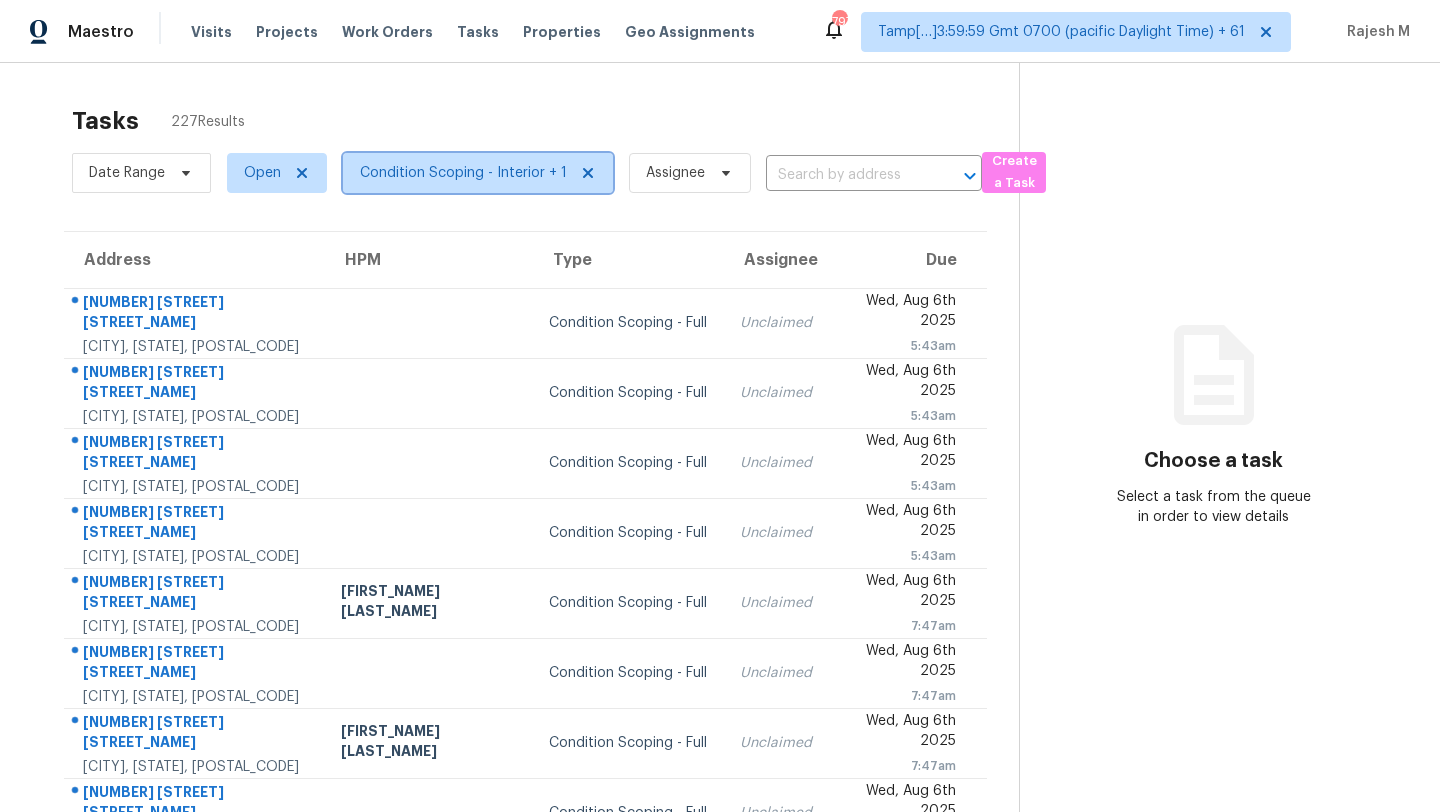 click on "Condition Scoping - Interior + 1" at bounding box center (478, 173) 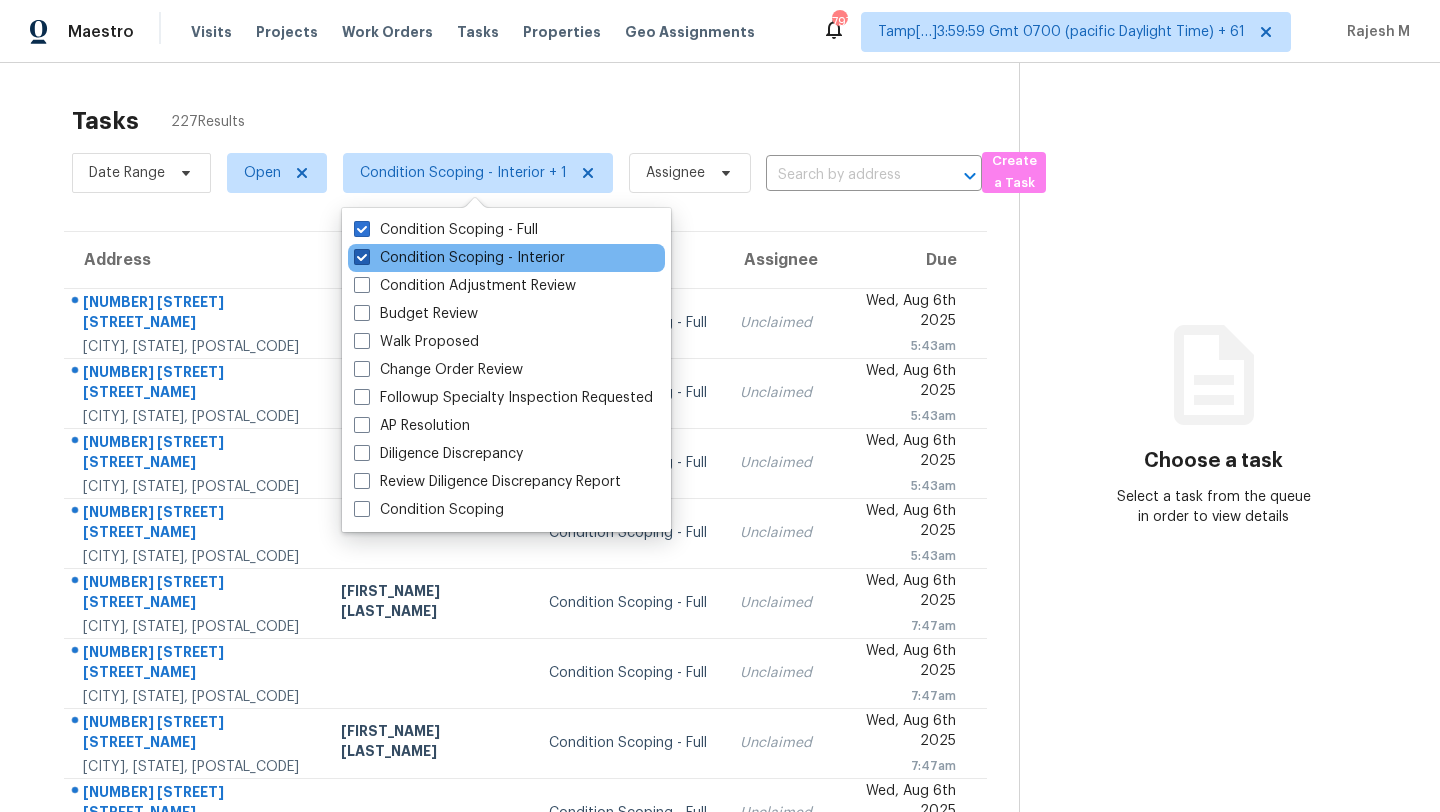 click on "Condition Scoping - Interior" at bounding box center (459, 258) 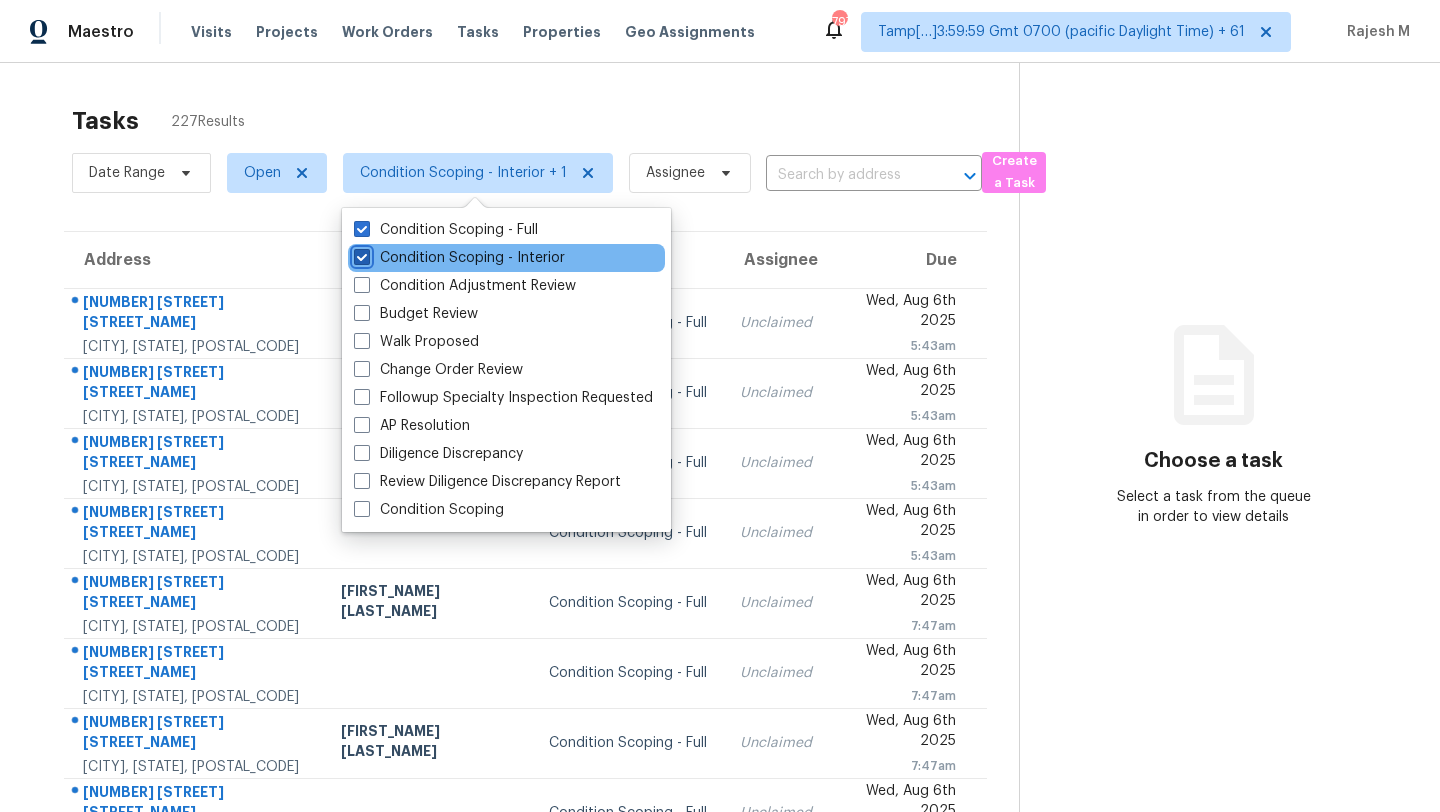 click on "Condition Scoping - Interior" at bounding box center [360, 254] 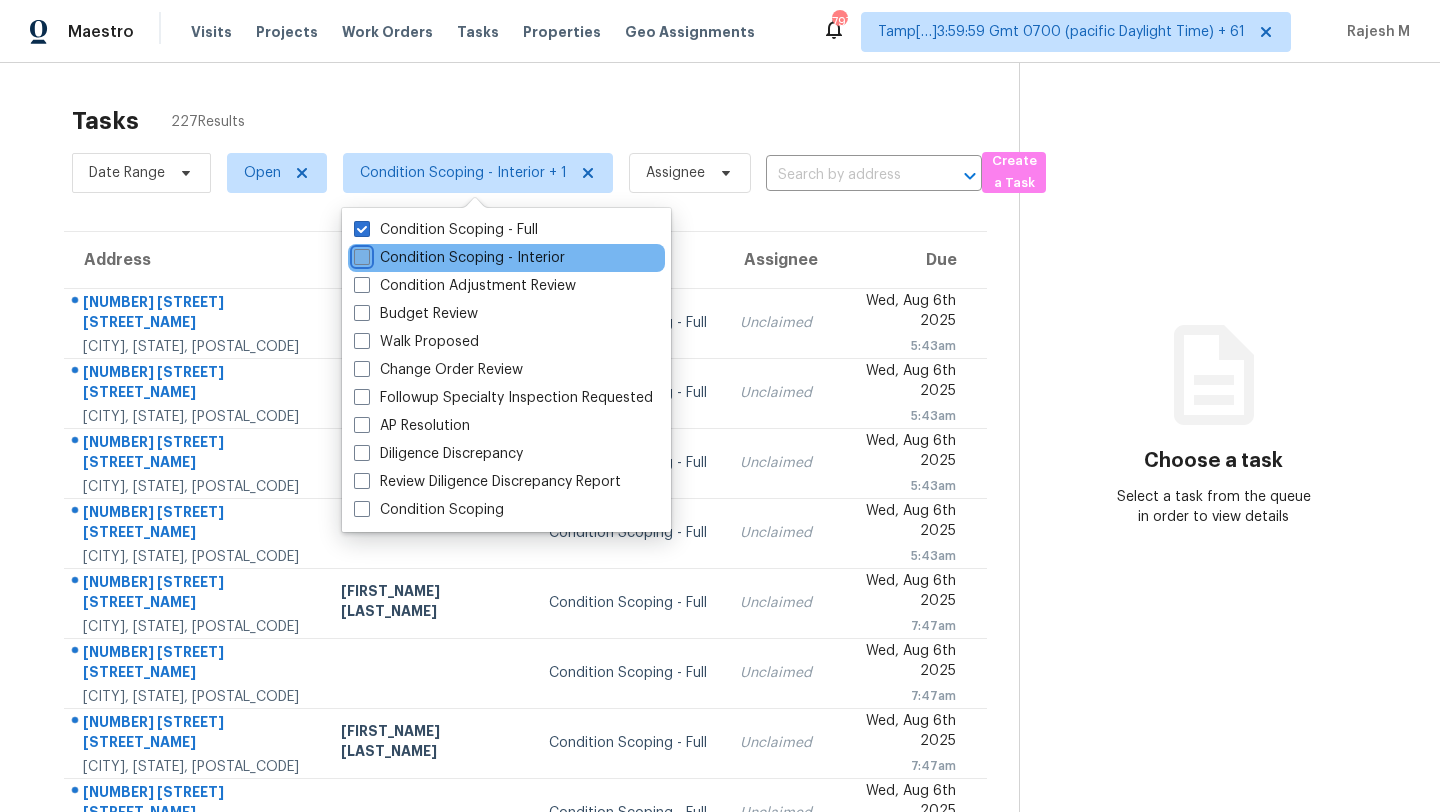 checkbox on "false" 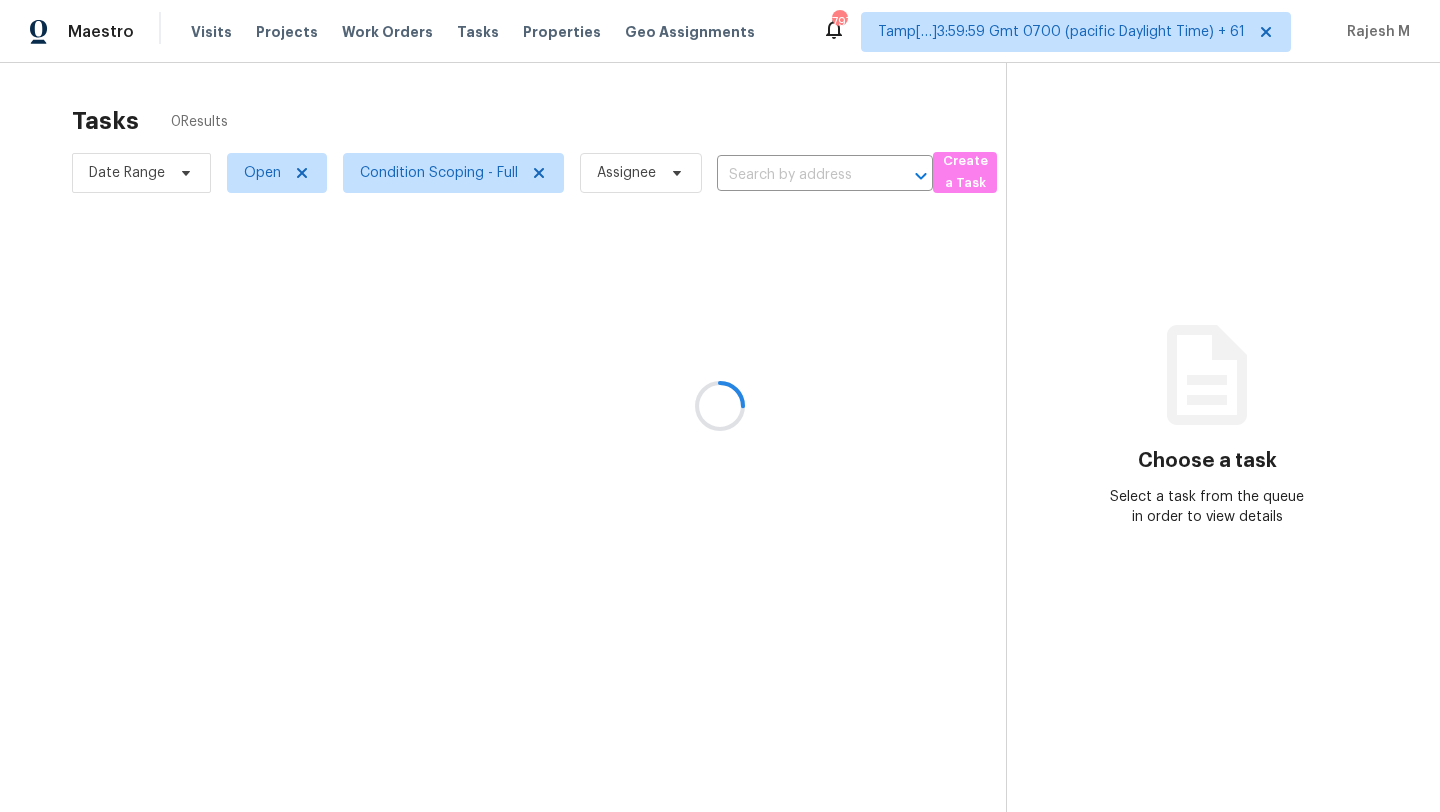 click at bounding box center (720, 406) 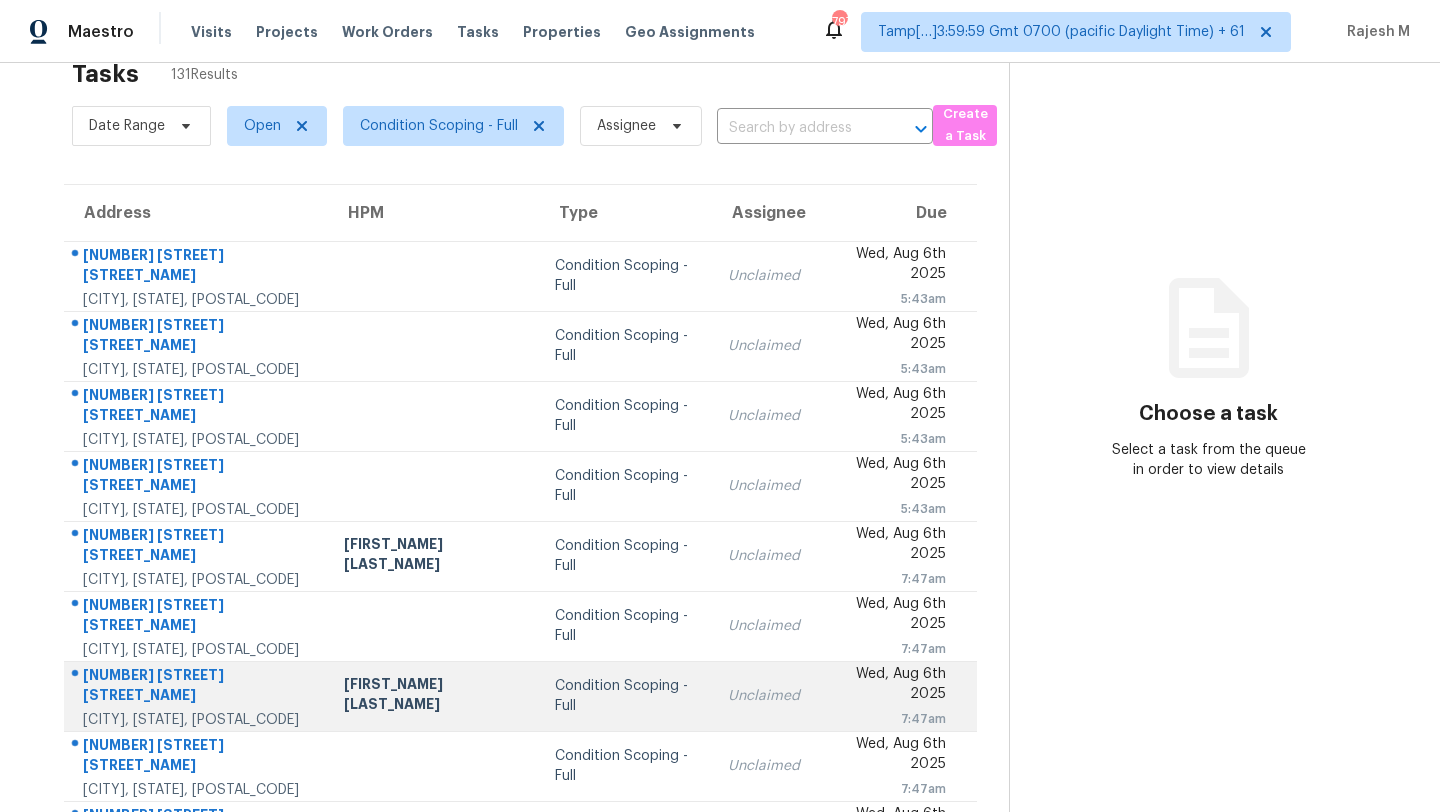 scroll, scrollTop: 0, scrollLeft: 0, axis: both 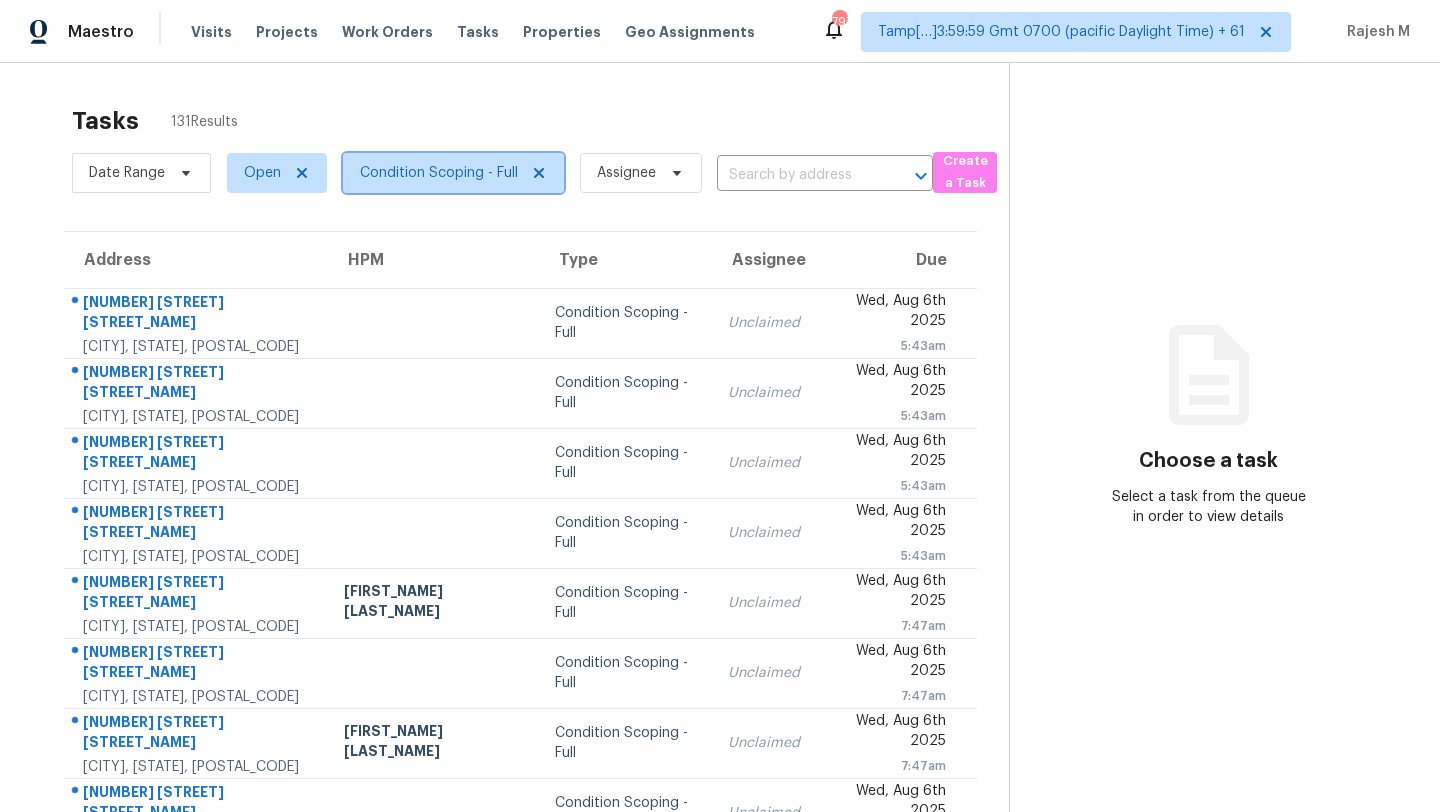 click on "Condition Scoping - Full" at bounding box center [453, 173] 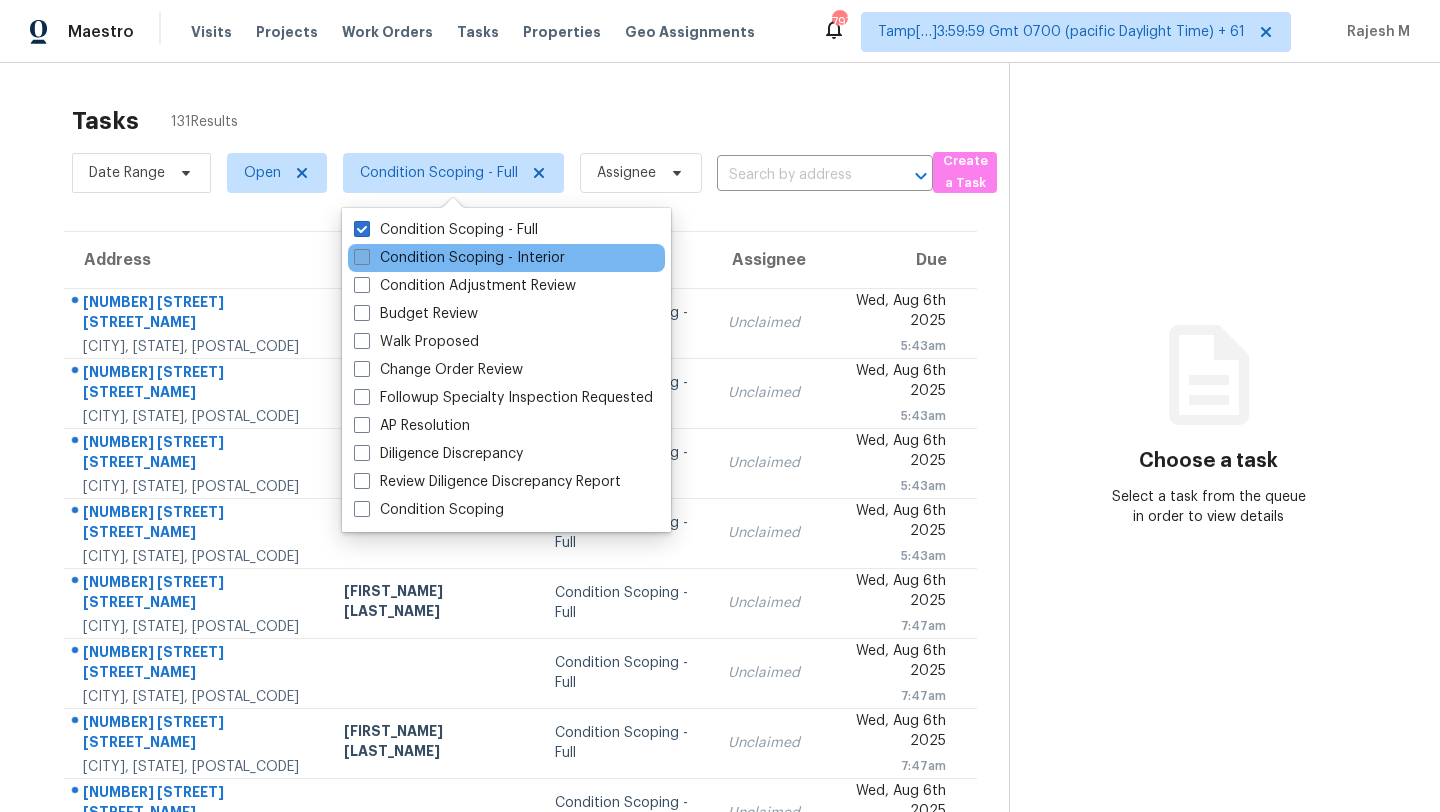 click on "Condition Scoping - Interior" at bounding box center (459, 258) 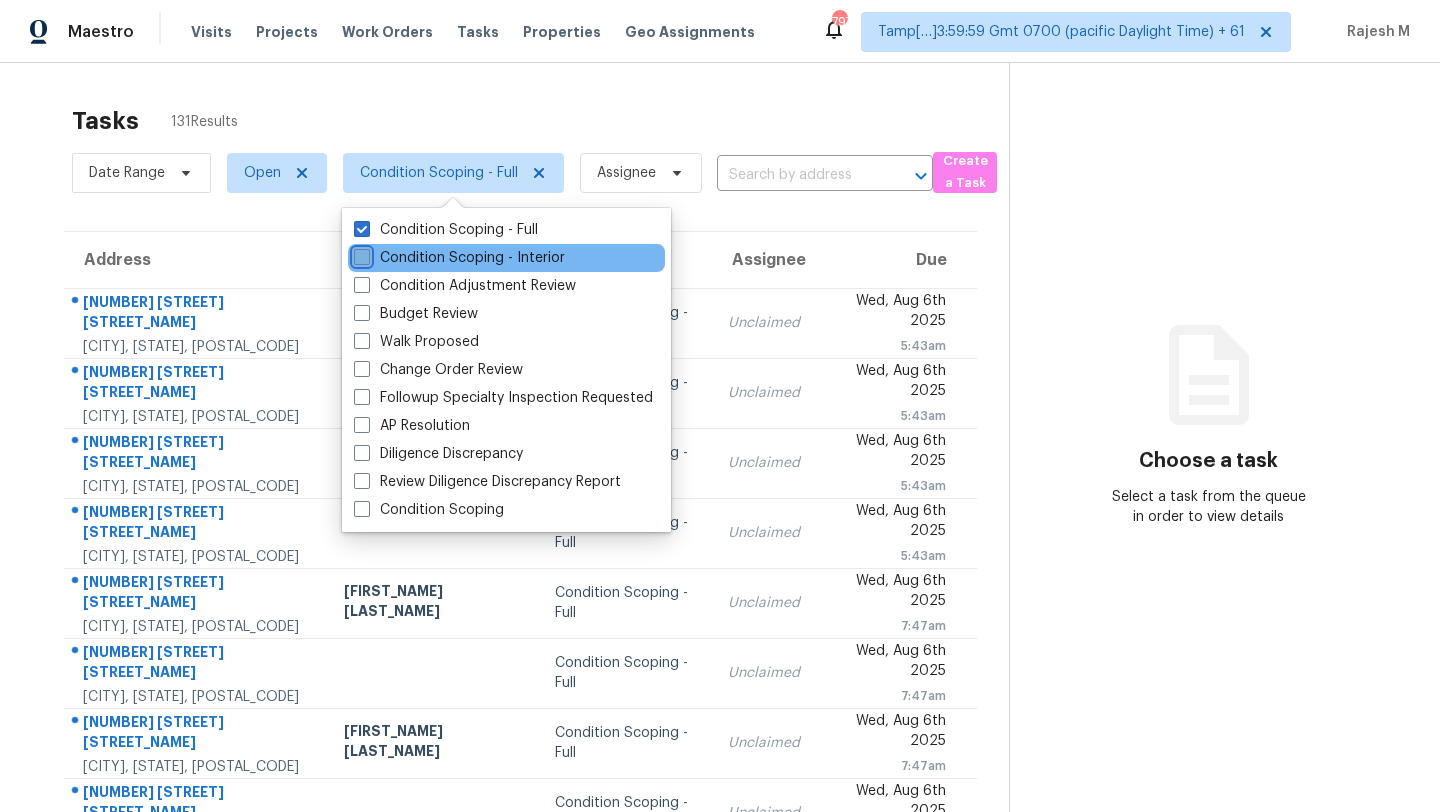 click on "Condition Scoping - Interior" at bounding box center (360, 254) 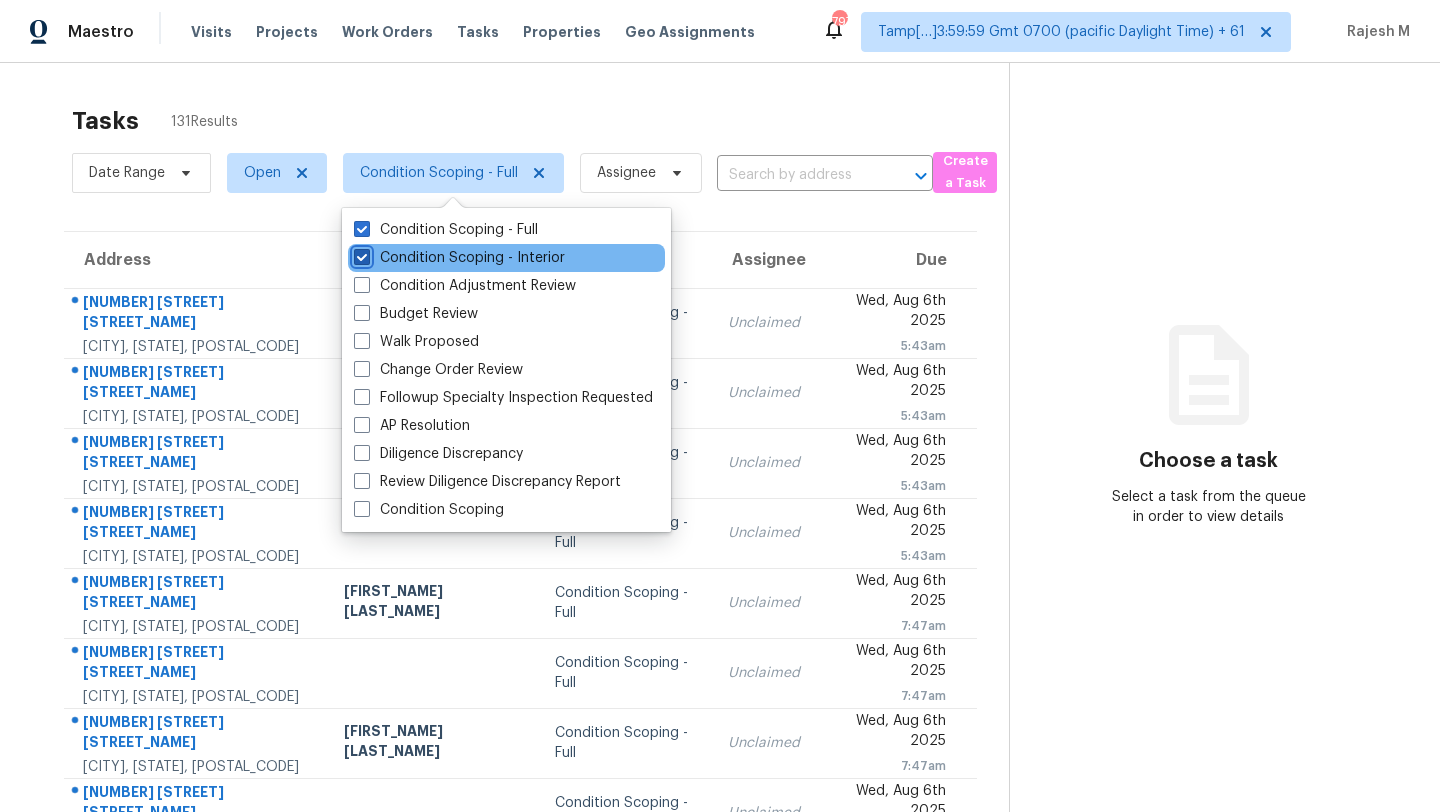 checkbox on "true" 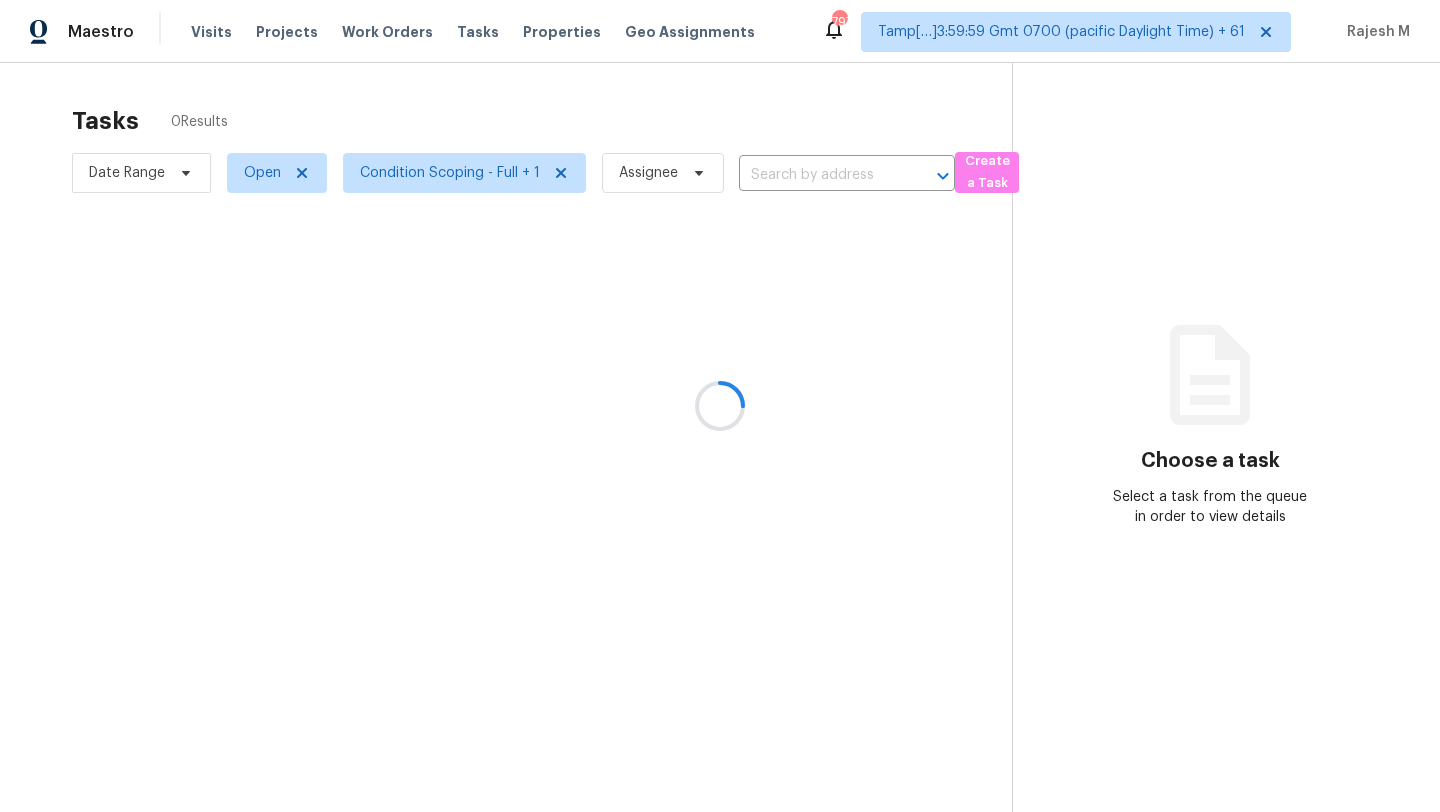 click at bounding box center [720, 406] 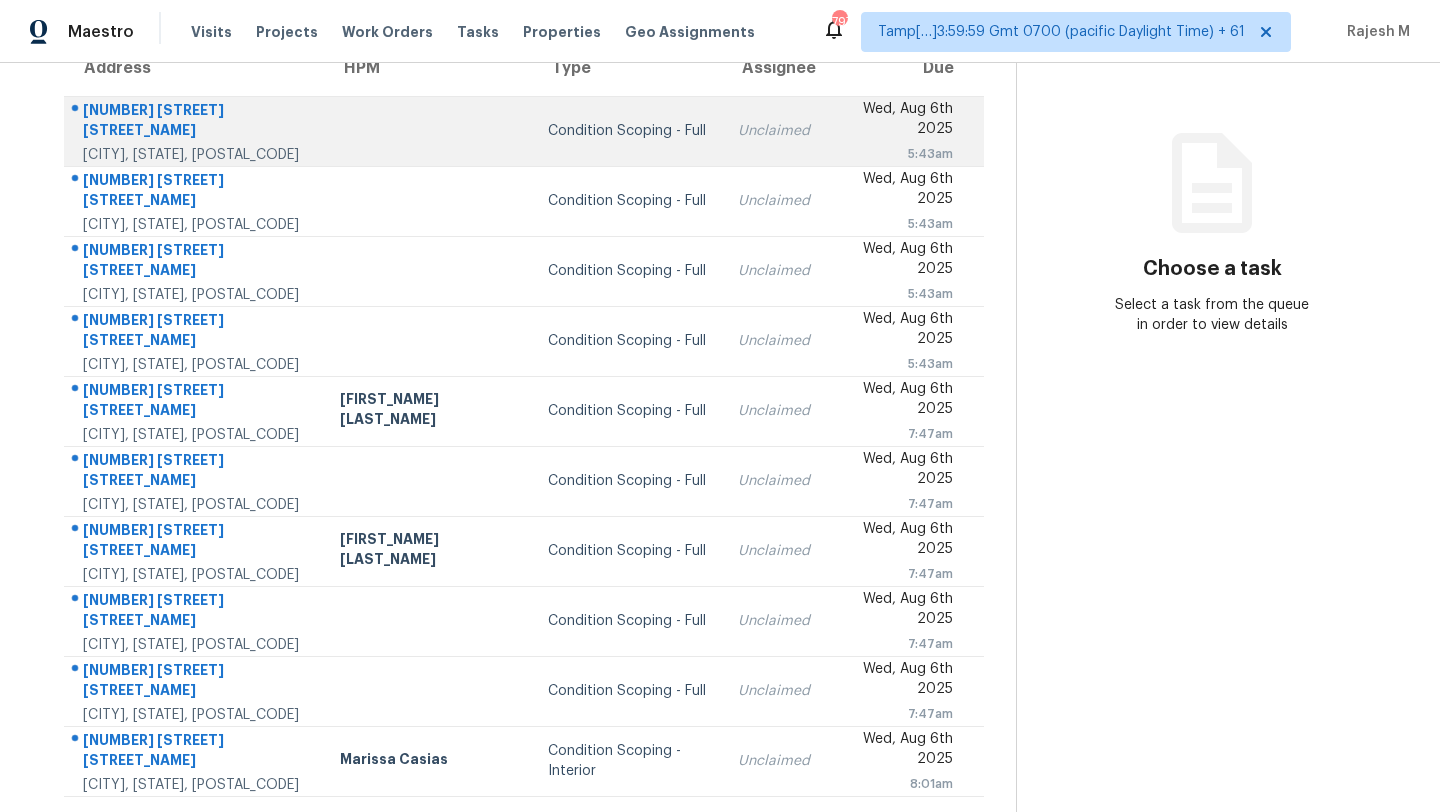 scroll, scrollTop: 0, scrollLeft: 0, axis: both 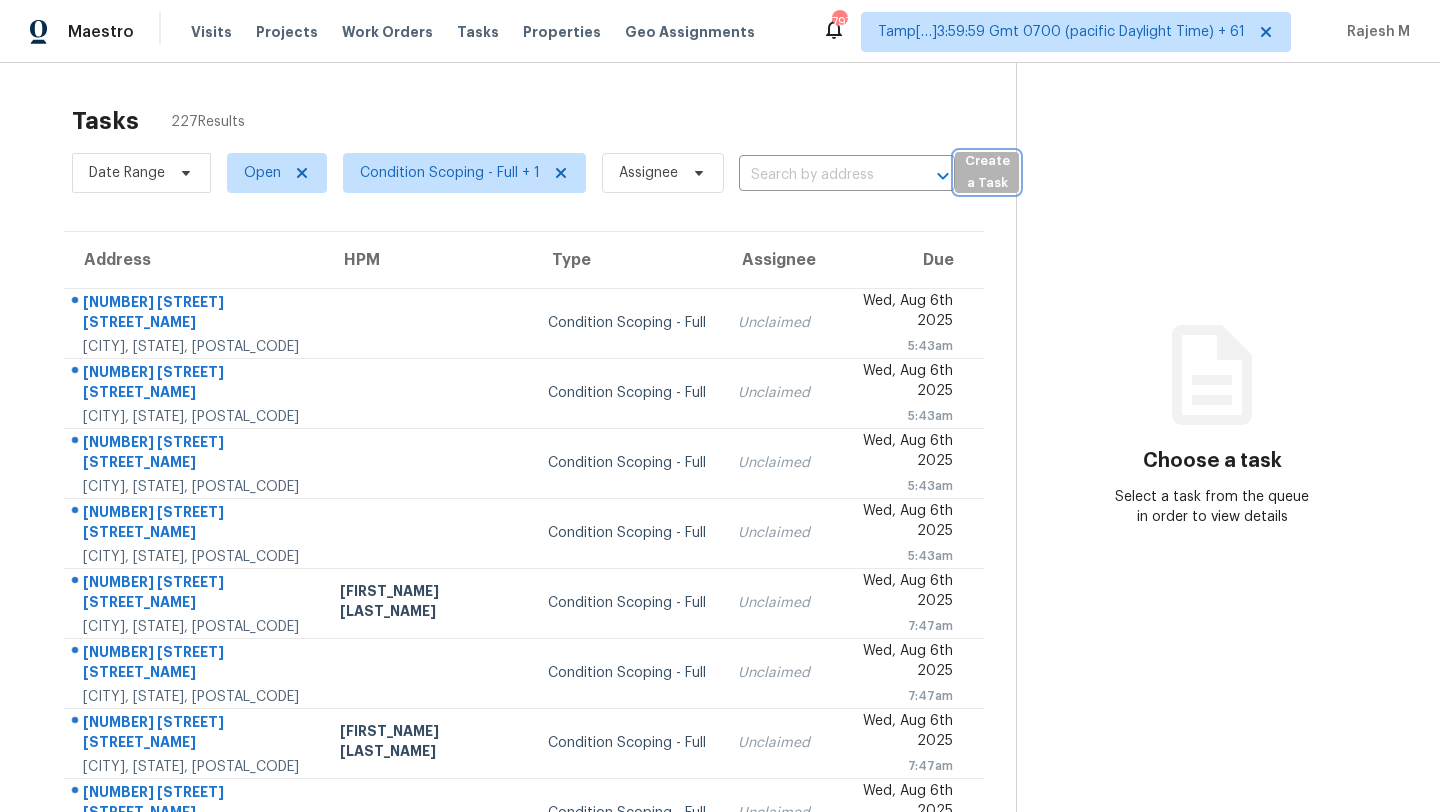 click on "Create a Task" at bounding box center [987, 173] 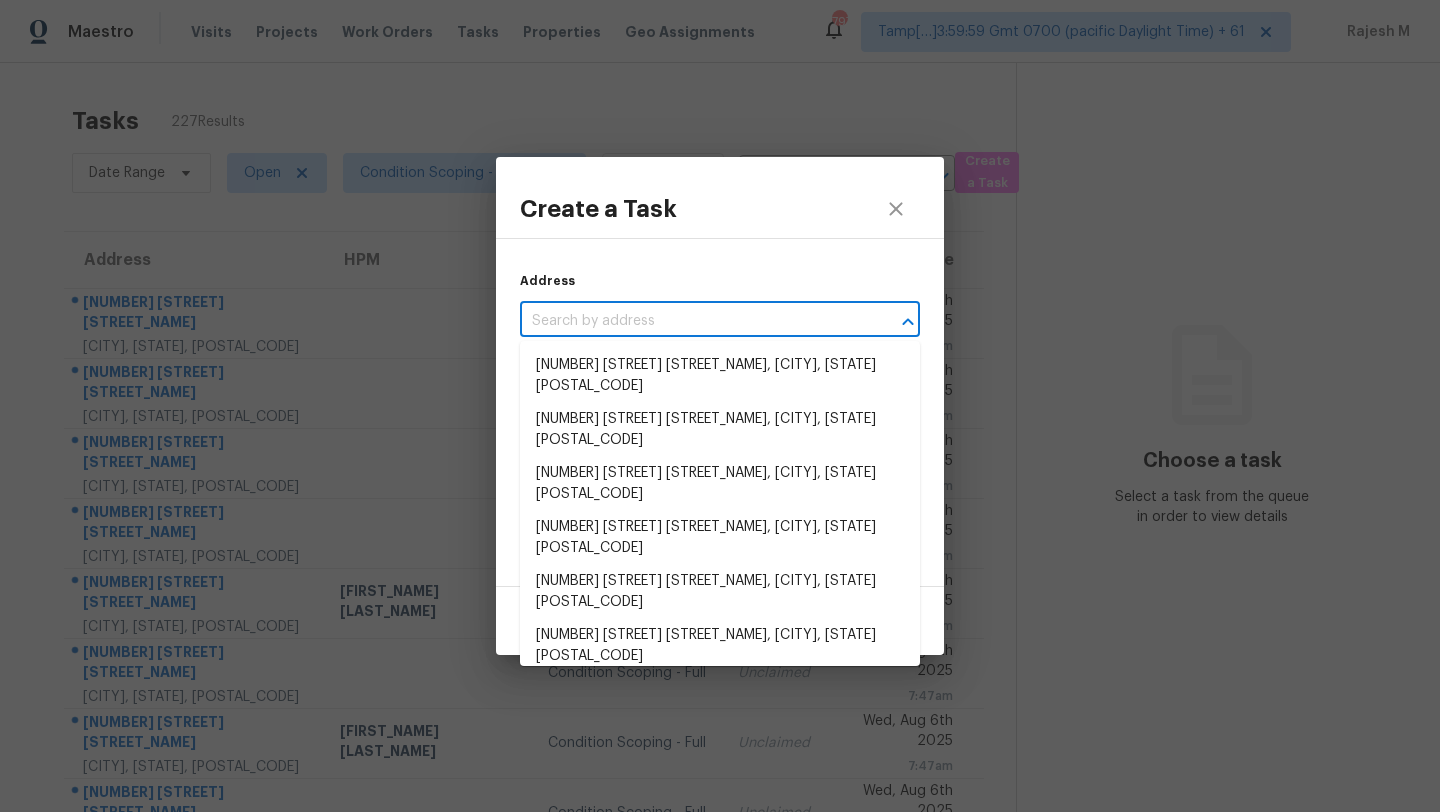 click at bounding box center (692, 321) 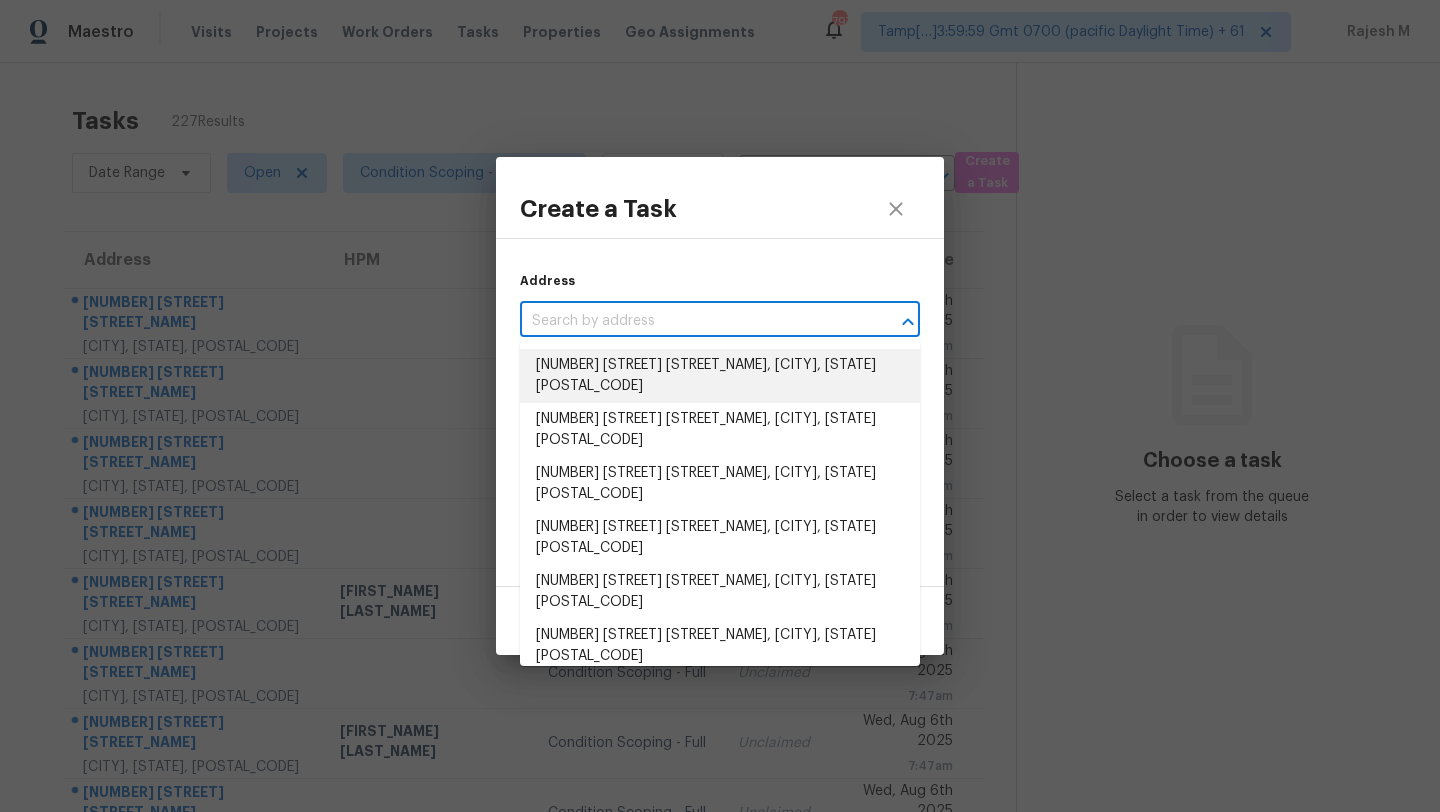 paste on "4312 Nicholas Ct, Grand Prairie, TX 75052" 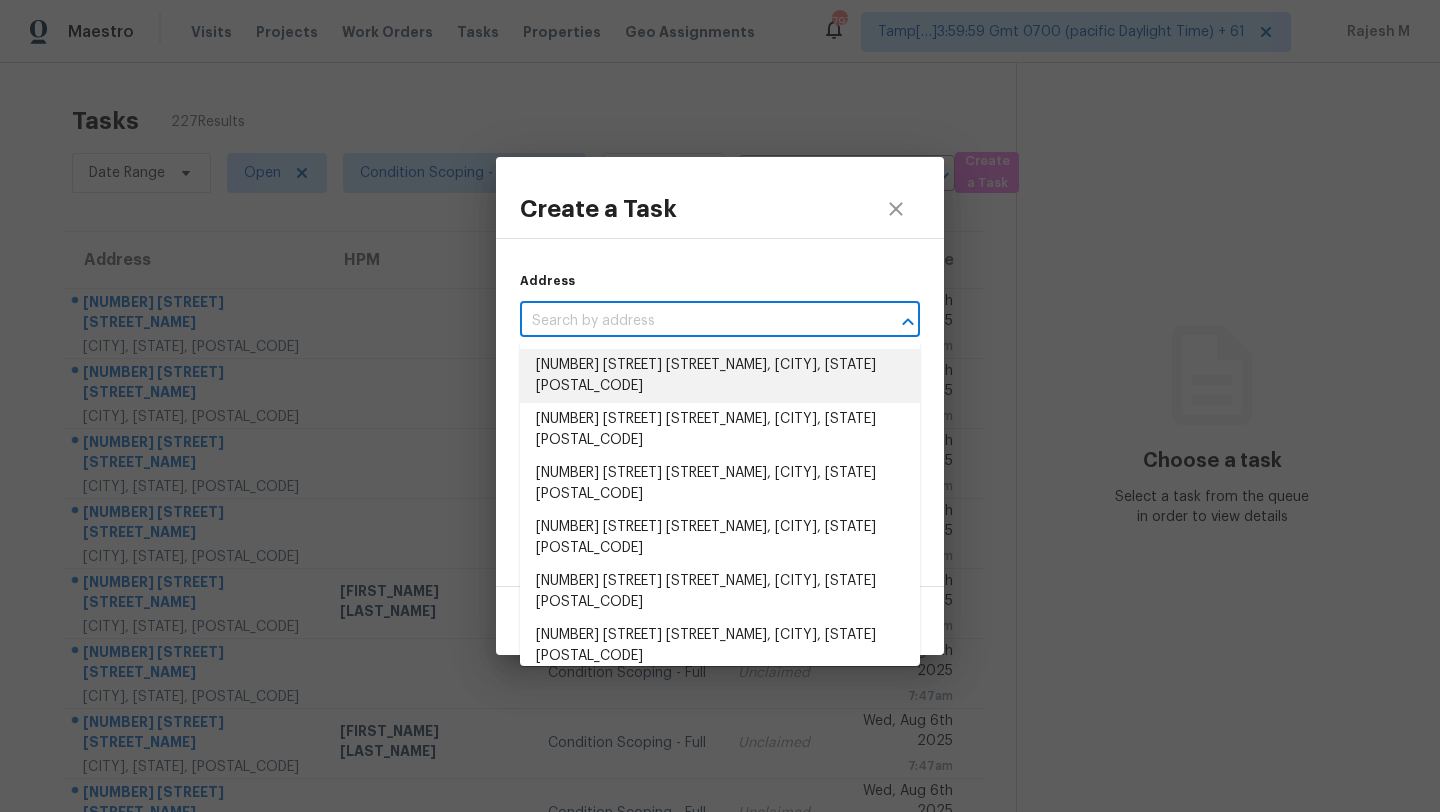 type on "4312 Nicholas Ct, Grand Prairie, TX 75052" 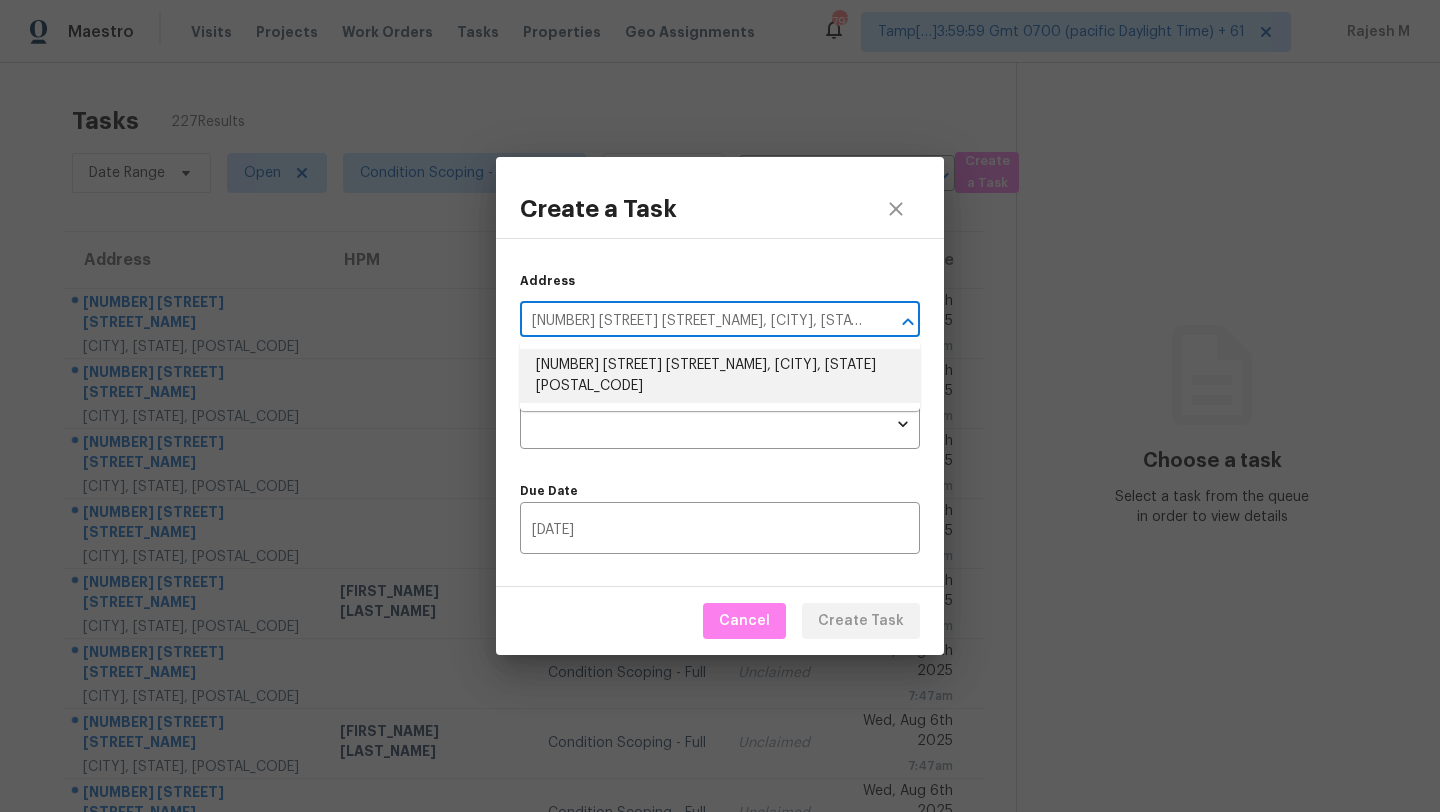 click on "4312 Nicholas Ct, Grand Prairie, TX 75052" at bounding box center [720, 376] 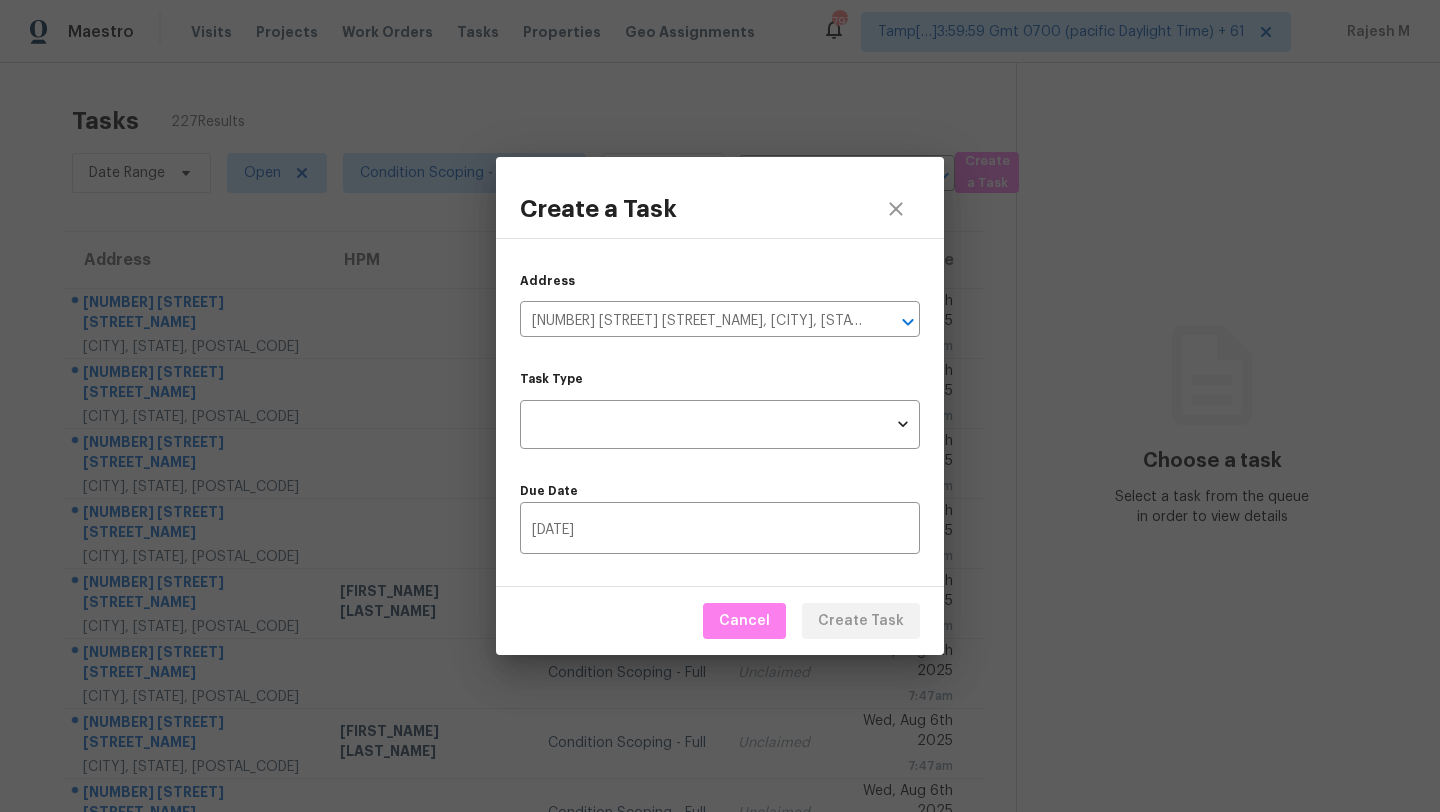 click on "Address 4312 Nicholas Ct, Grand Prairie, TX 75052 ​ Task Type ​ Task Type Due Date 08/05/2025 ​" at bounding box center [720, 412] 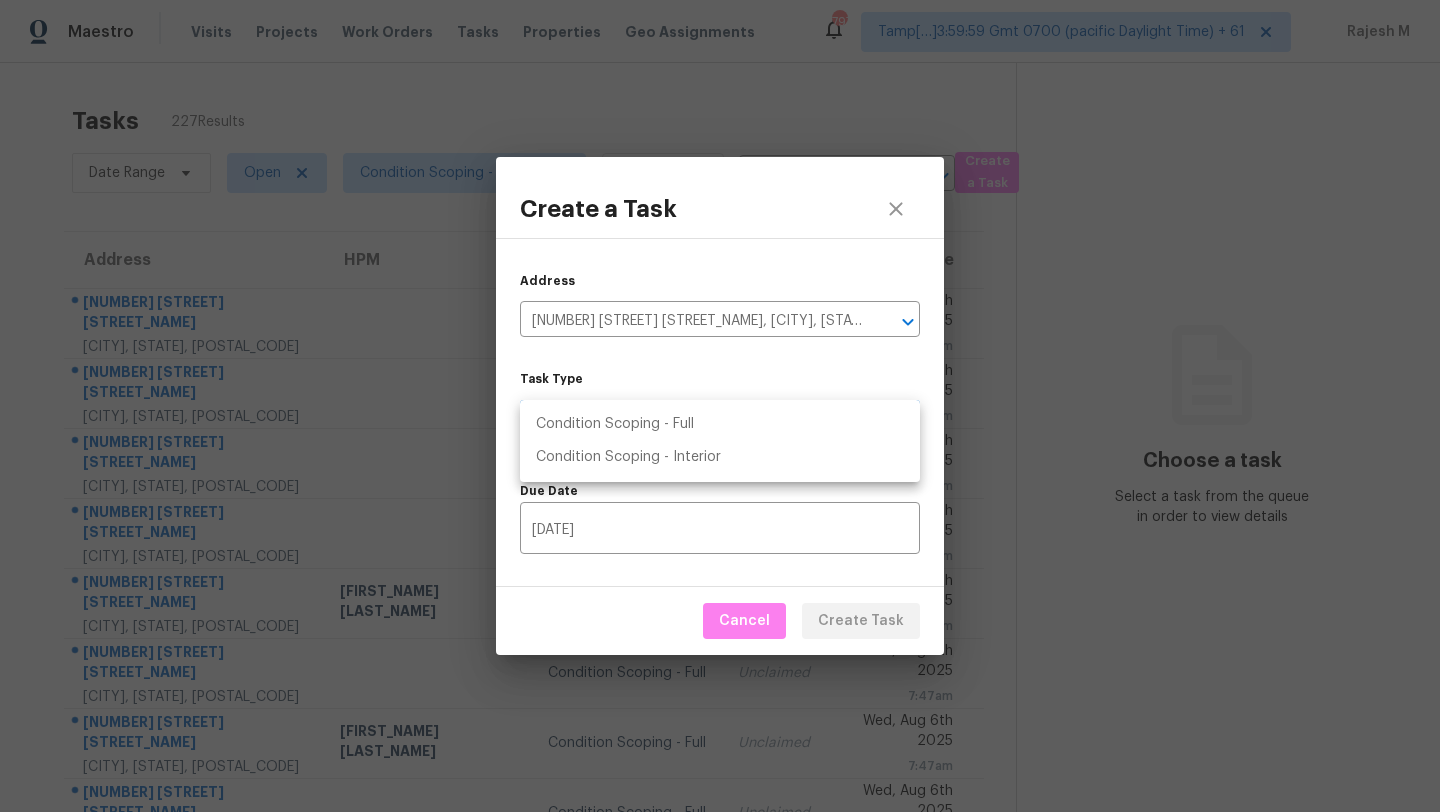 click on "Maestro Visits Projects Work Orders Tasks Properties Geo Assignments 797 Tamp[…]3:59:59 Gmt 0700 (pacific Daylight Time) + 61 Rajesh M Tasks 227  Results Date Range Open Condition Scoping - Full + 1 Assignee ​ Create a Task Address HPM Type Assignee Due 23 Morgan Ln   Dawsonville, GA, 30534 Condition Scoping - Full Unclaimed Wed, Aug 6th 2025 5:43am 3130 Grundy Ives Dr   Snellville, GA, 30039 Condition Scoping - Full Unclaimed Wed, Aug 6th 2025 5:43am 3272 Fox Squirrel Dr   Orange Park, FL, 32073 Condition Scoping - Full Unclaimed Wed, Aug 6th 2025 5:43am 1883 Weston Ln   Tucker, GA, 30084 Condition Scoping - Full Unclaimed Wed, Aug 6th 2025 5:43am 257 Ashland Park Ct   Lawrenceville, GA, 30045 Michael Durham Condition Scoping - Full Unclaimed Wed, Aug 6th 2025 7:47am 31 McCall Way   Monroe, GA, 30655 Condition Scoping - Full Unclaimed Wed, Aug 6th 2025 7:47am 1416 Ellington Ct   Bethlehem, GA, 30620 Michael Durham Condition Scoping - Full Unclaimed Wed, Aug 6th 2025 7:47am 80 Camp Ln   Unclaimed 7:47am" at bounding box center (720, 406) 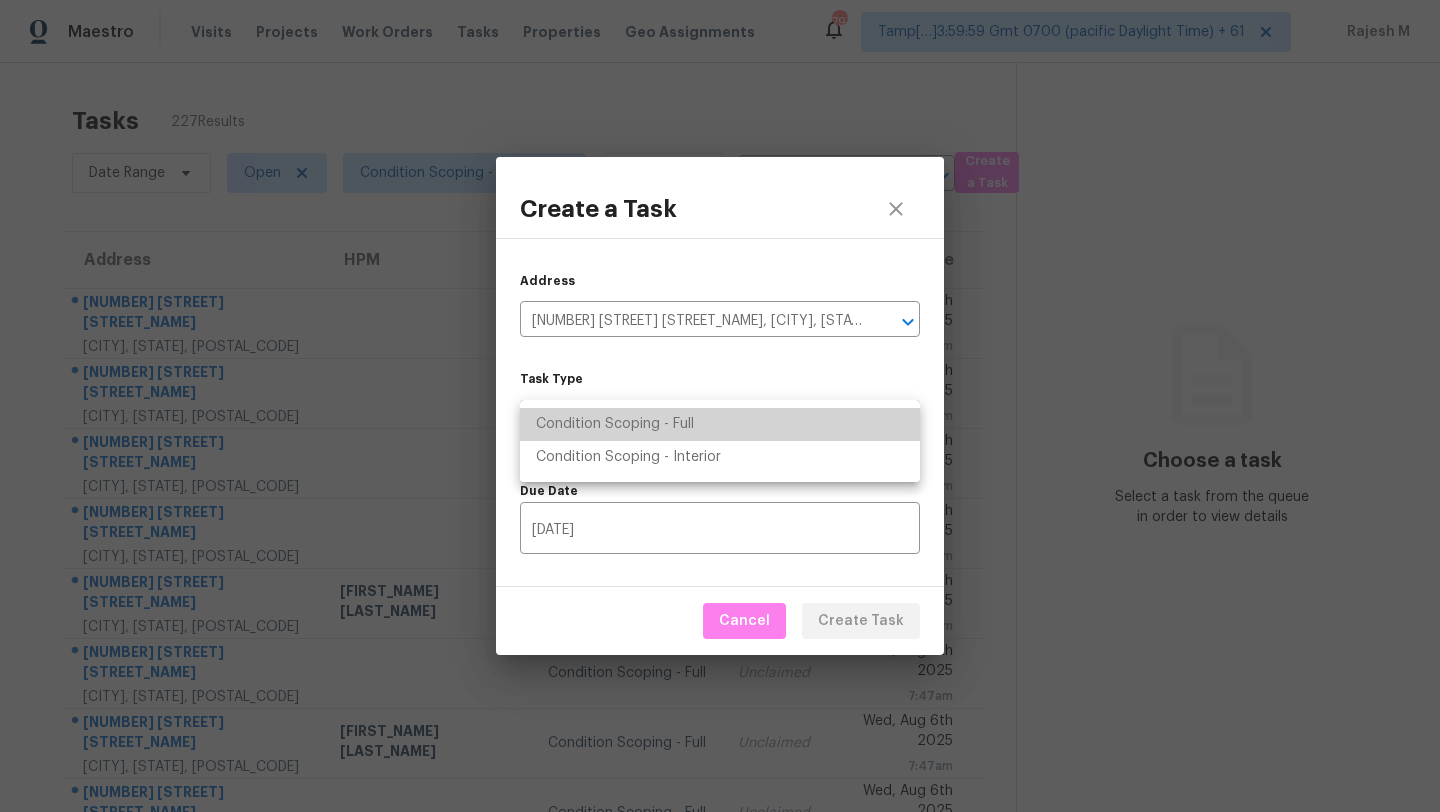 click on "Condition Scoping - Full" at bounding box center [720, 424] 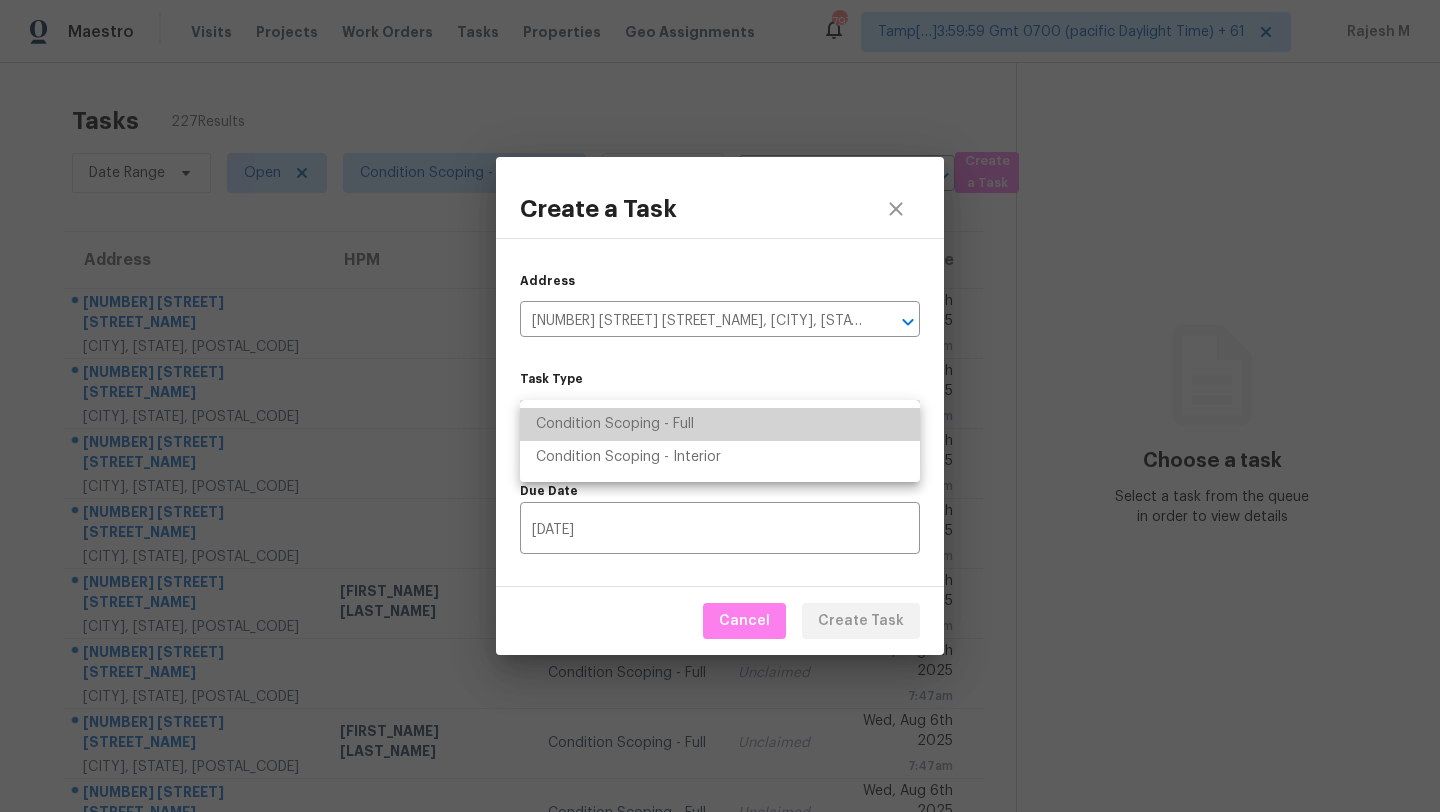 type on "virtual_full_assessment" 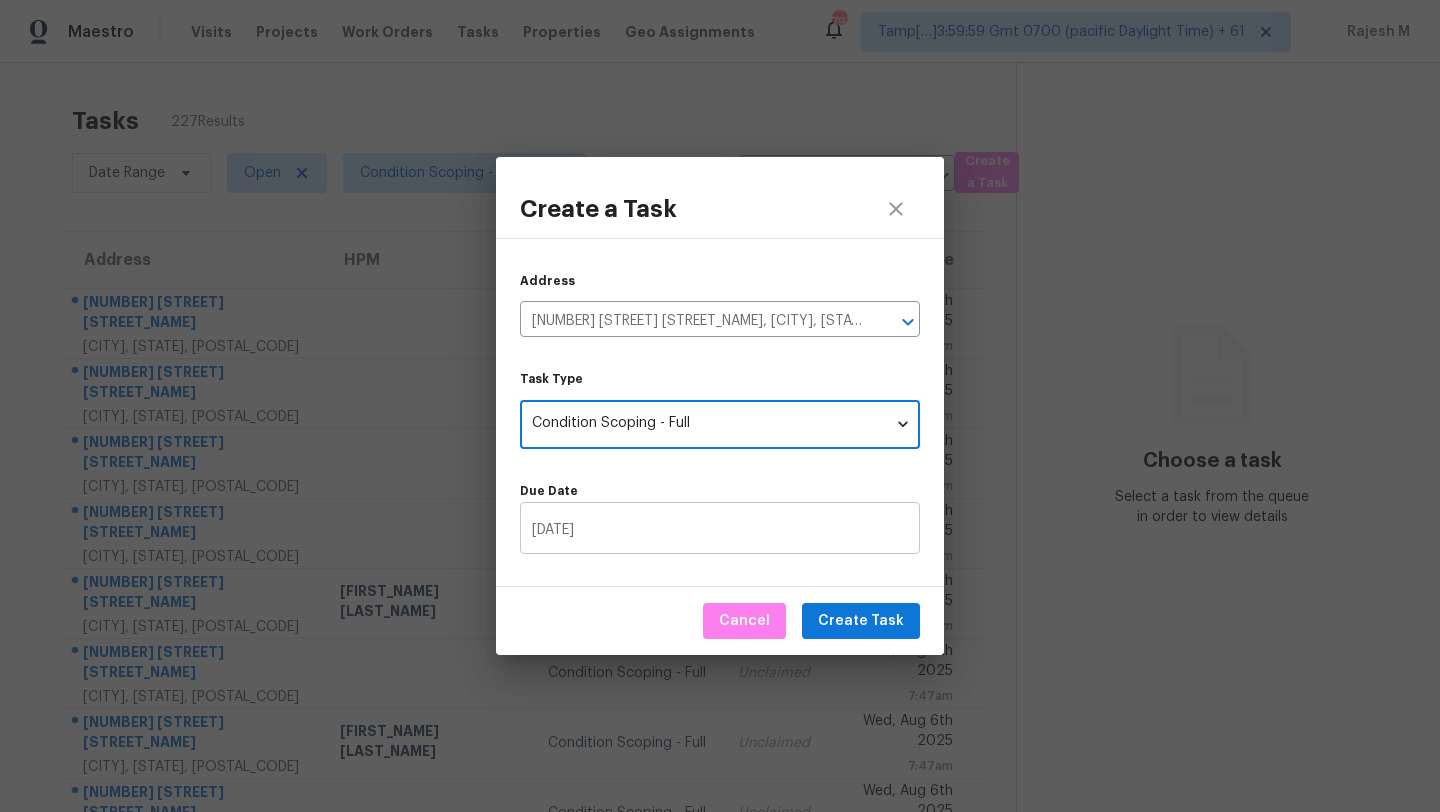 click on "08/05/2025" at bounding box center (720, 530) 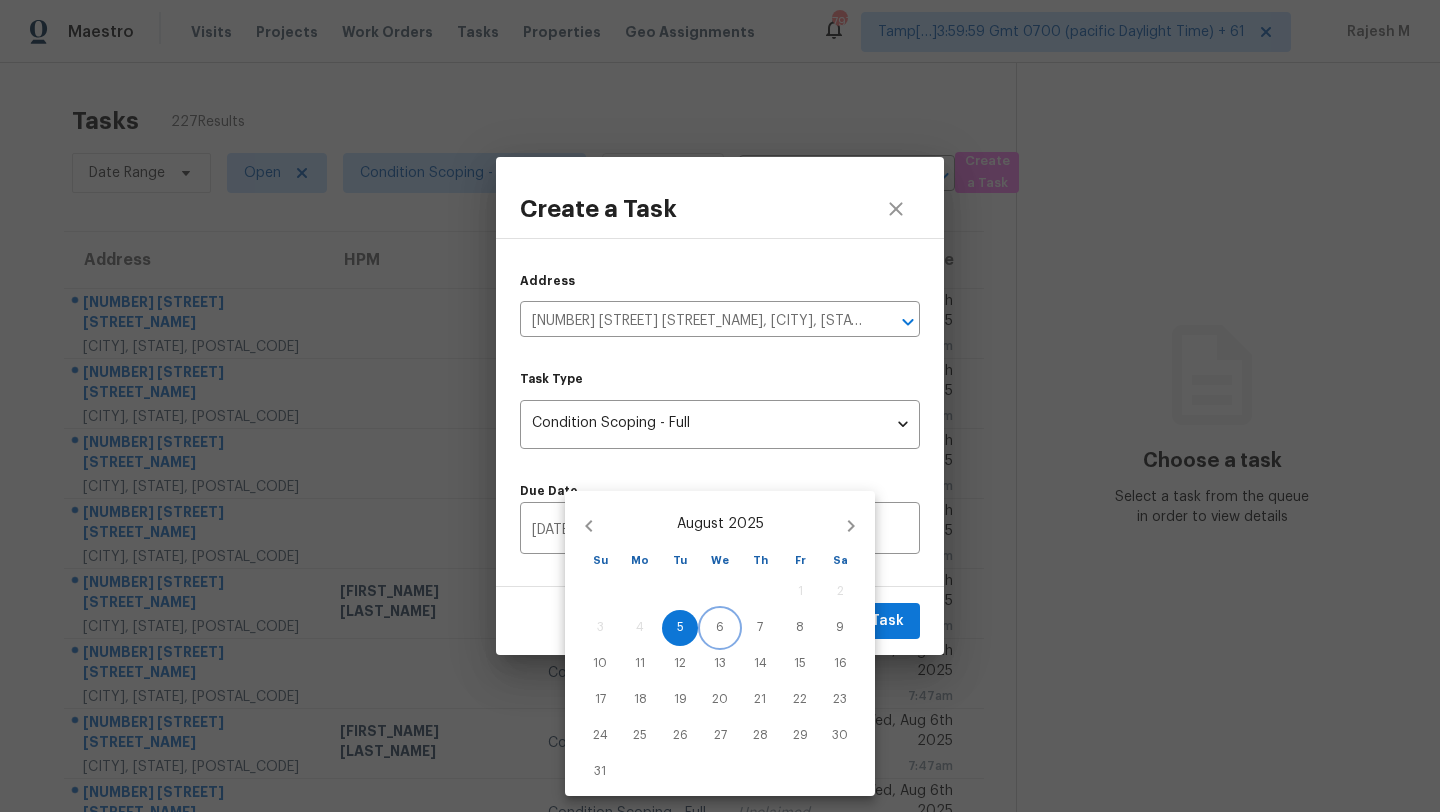 click on "6" at bounding box center [720, 627] 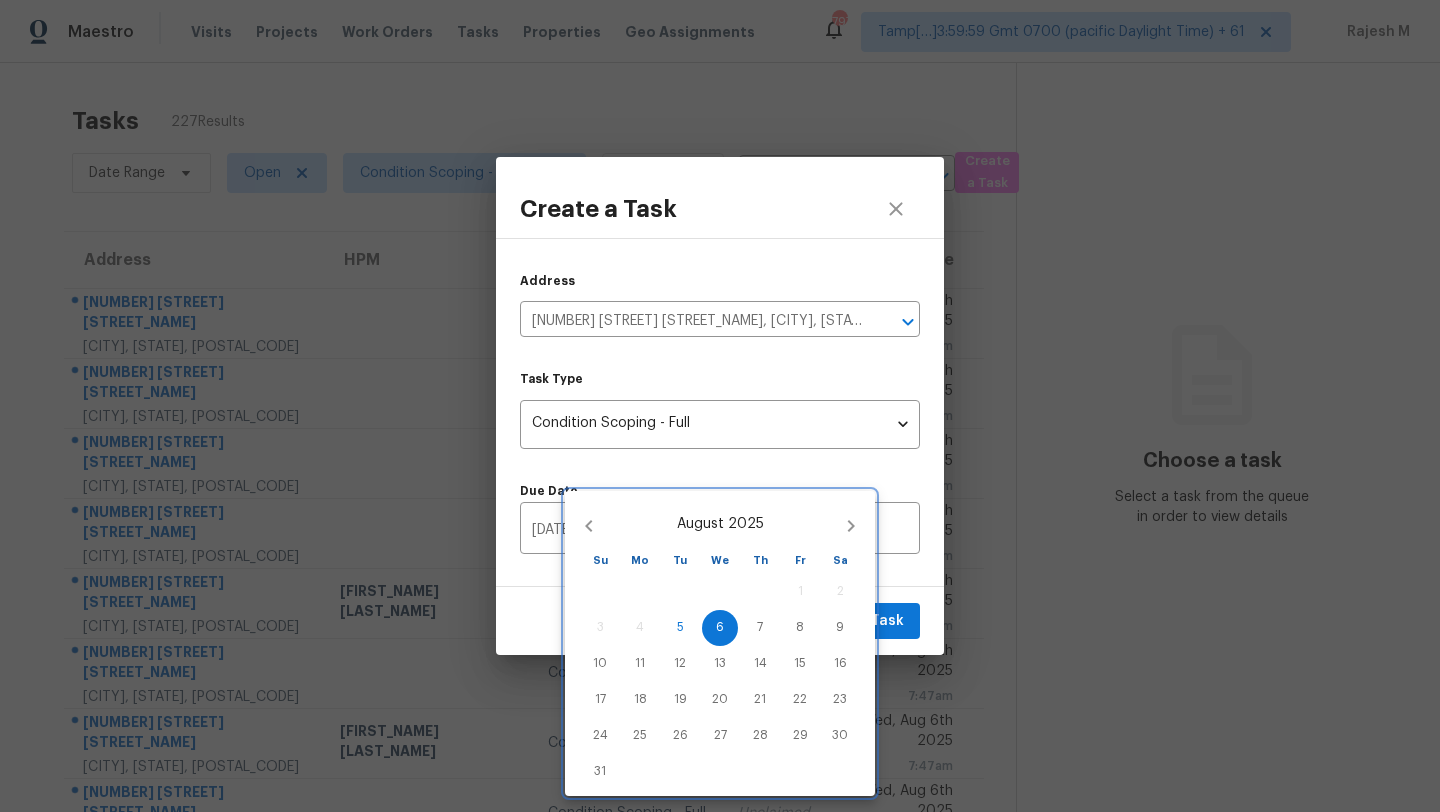 click at bounding box center (720, 406) 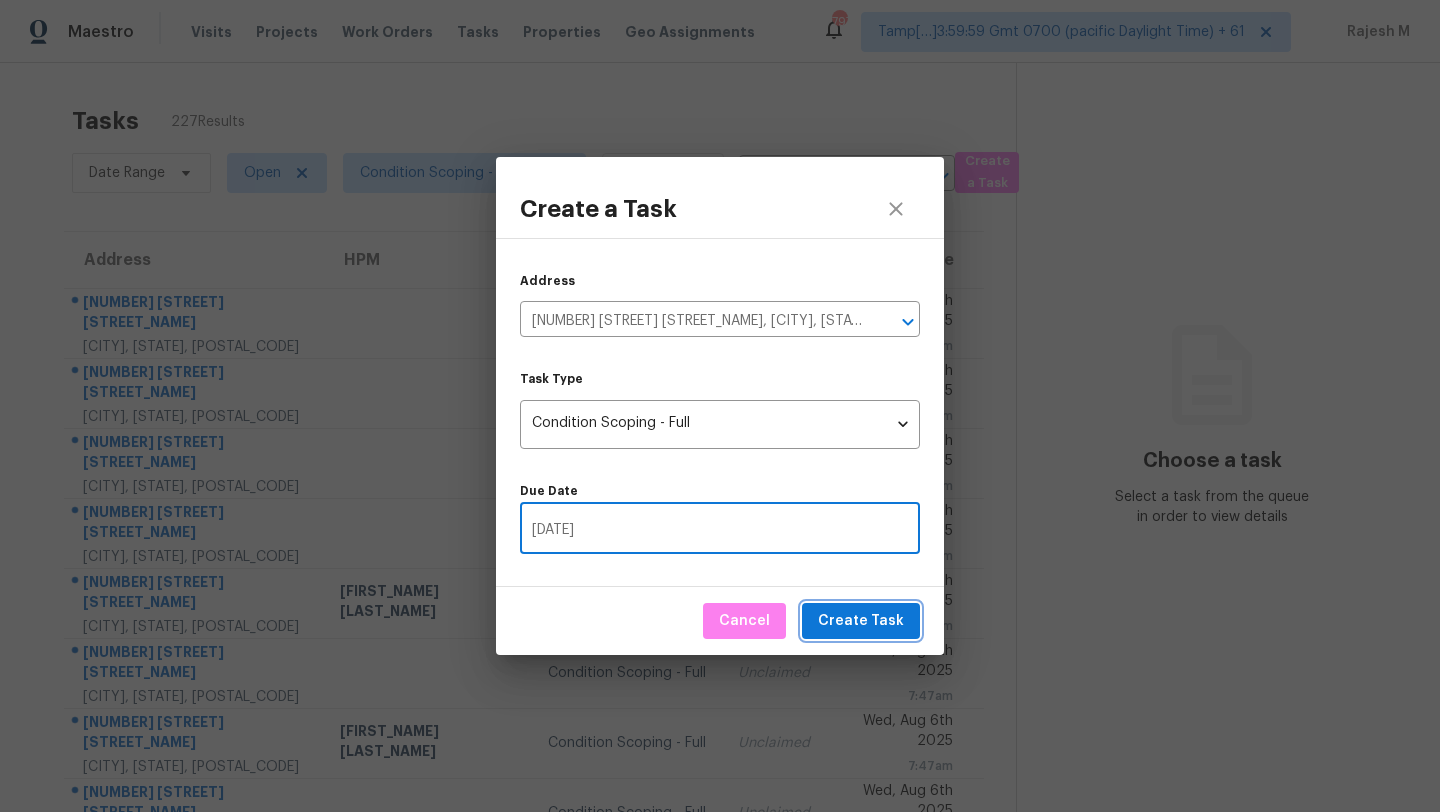 click on "Create Task" at bounding box center [861, 621] 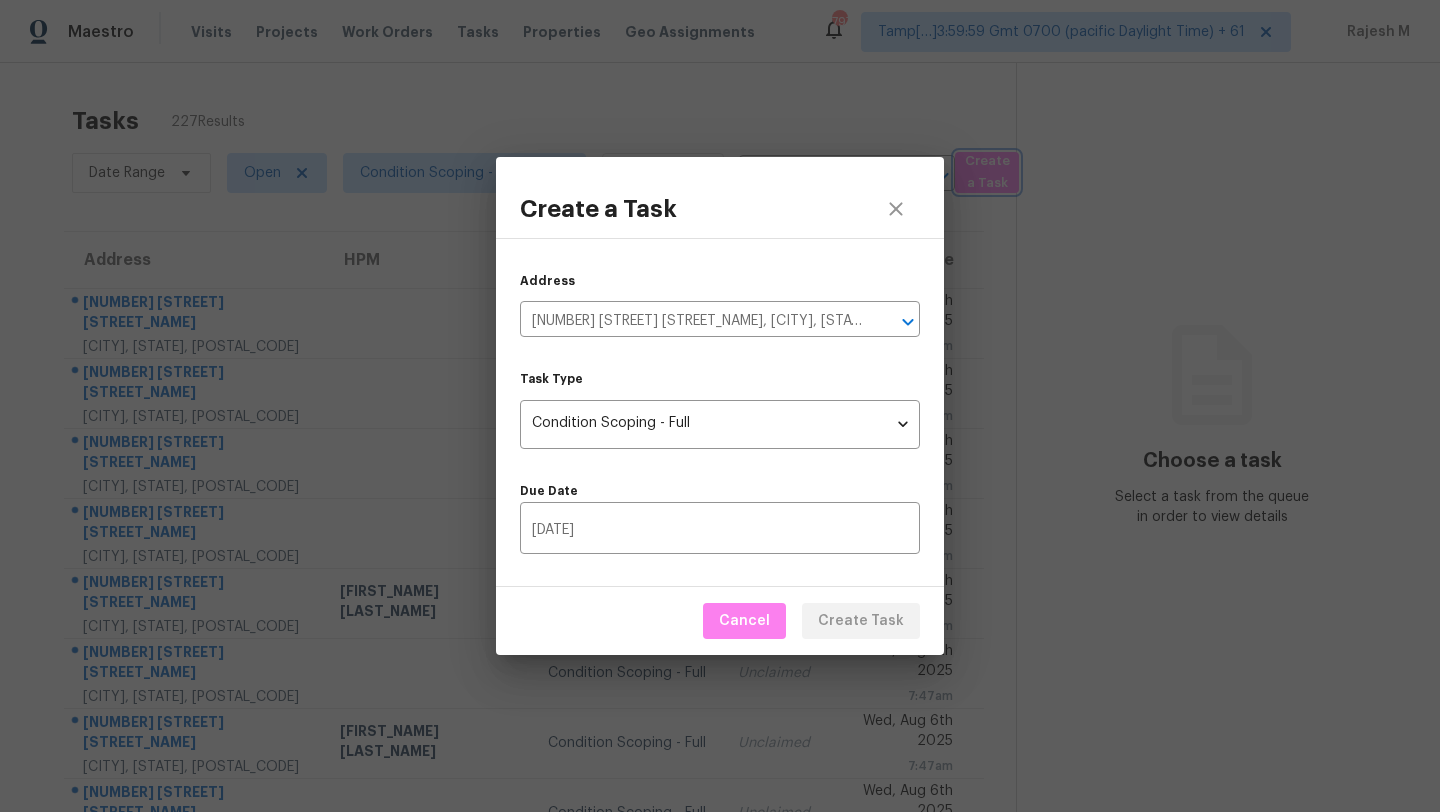 type 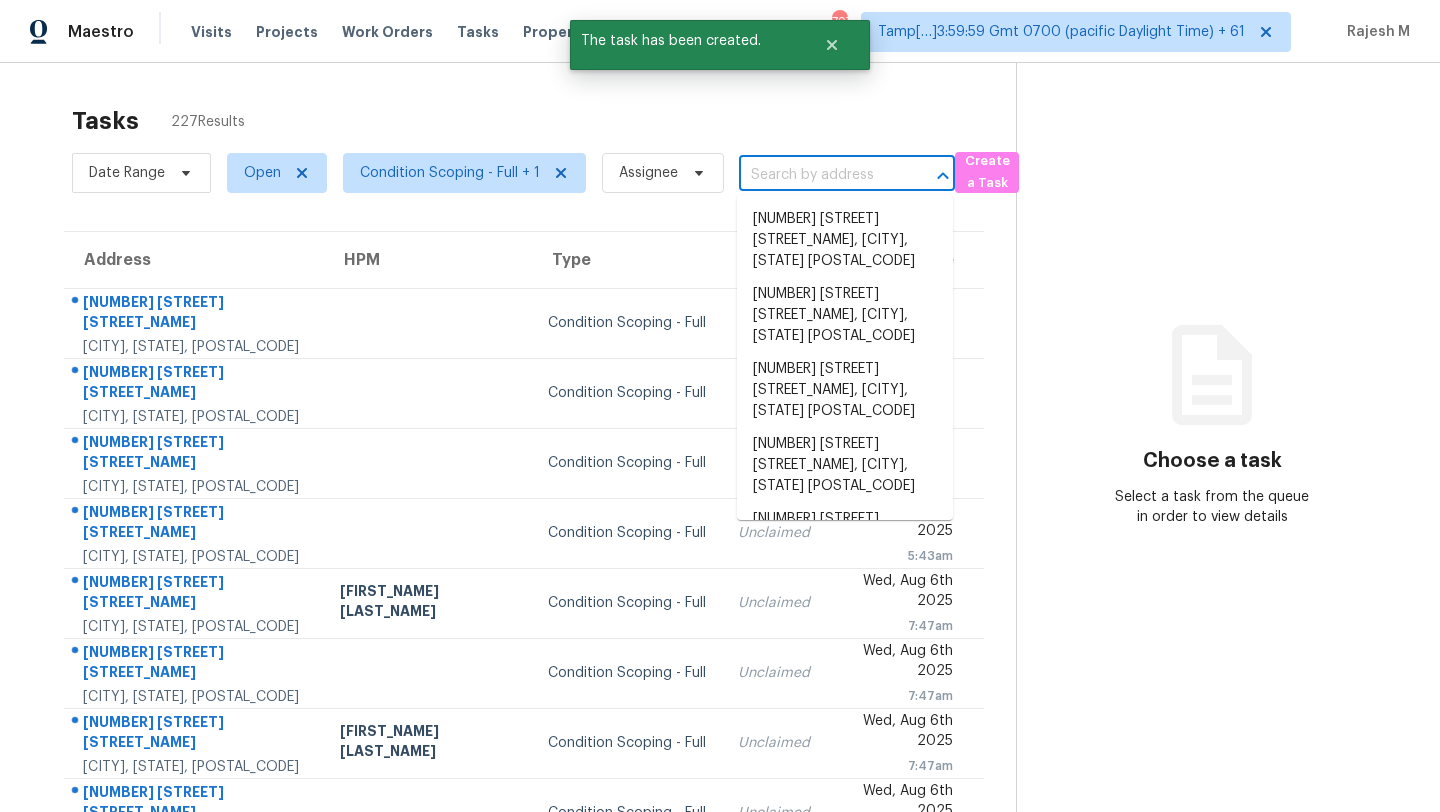 click at bounding box center (819, 175) 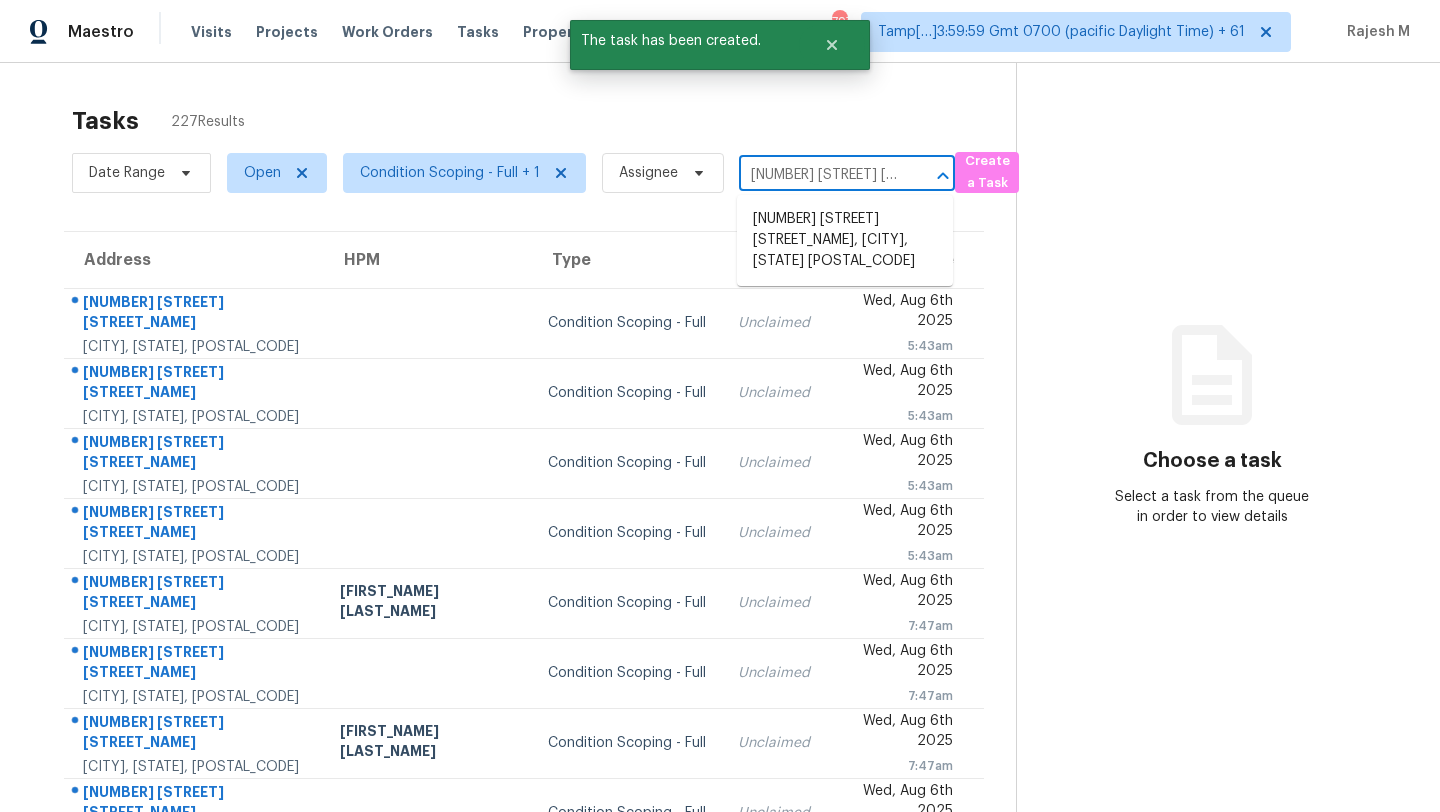 scroll, scrollTop: 0, scrollLeft: 123, axis: horizontal 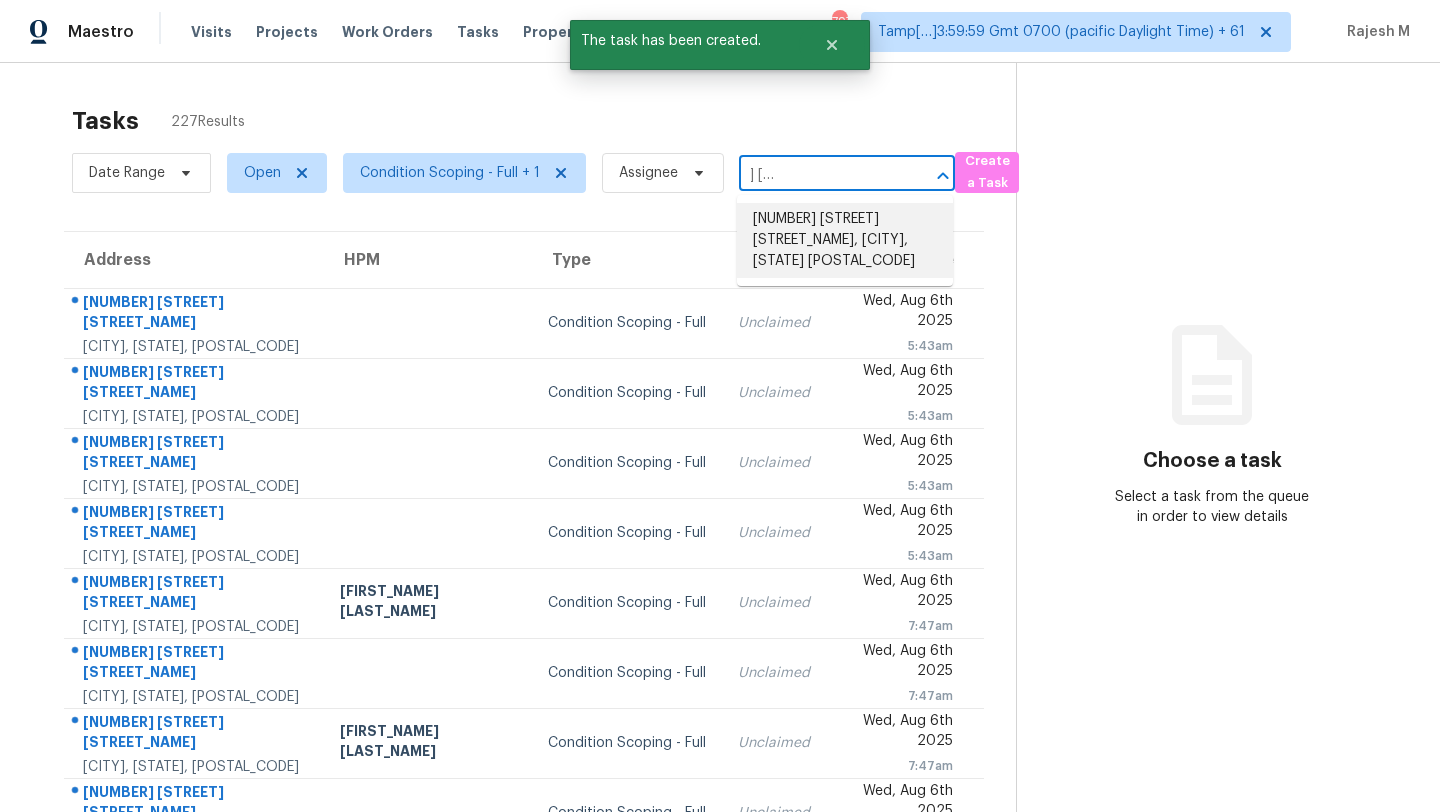 click on "4312 Nicholas Ct, Grand Prairie, TX 75052" at bounding box center [845, 240] 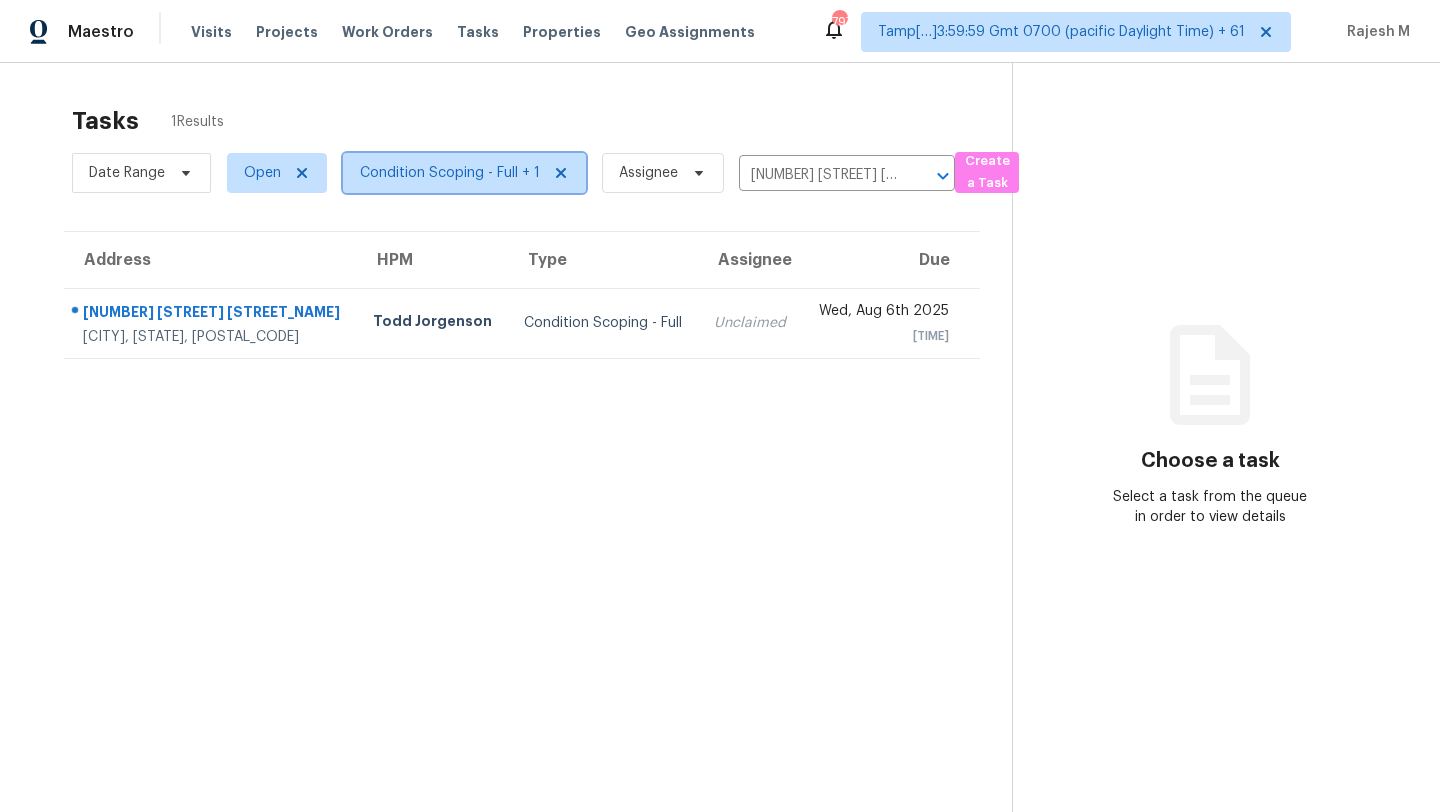click on "Condition Scoping - Full + 1" at bounding box center (450, 173) 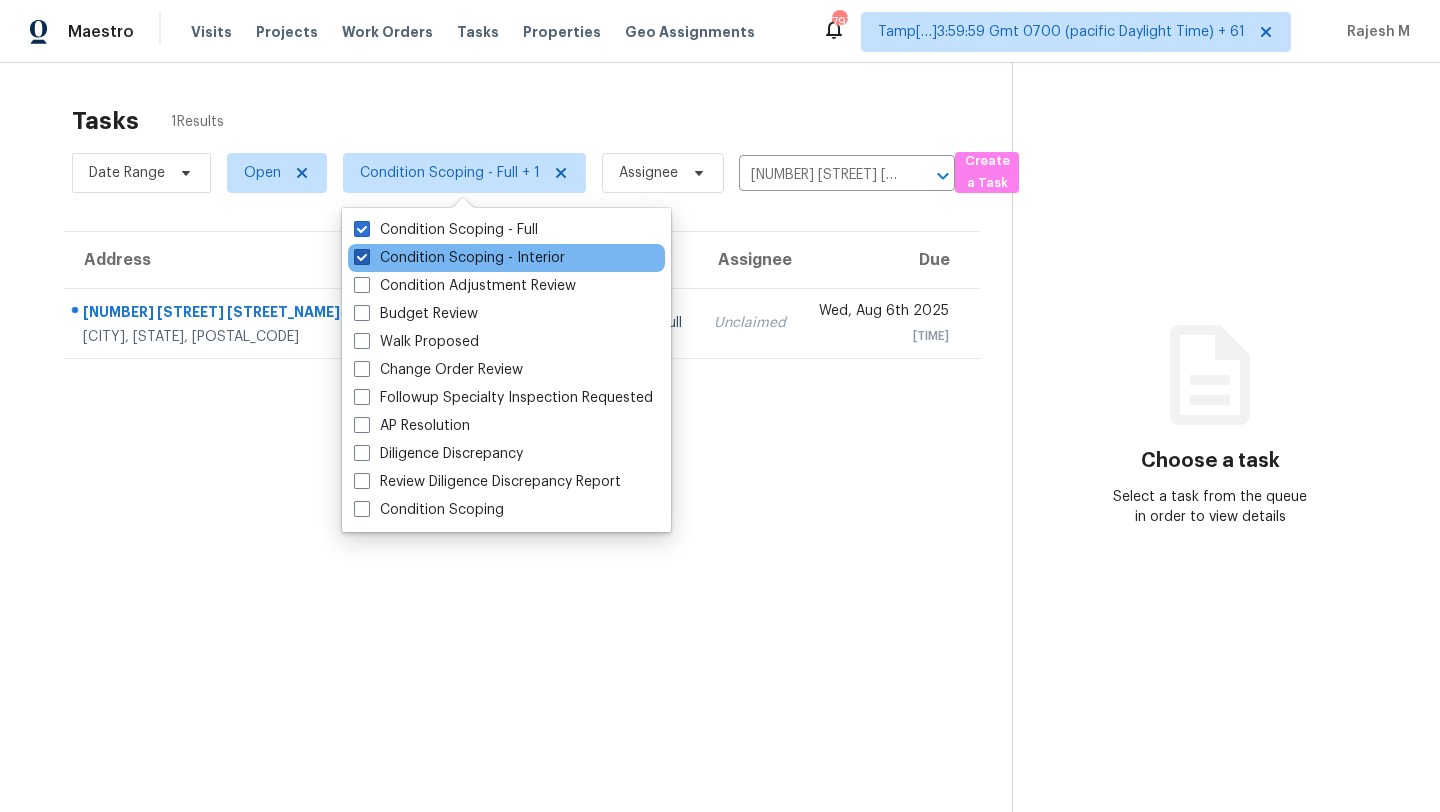 click on "Condition Scoping - Interior" at bounding box center [459, 258] 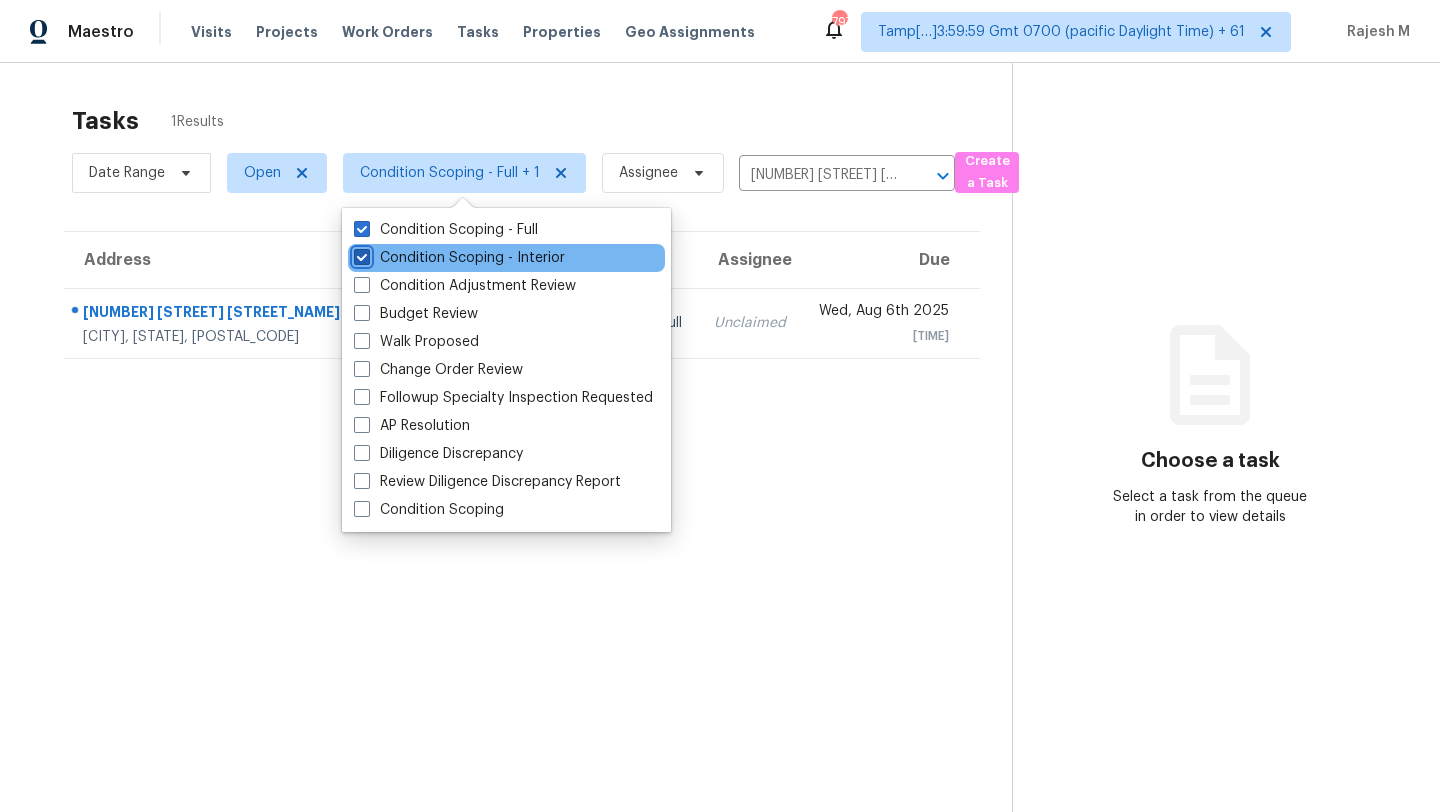 click on "Condition Scoping - Interior" at bounding box center [360, 254] 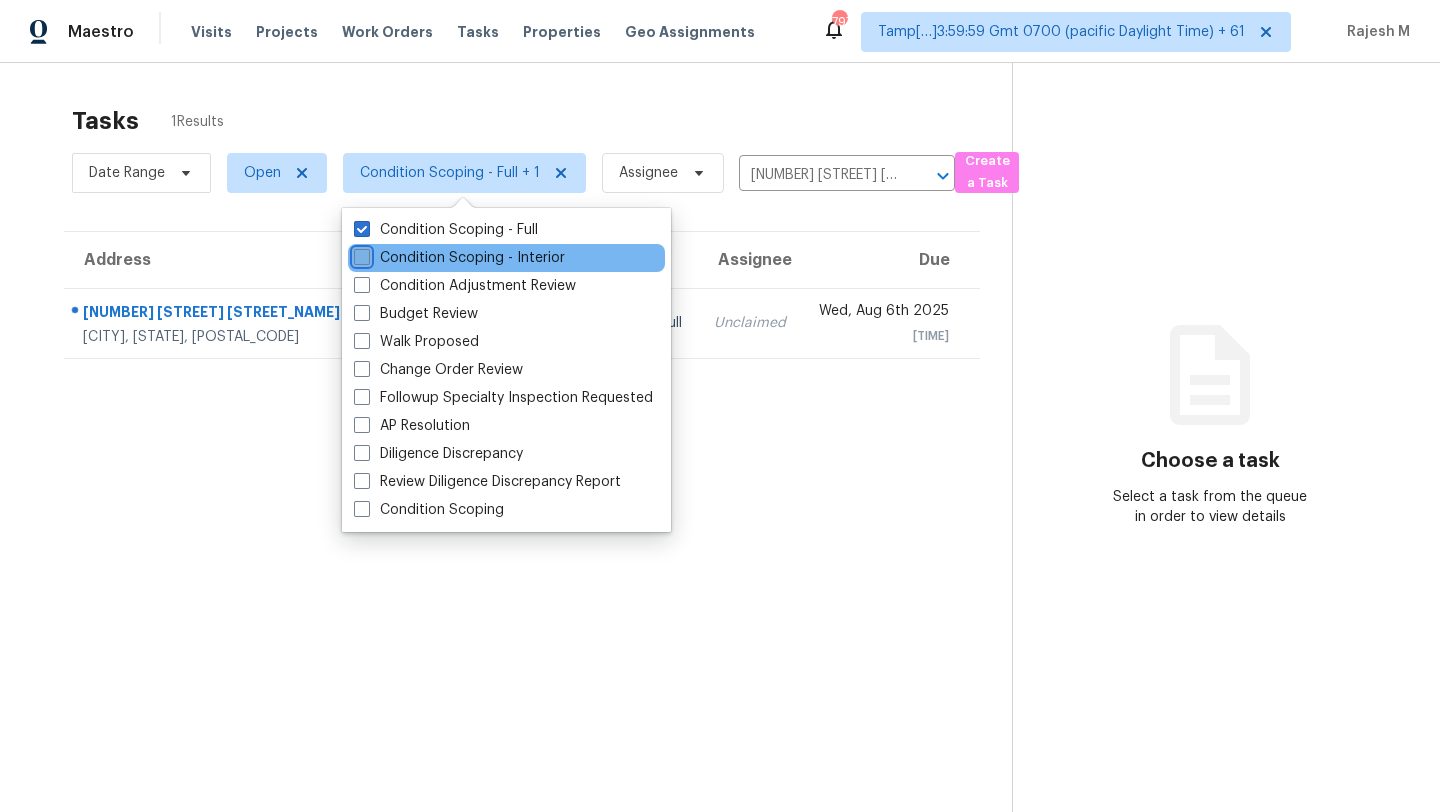 checkbox on "false" 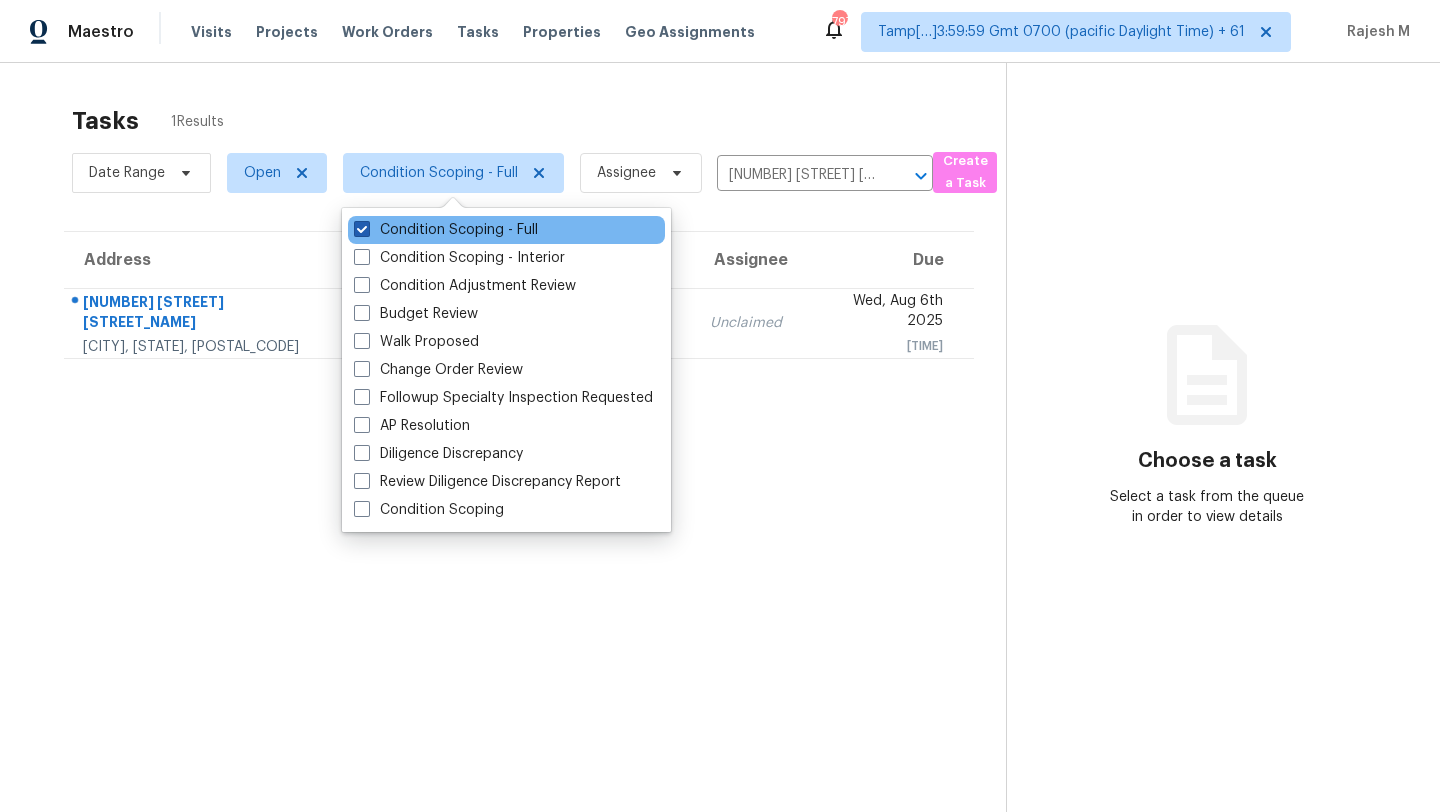click on "Condition Scoping - Full" at bounding box center [446, 230] 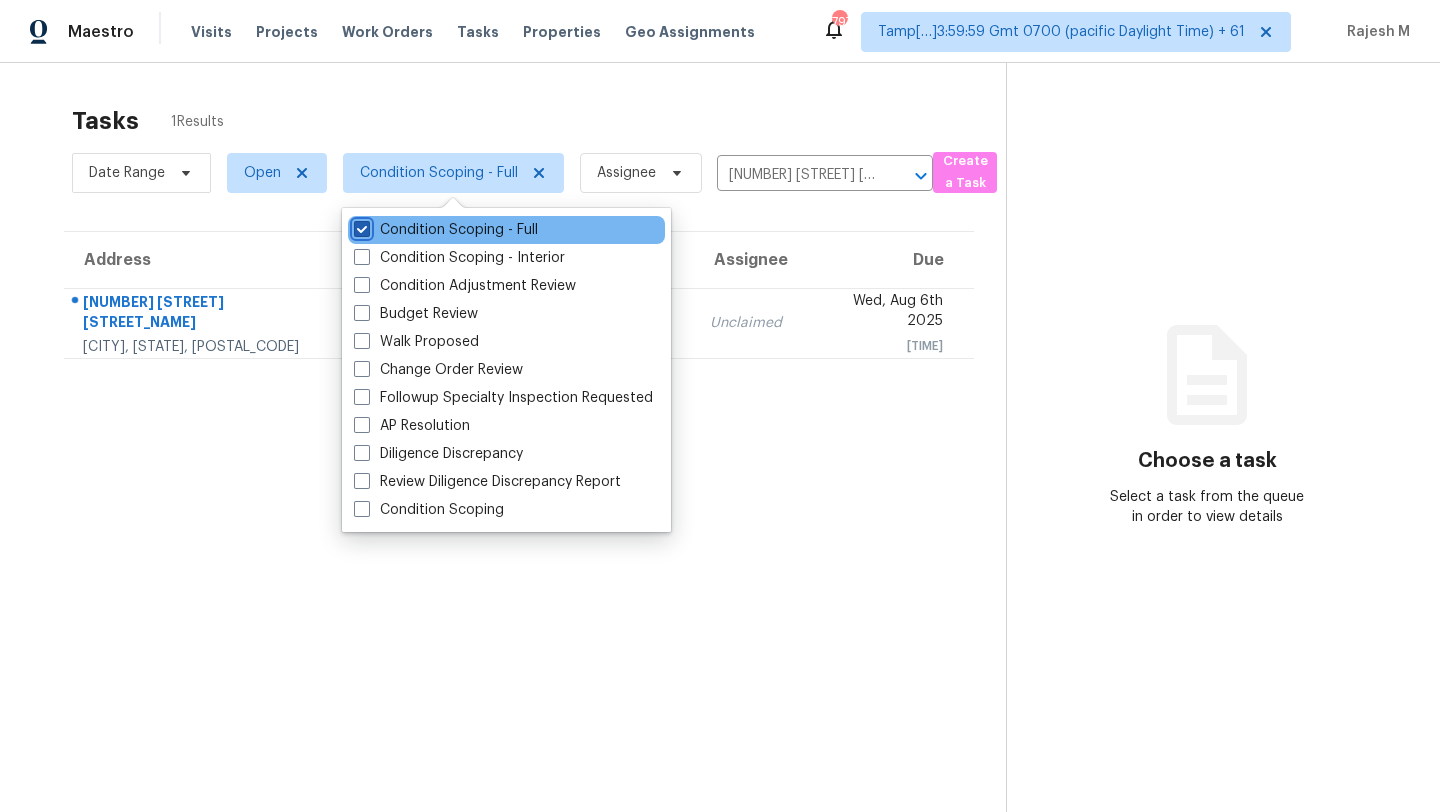 click on "Condition Scoping - Full" at bounding box center [360, 226] 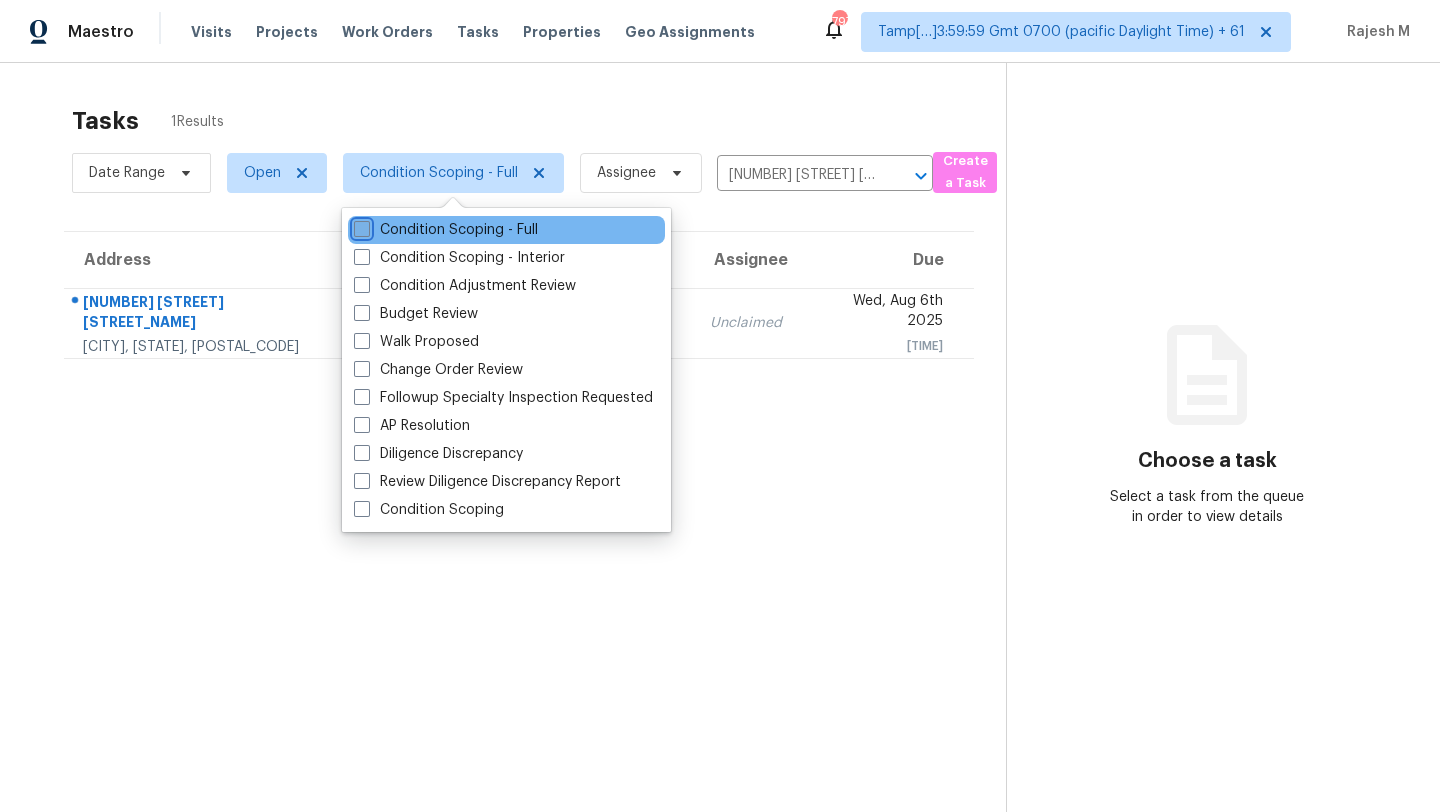 checkbox on "false" 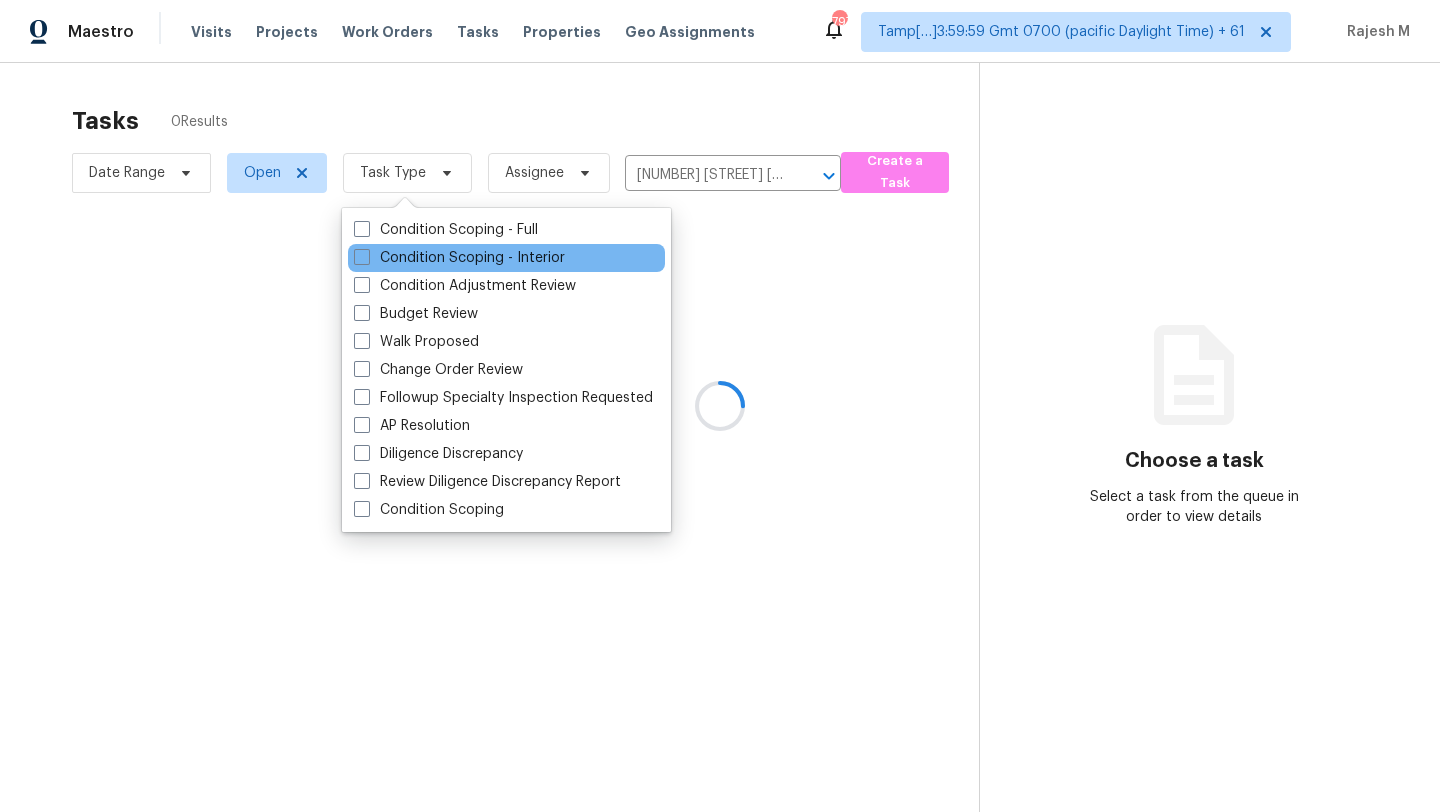 click on "Condition Scoping - Interior" at bounding box center (506, 258) 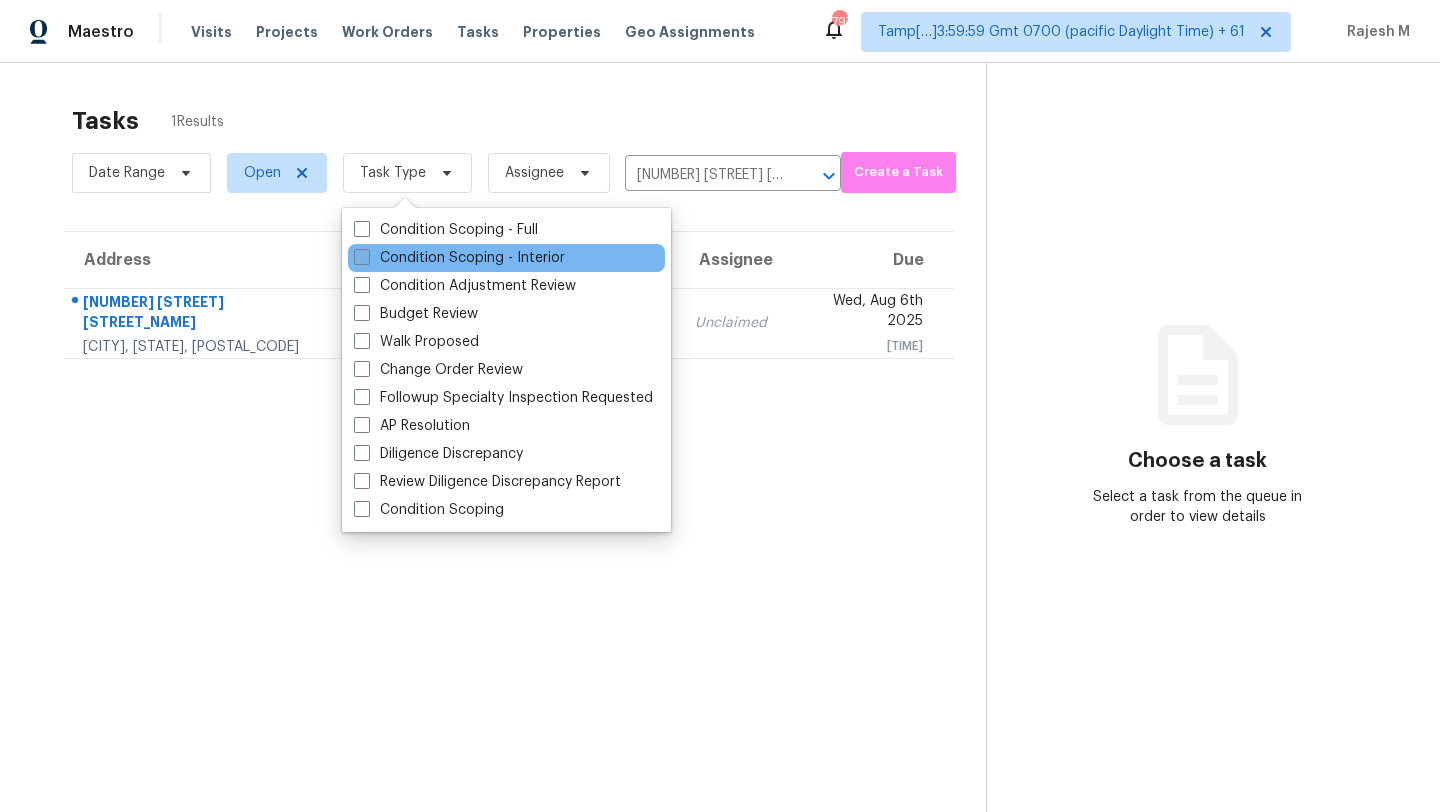 click on "Condition Scoping - Interior" at bounding box center [459, 258] 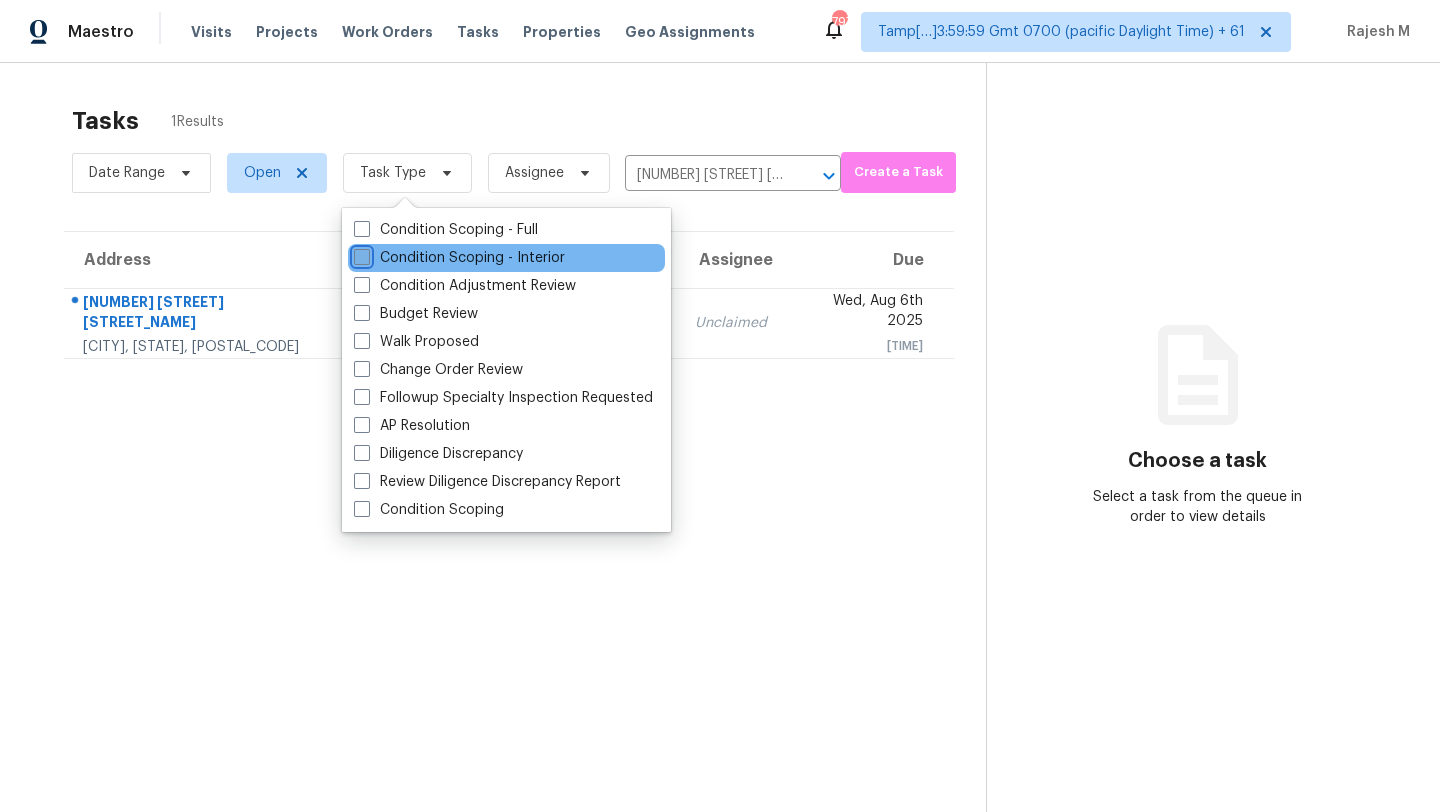 click on "Condition Scoping - Interior" at bounding box center (360, 254) 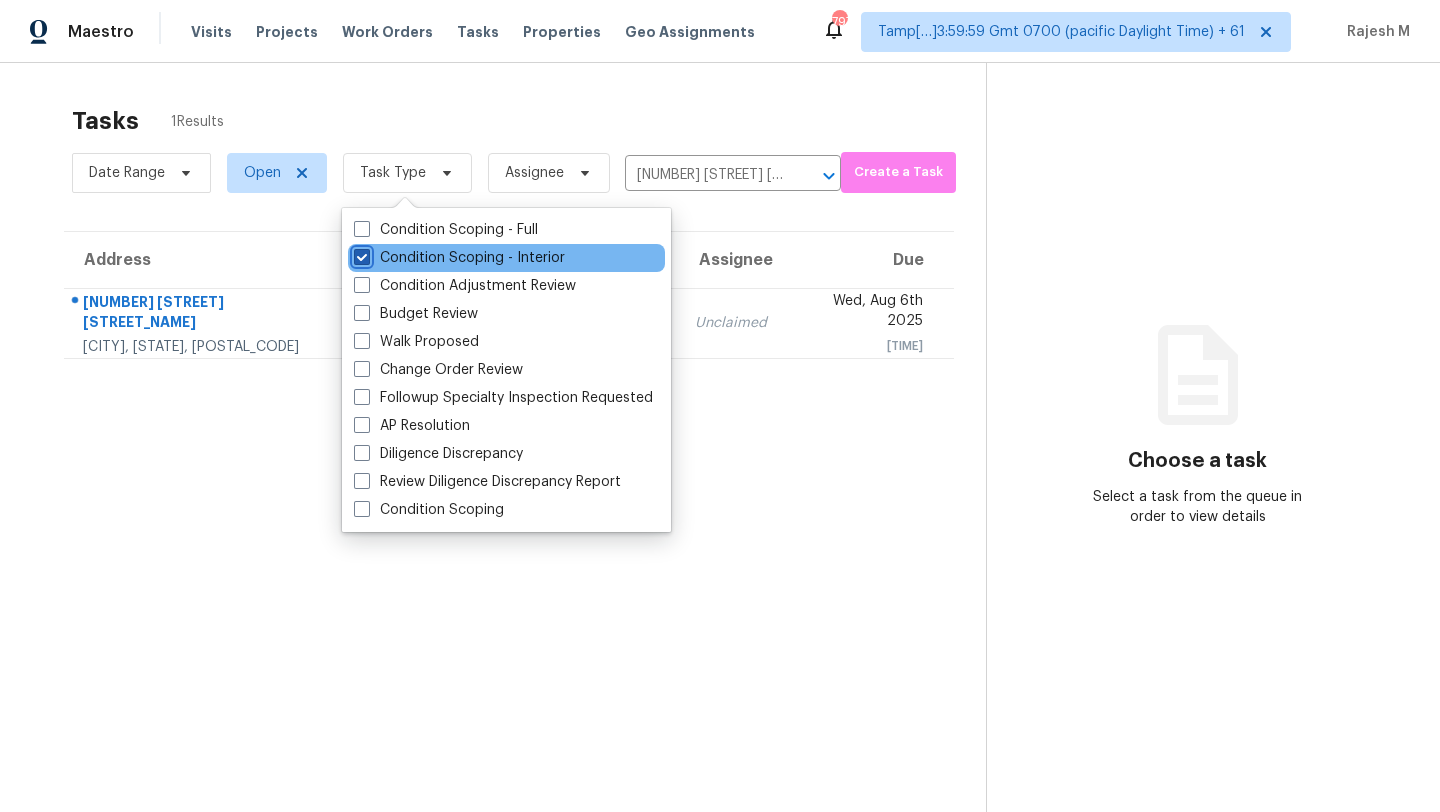 checkbox on "true" 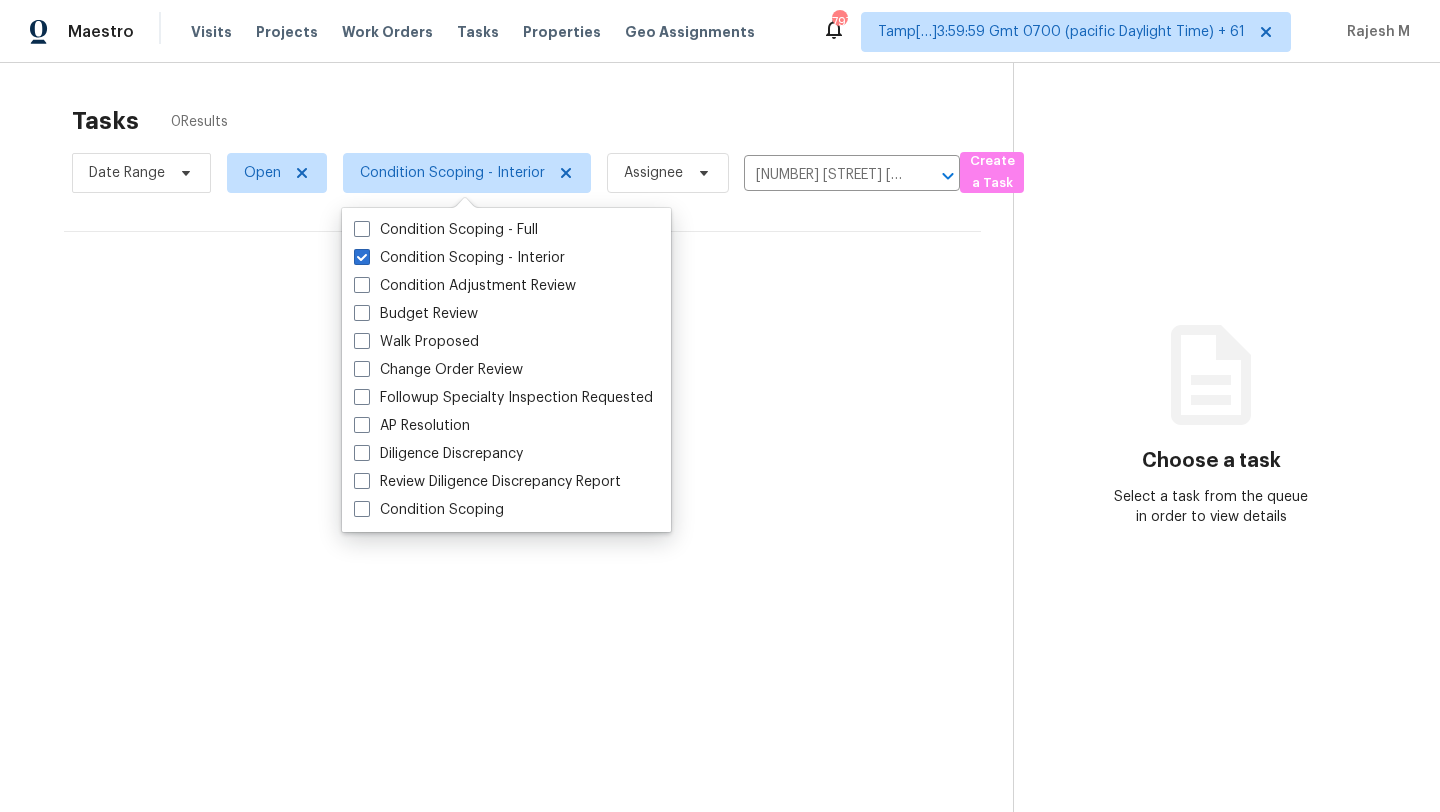 click on "Tasks 0  Results" at bounding box center [542, 121] 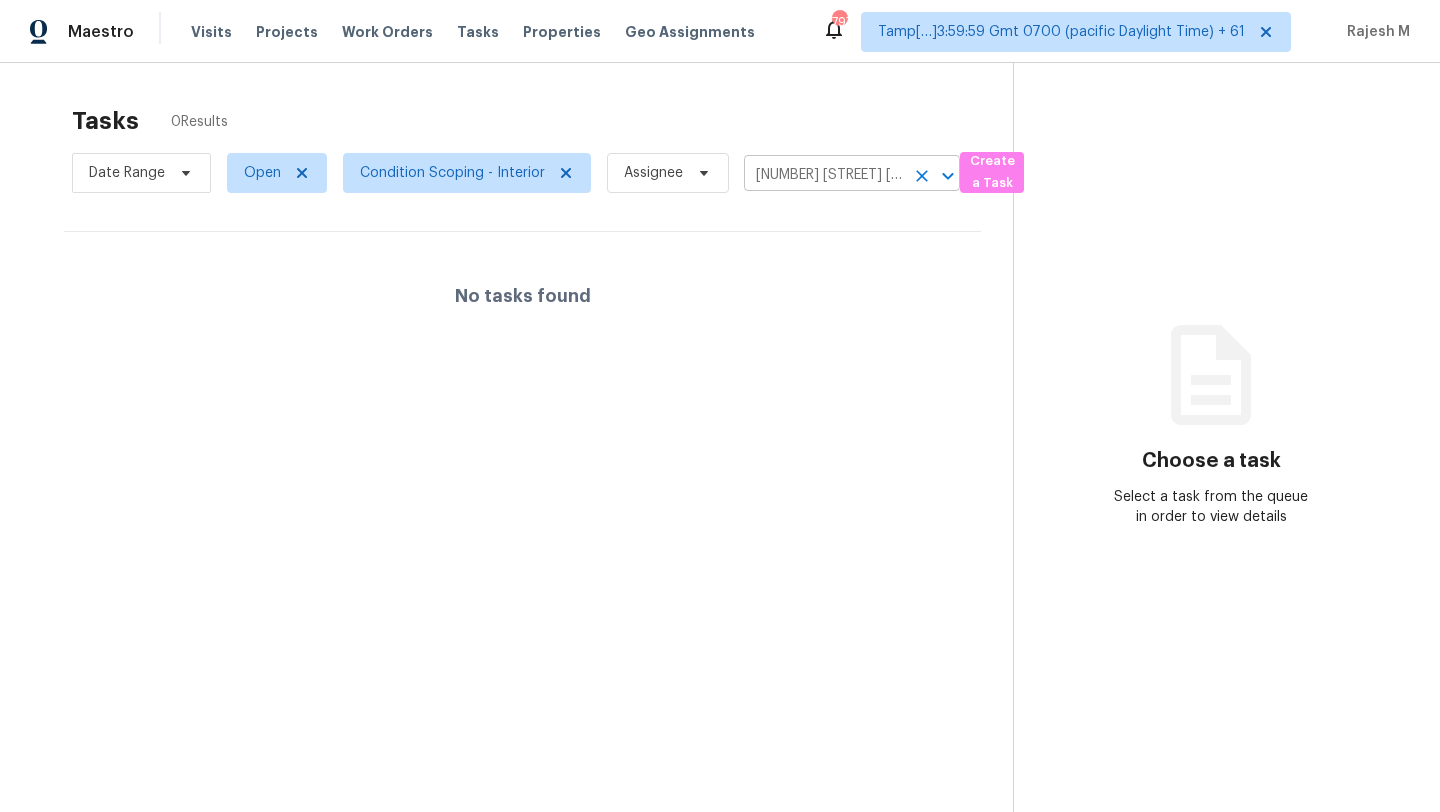 click 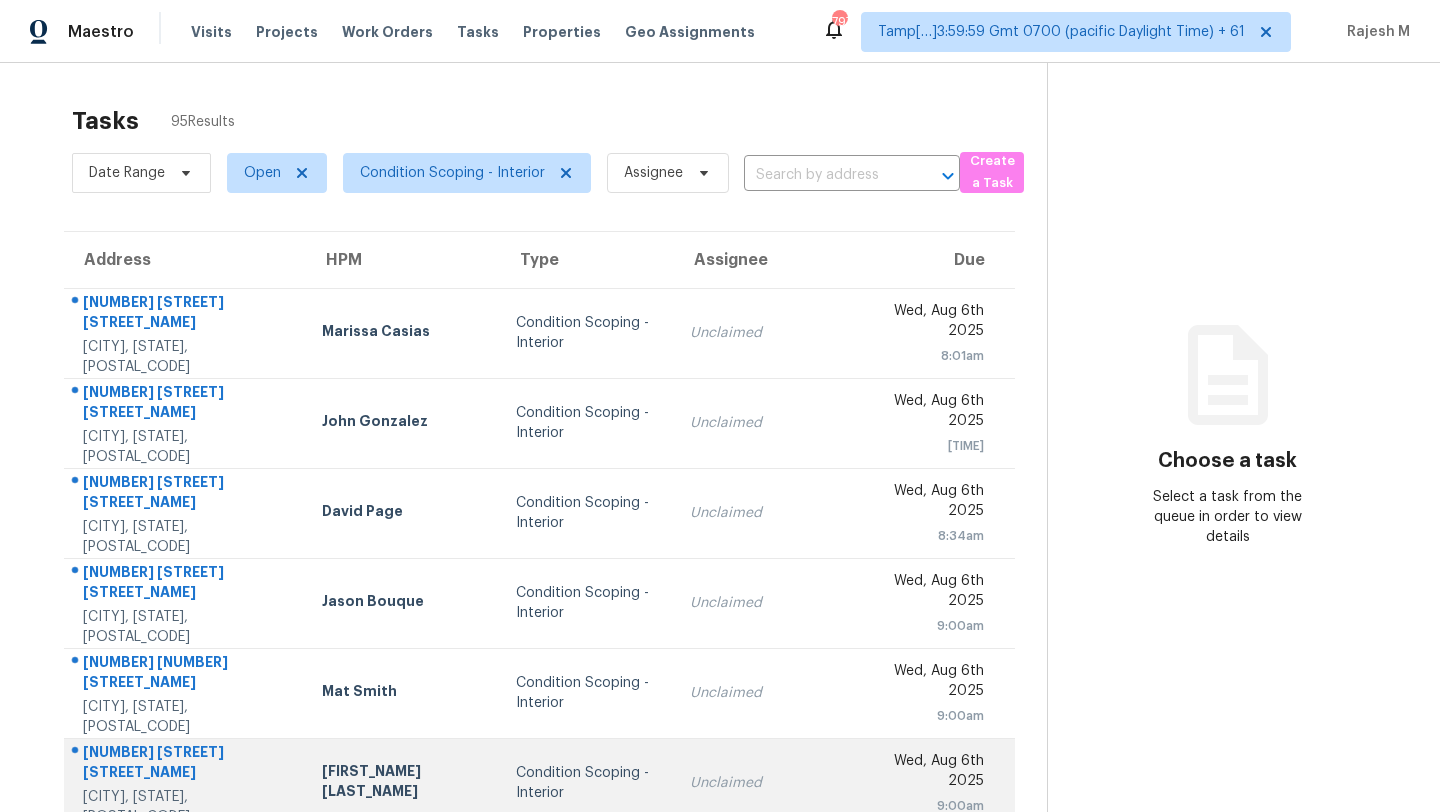 scroll, scrollTop: 229, scrollLeft: 0, axis: vertical 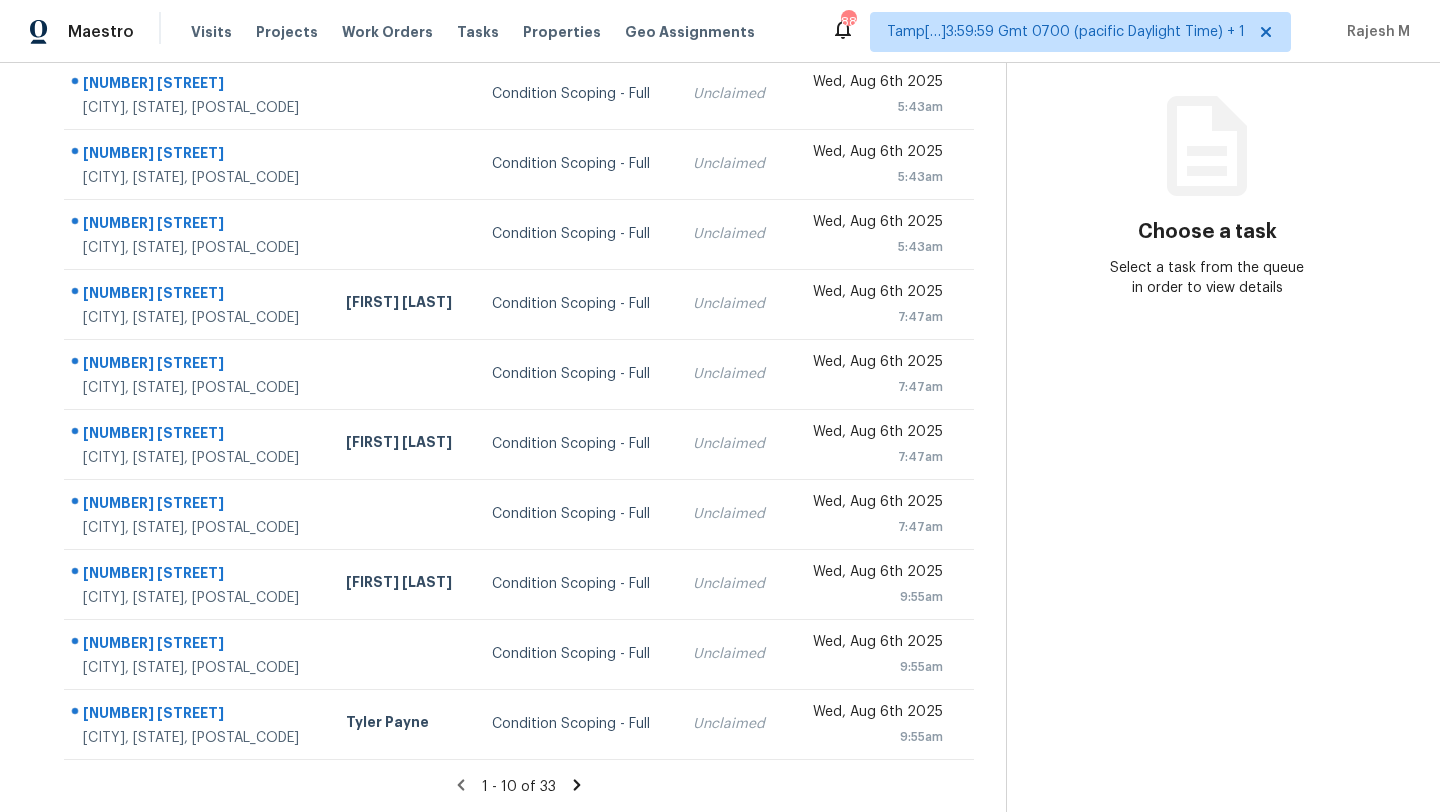 click 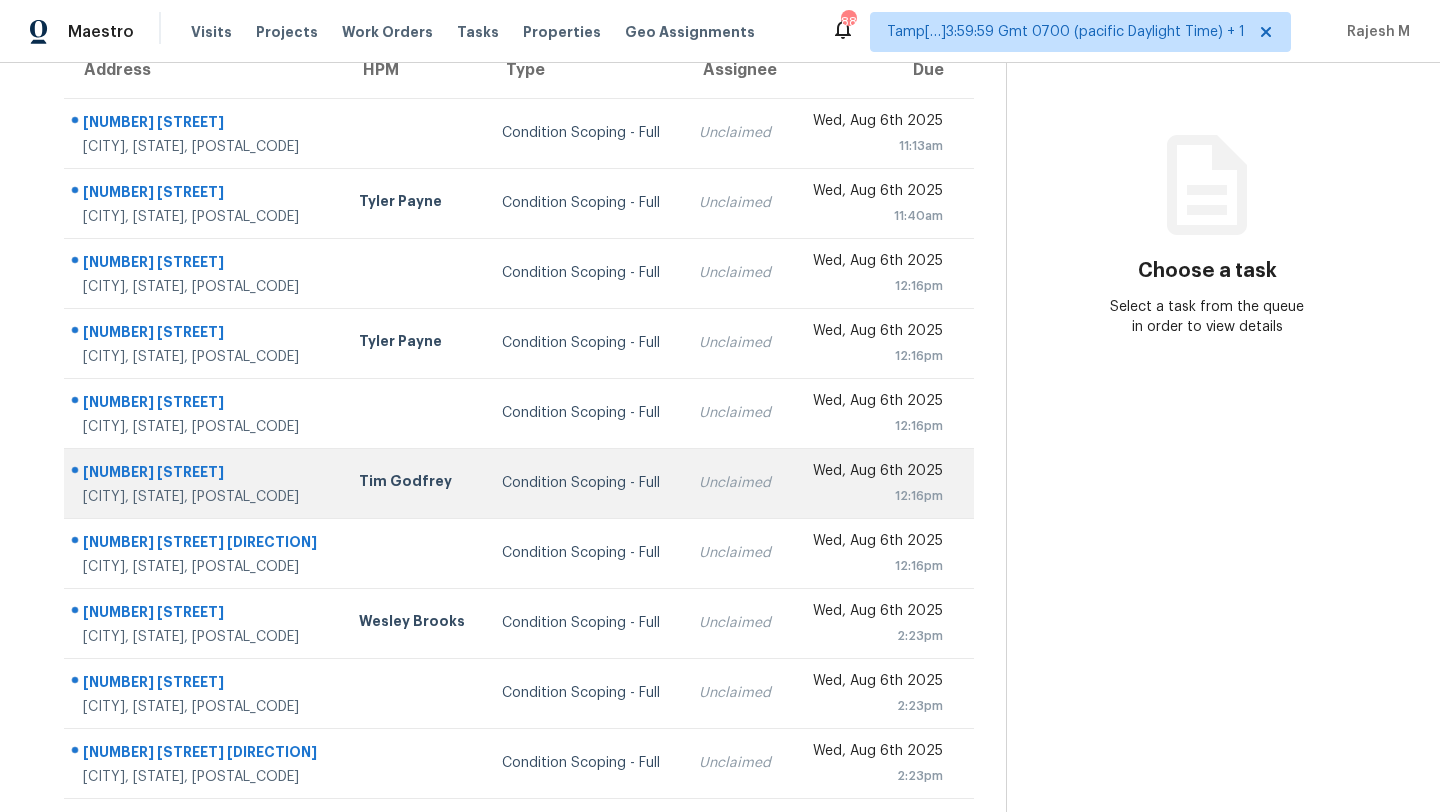 scroll, scrollTop: 229, scrollLeft: 0, axis: vertical 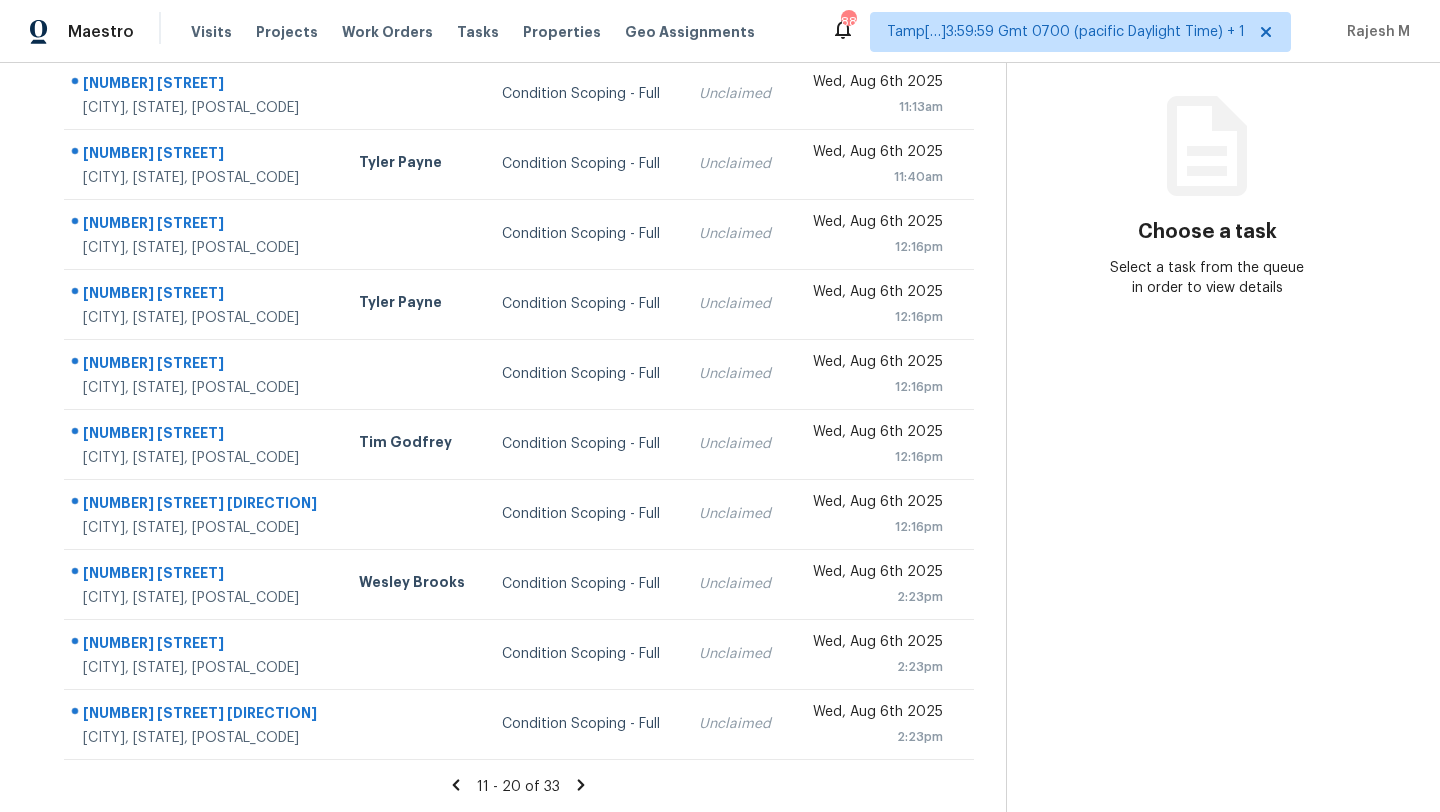 click 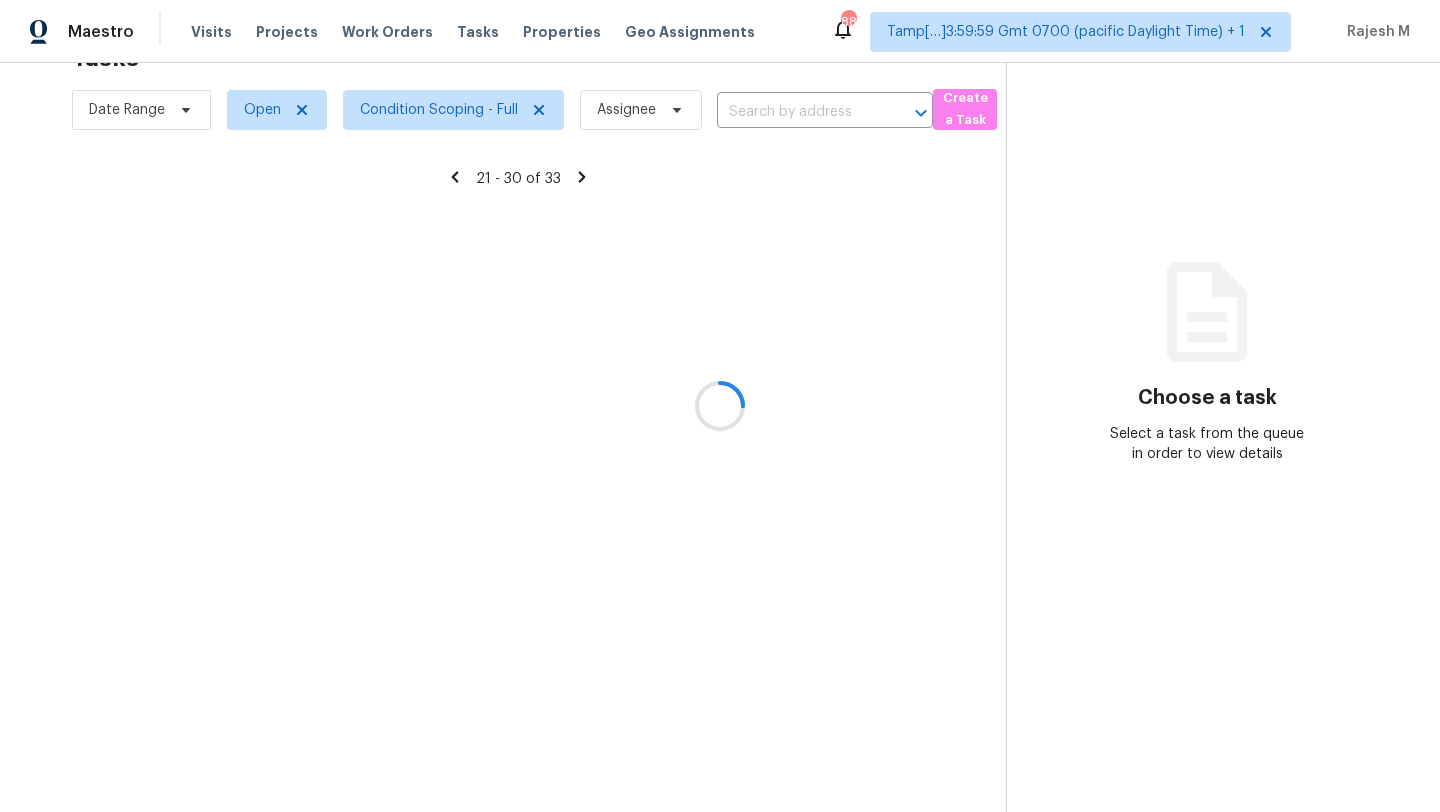 scroll, scrollTop: 229, scrollLeft: 0, axis: vertical 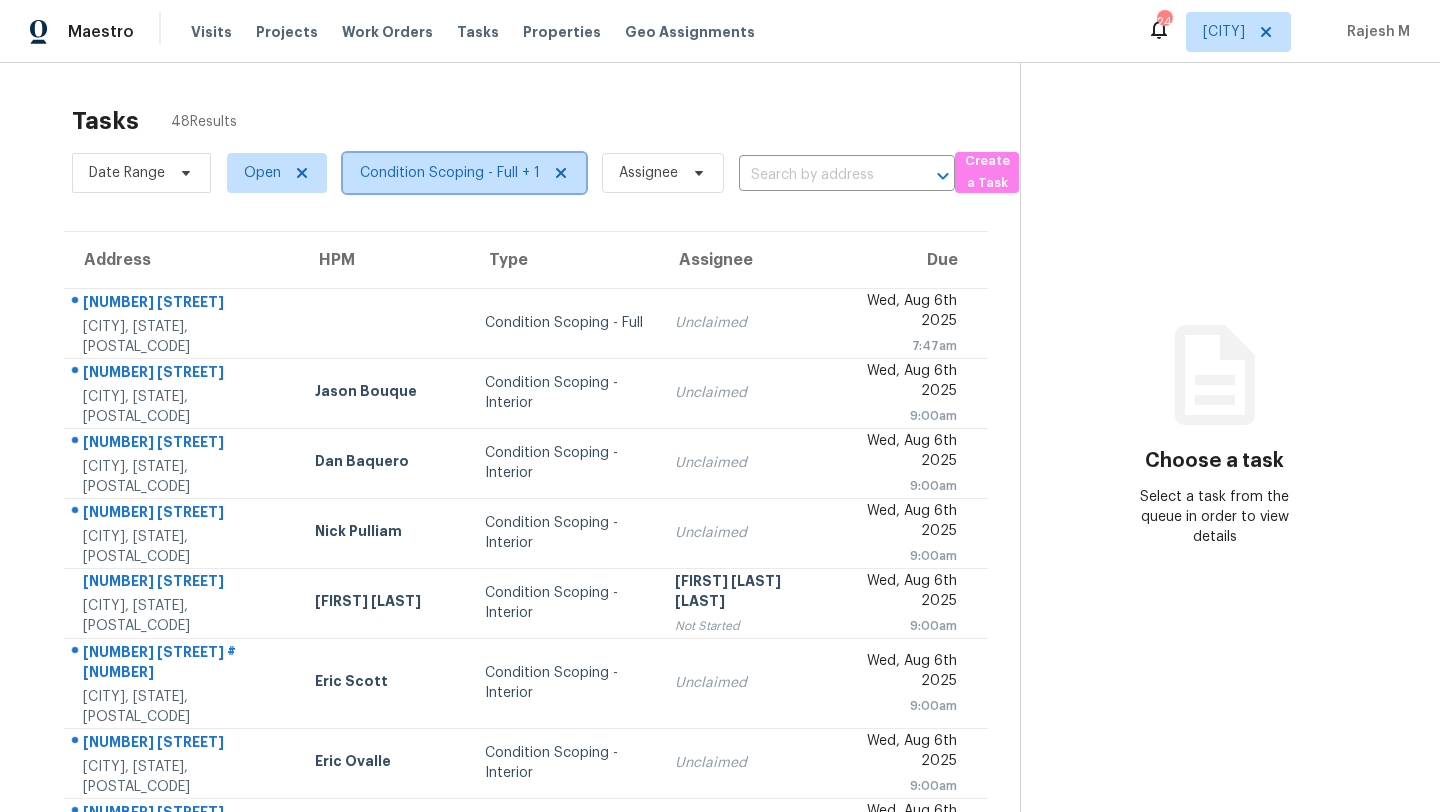 click on "Condition Scoping - Full + 1" at bounding box center (450, 173) 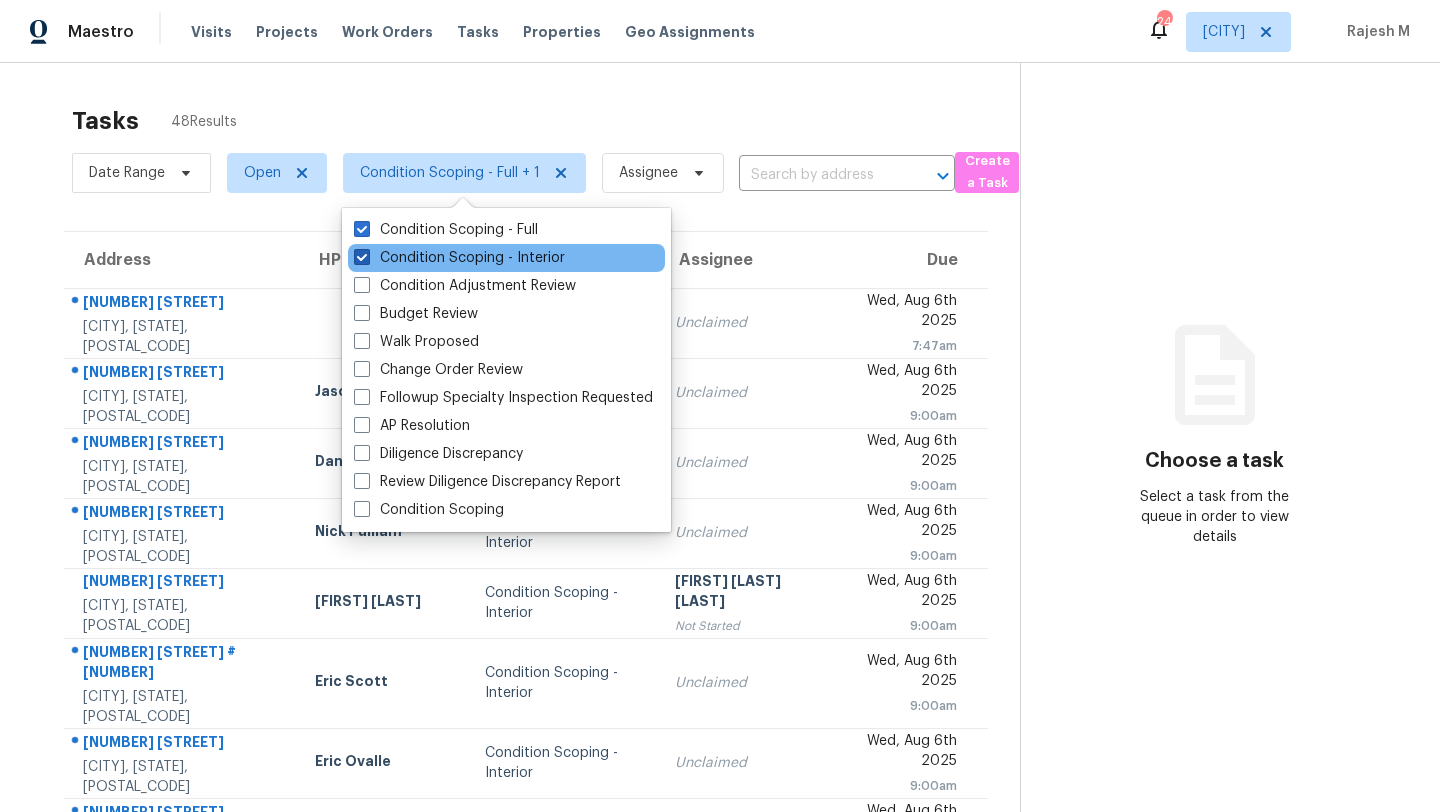 click on "Condition Scoping - Interior" at bounding box center [459, 258] 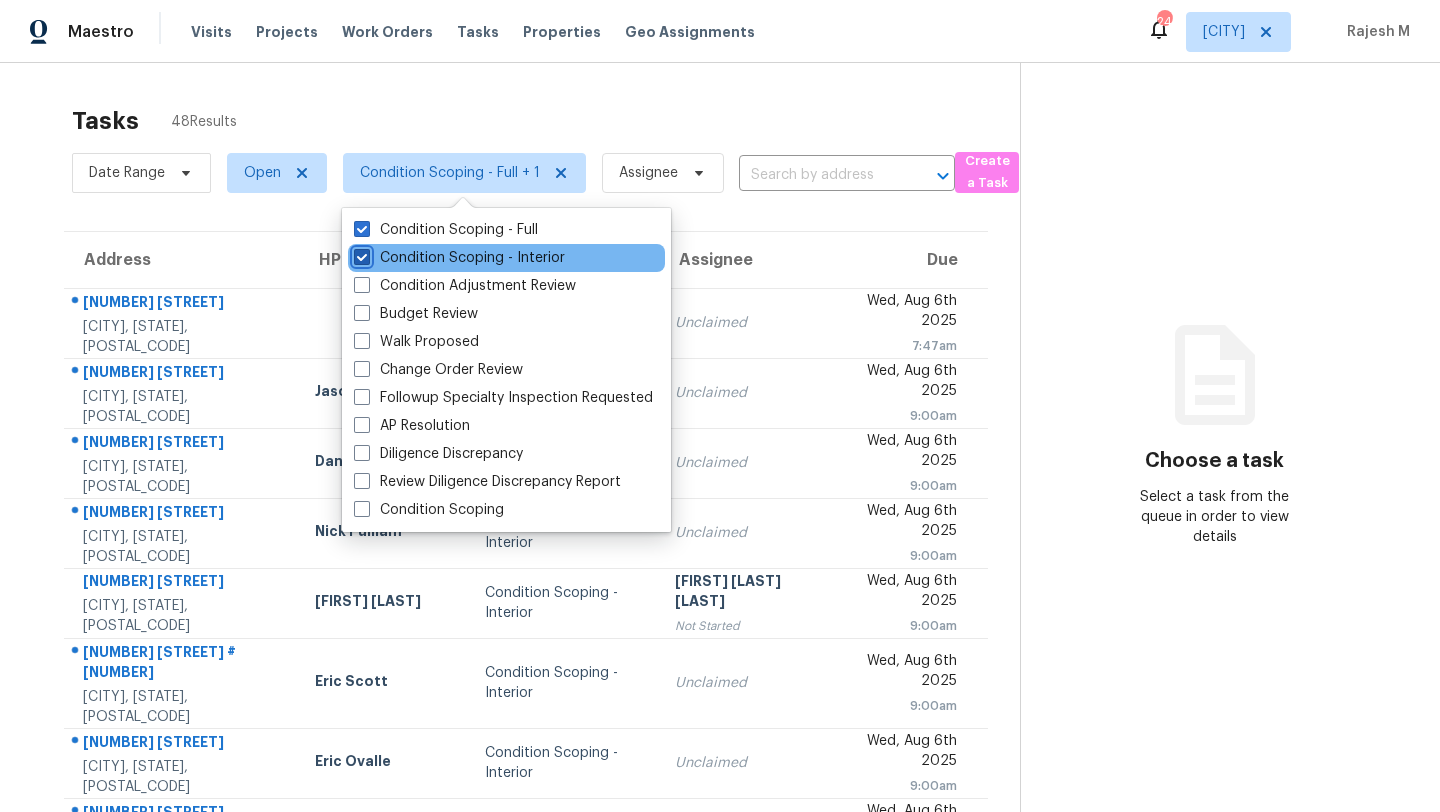 click on "Condition Scoping - Interior" at bounding box center (360, 254) 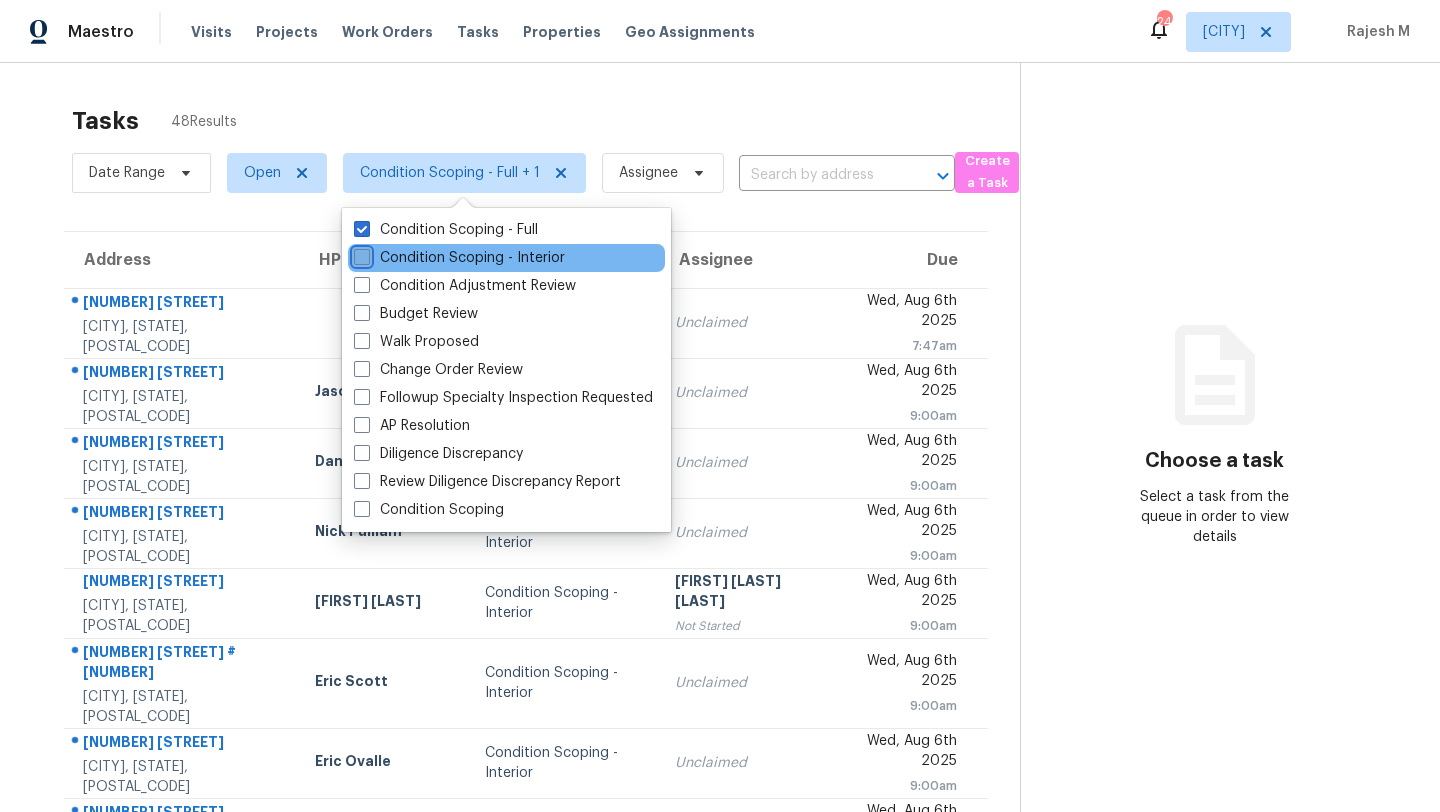 checkbox on "false" 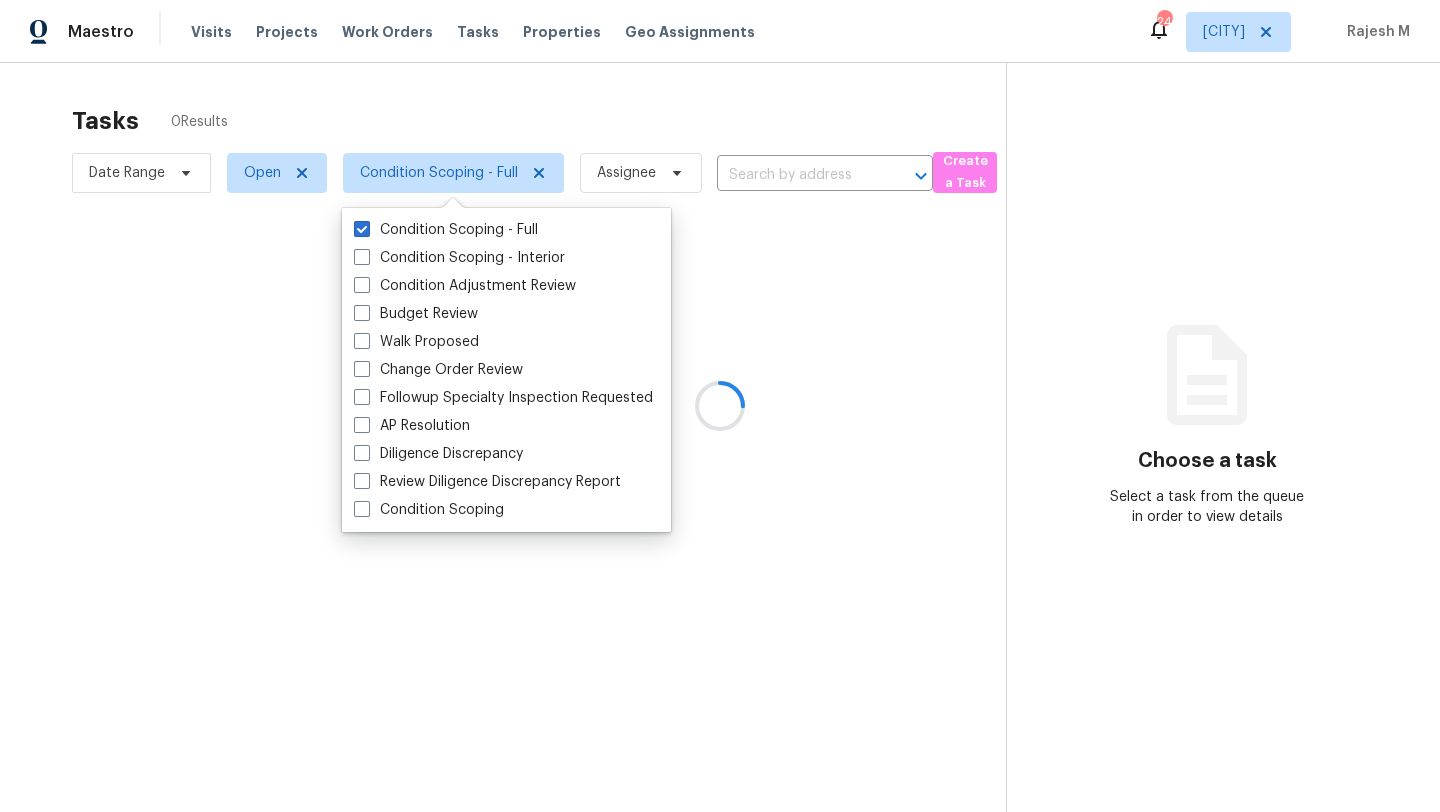 click at bounding box center (720, 406) 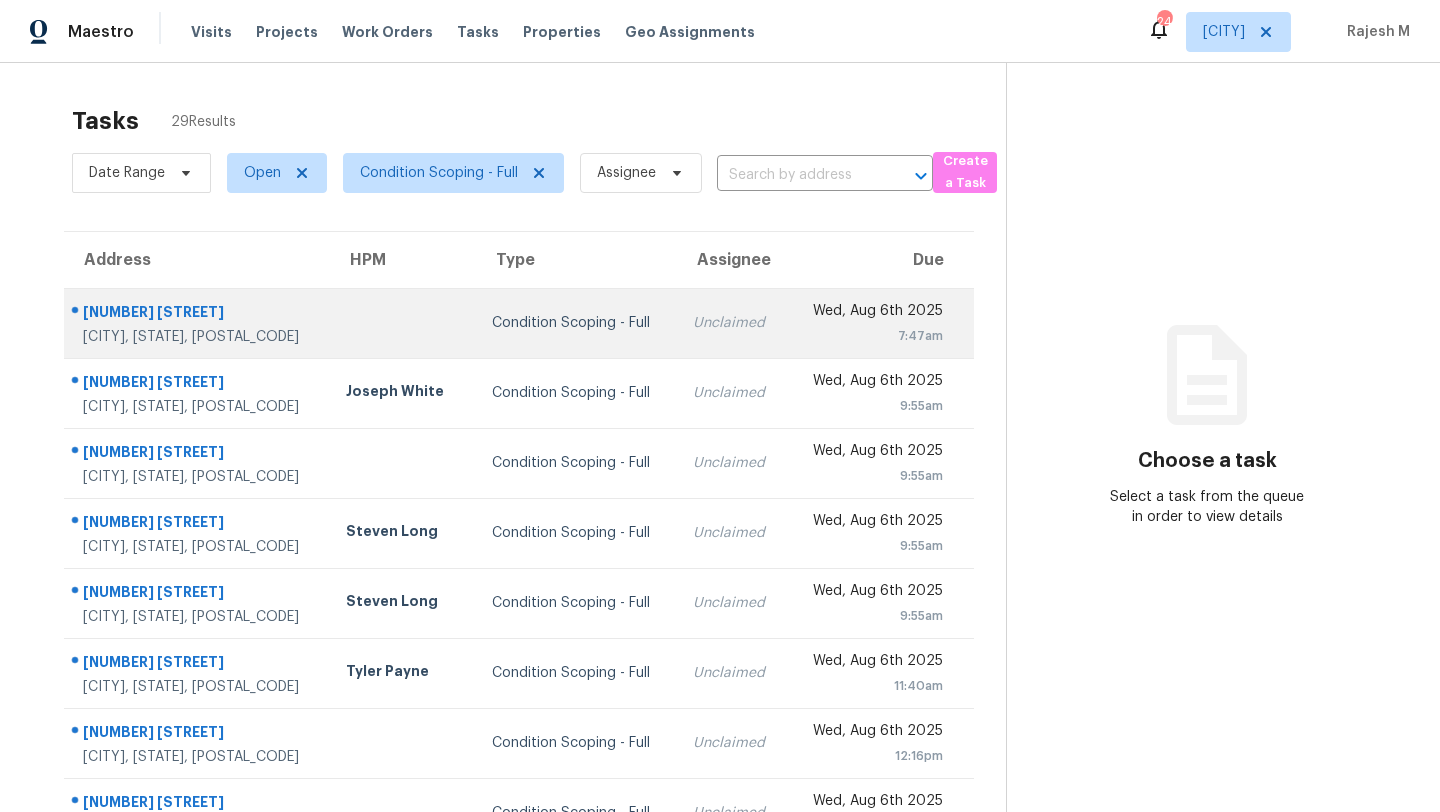 scroll, scrollTop: 229, scrollLeft: 0, axis: vertical 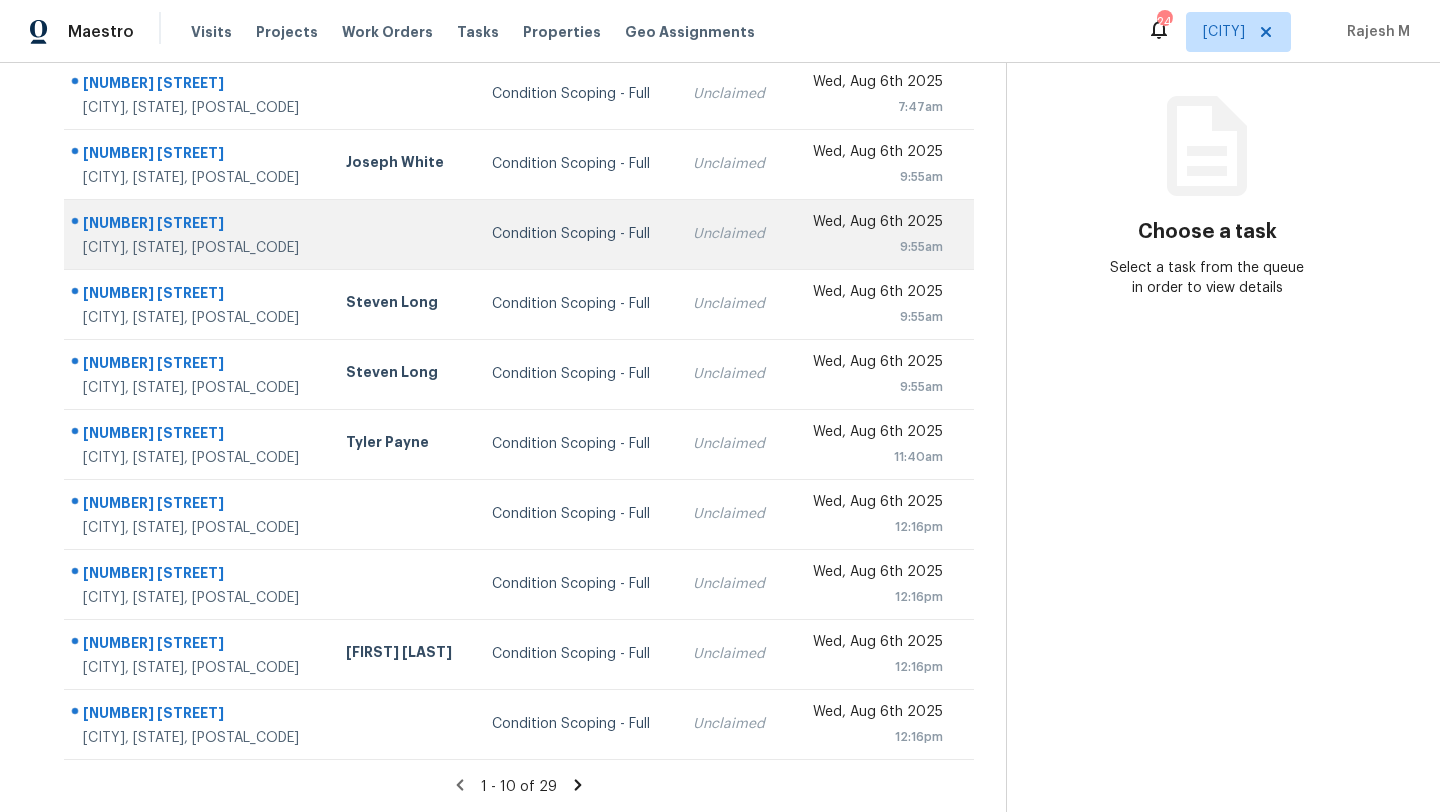 click on "Condition Scoping - Full" at bounding box center [576, 234] 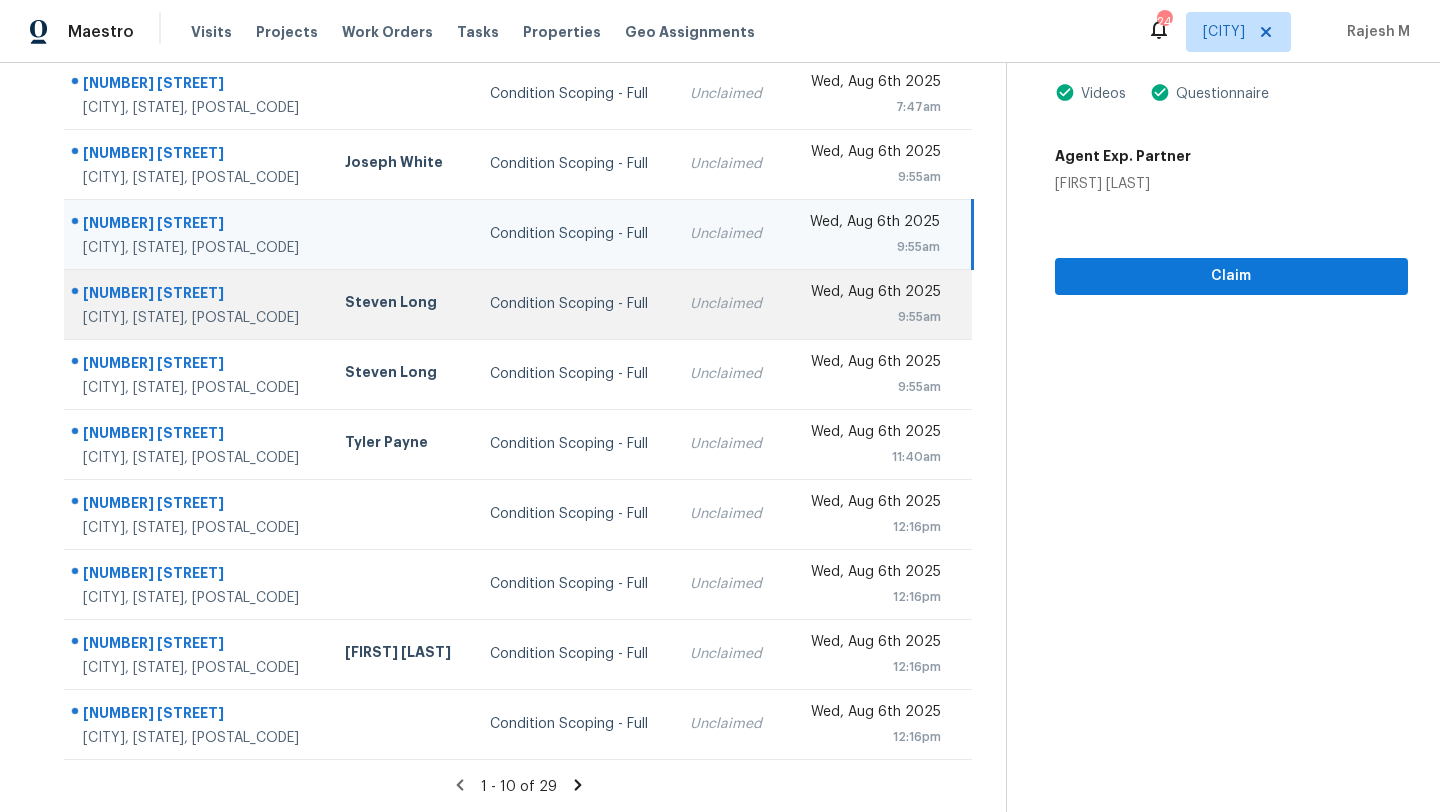 click on "Unclaimed" at bounding box center (729, 304) 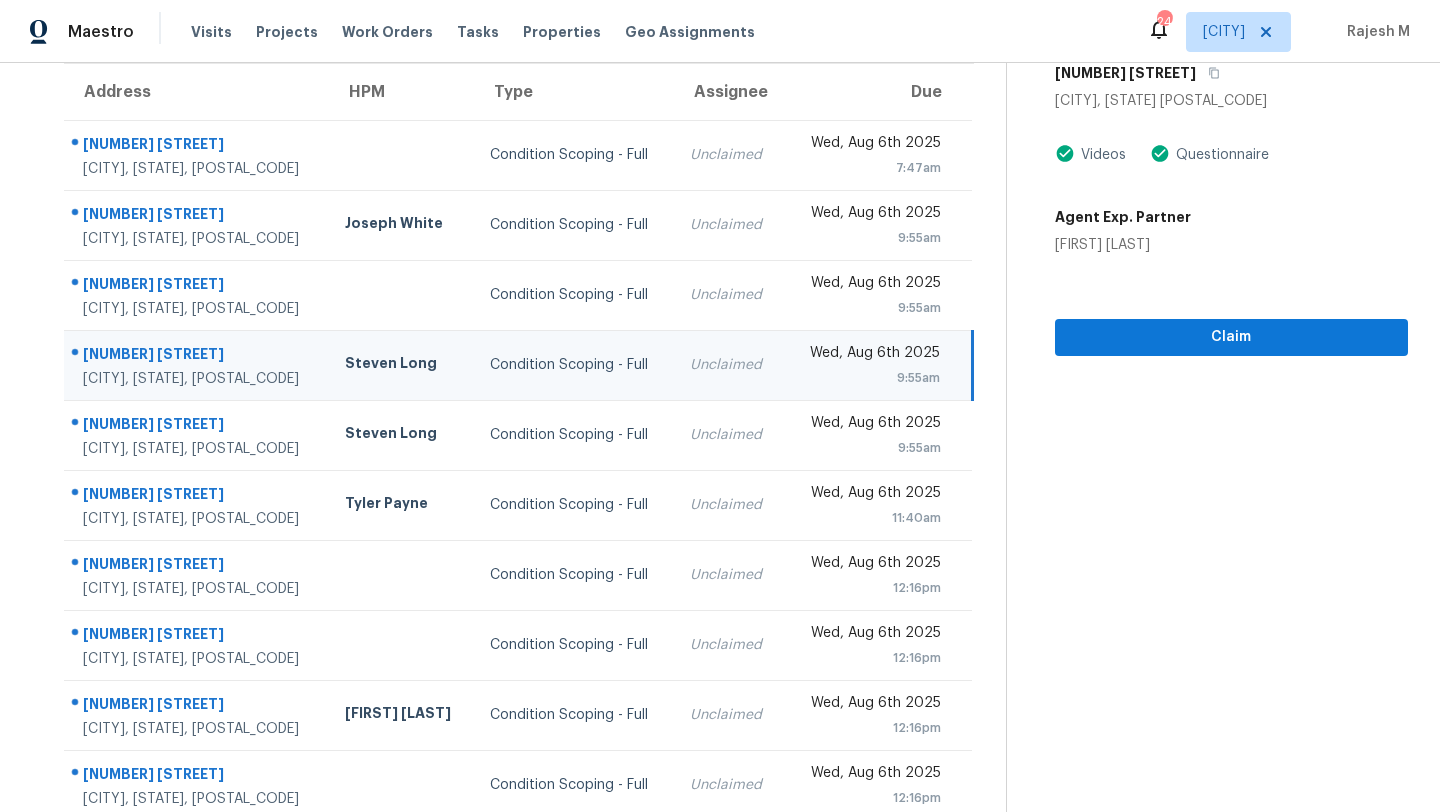 scroll, scrollTop: 103, scrollLeft: 0, axis: vertical 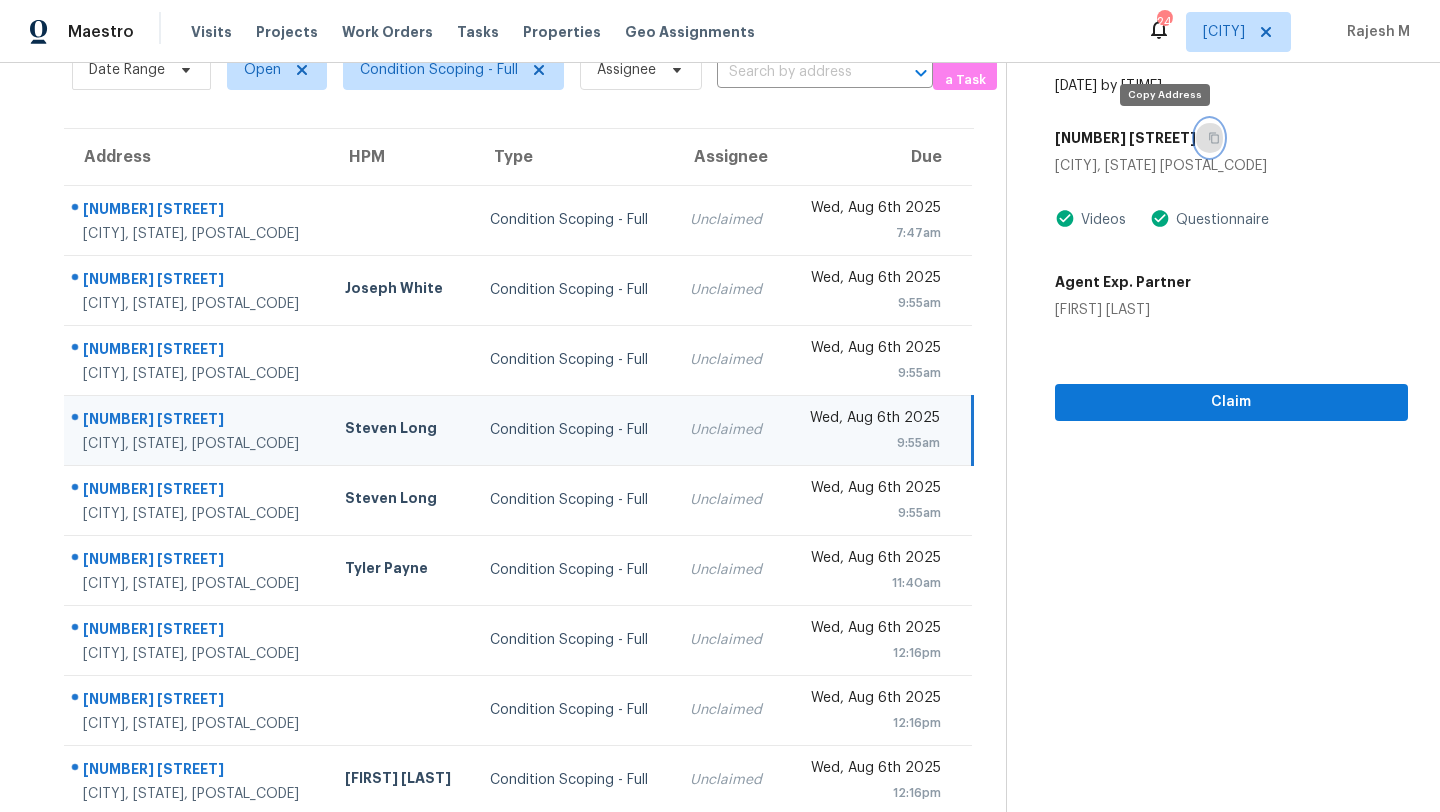 click at bounding box center (1209, 138) 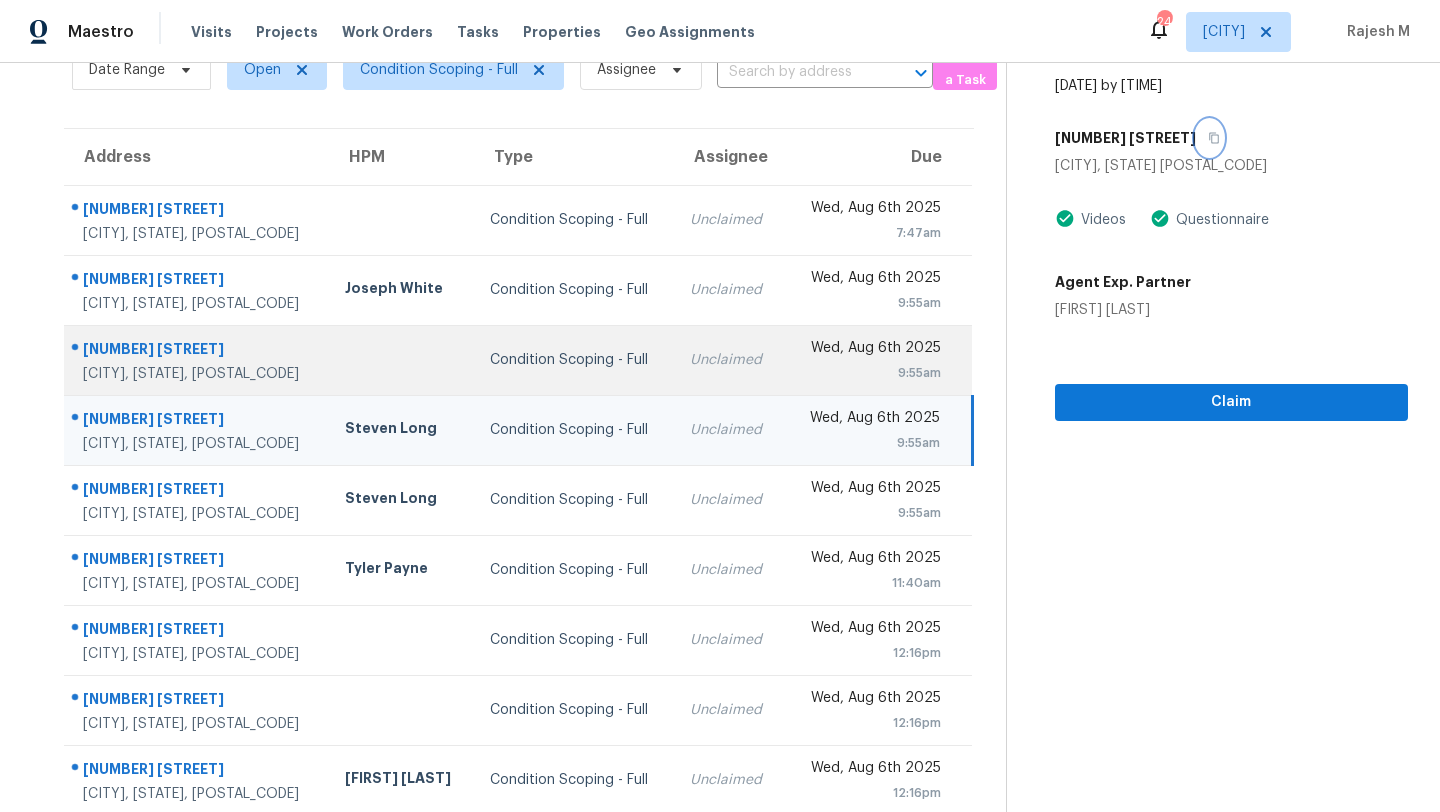 scroll, scrollTop: 0, scrollLeft: 0, axis: both 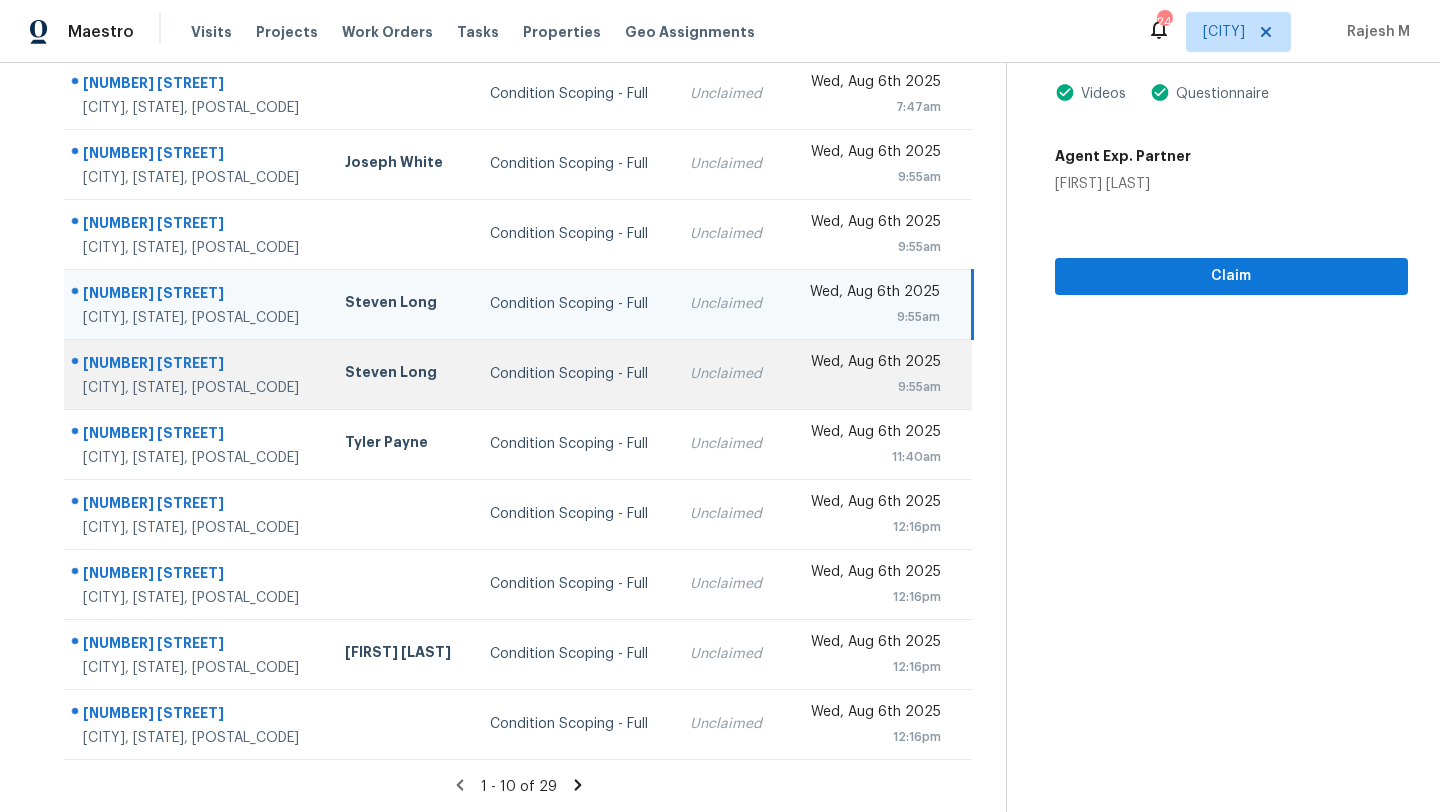 click on "Condition Scoping - Full" at bounding box center [574, 374] 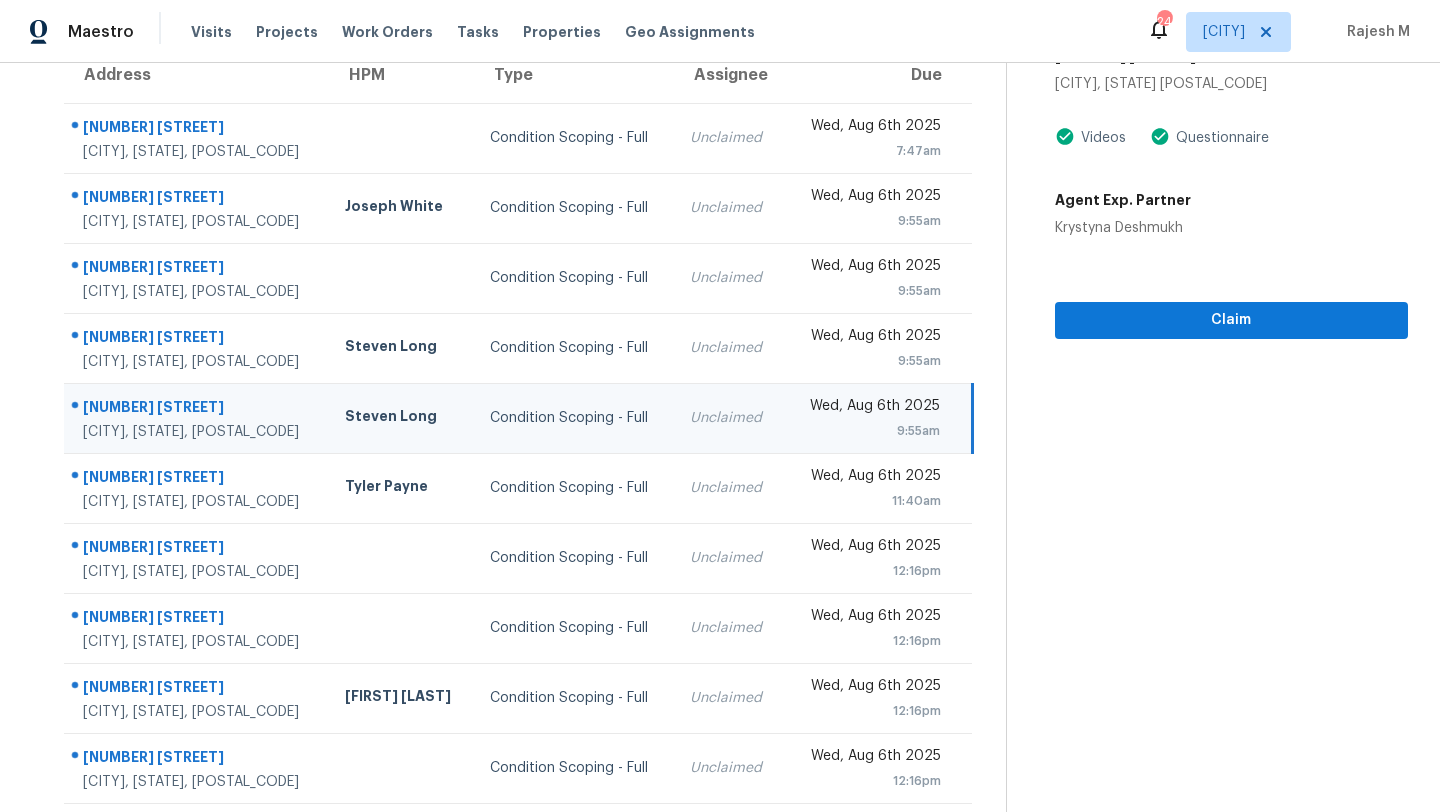 scroll, scrollTop: 99, scrollLeft: 0, axis: vertical 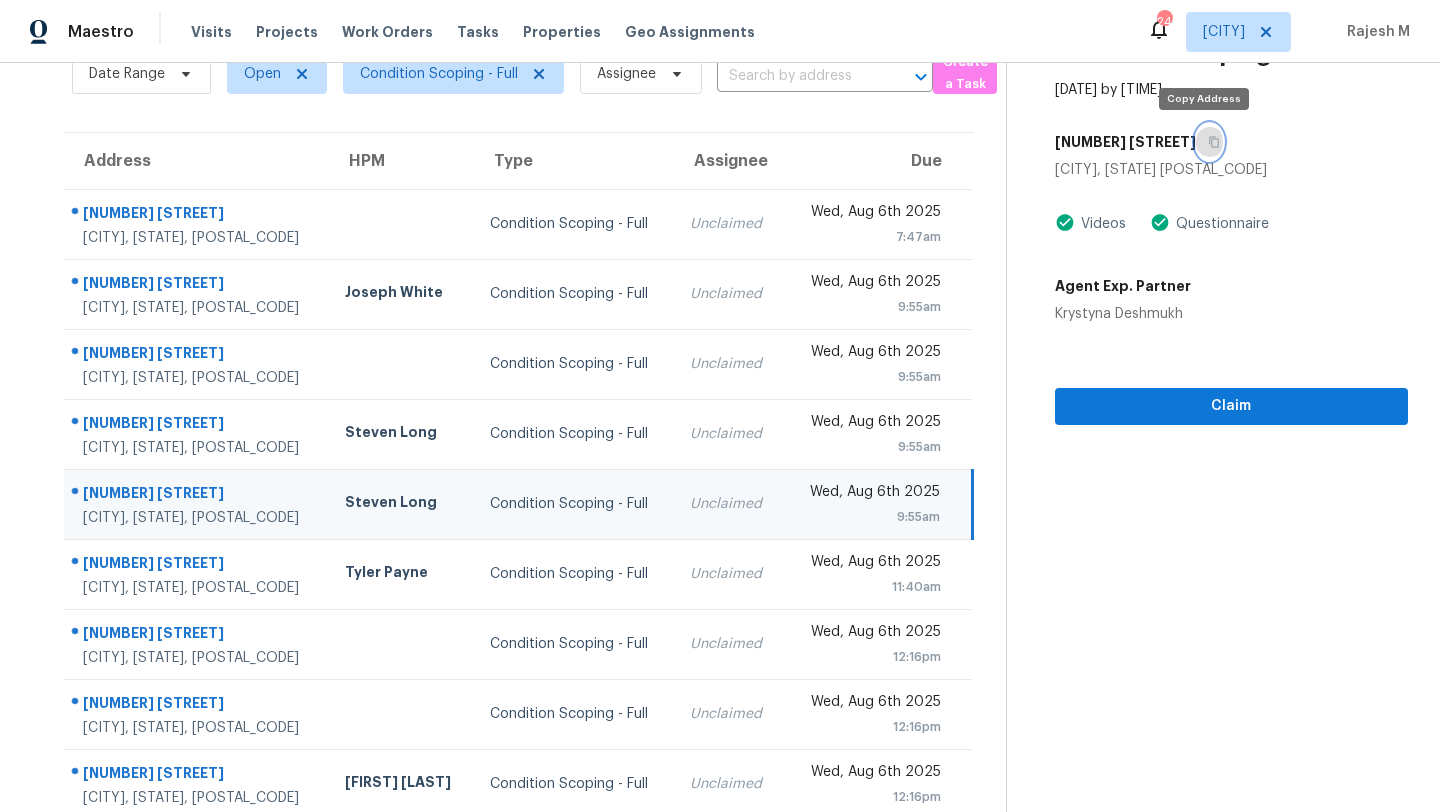 click 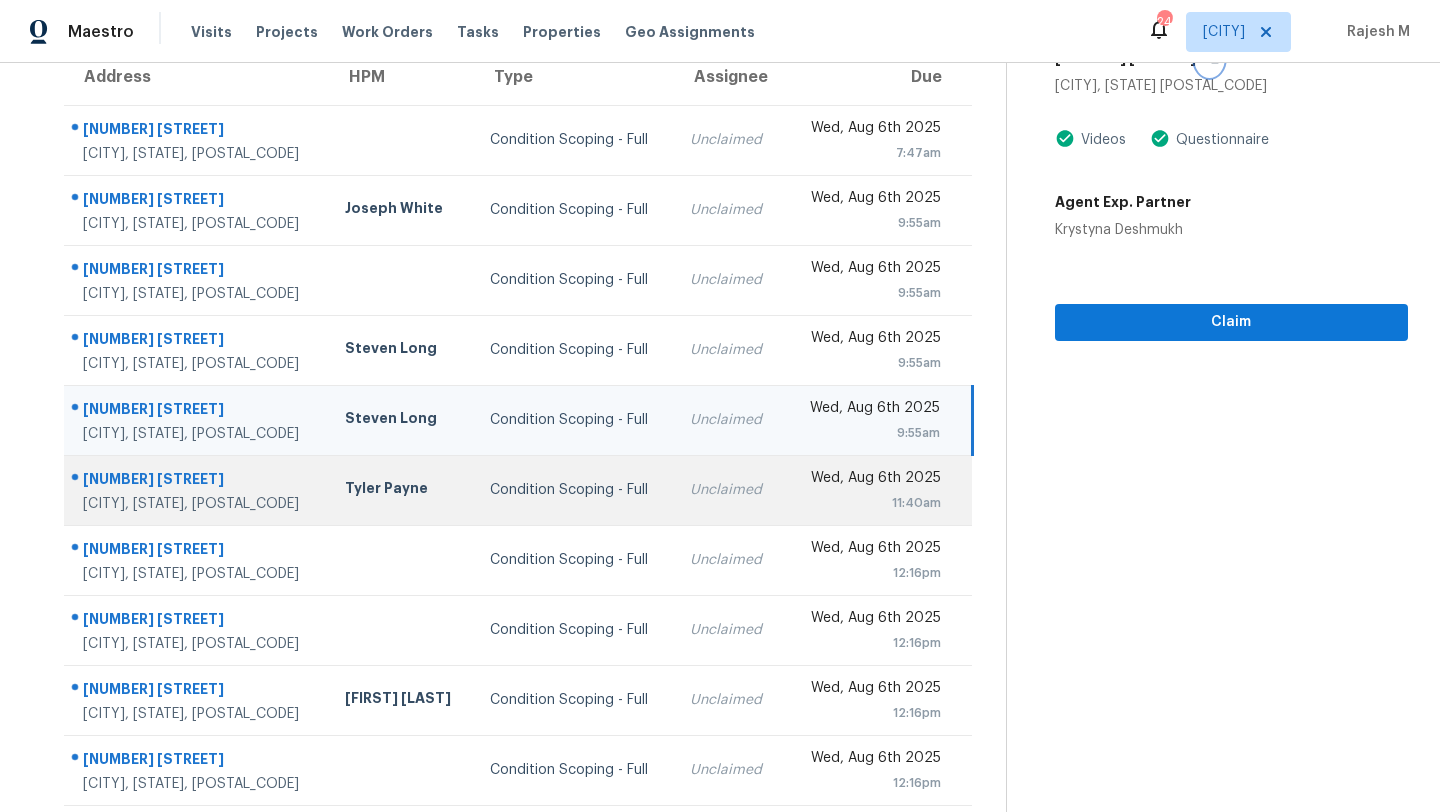 scroll, scrollTop: 229, scrollLeft: 0, axis: vertical 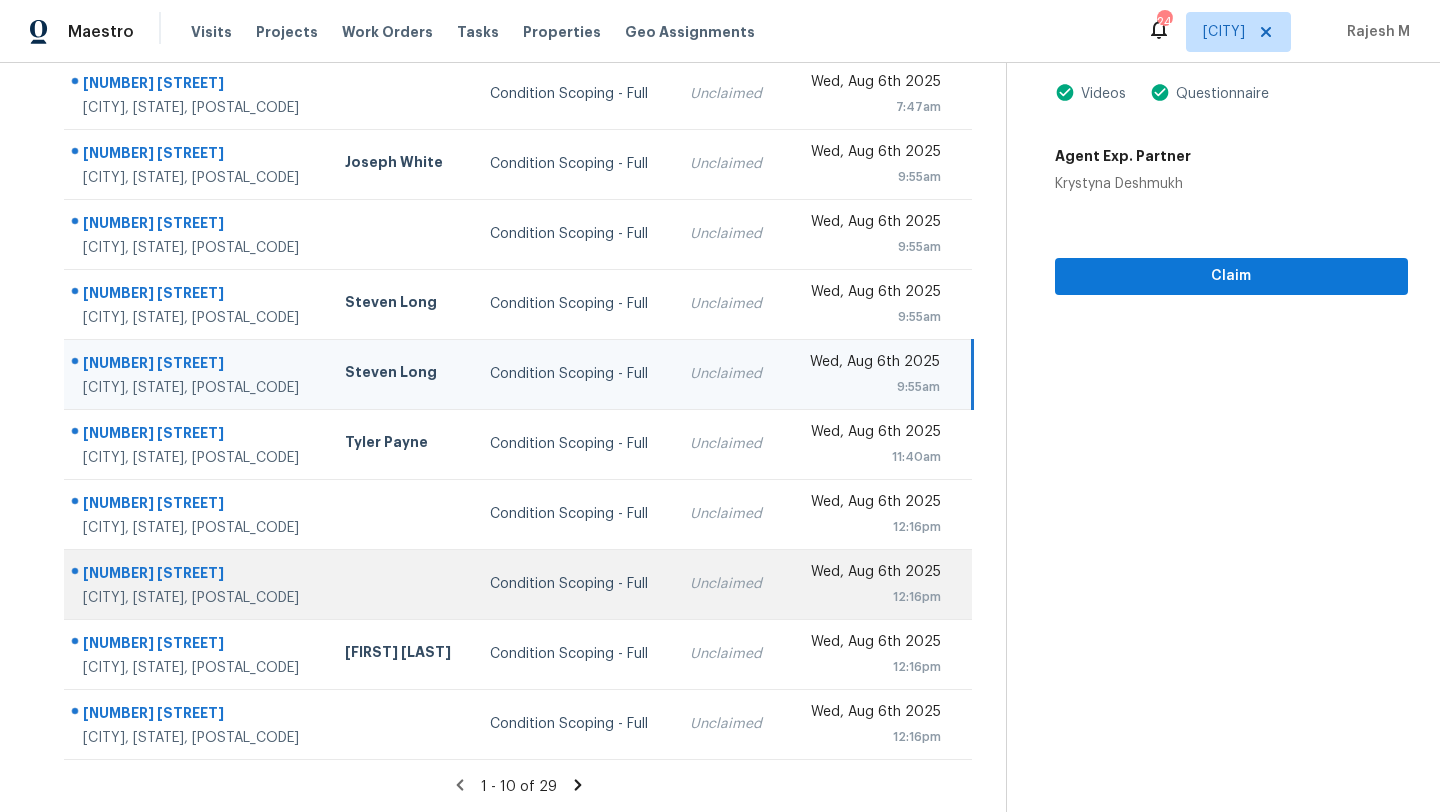 click on "Condition Scoping - Full" at bounding box center [574, 584] 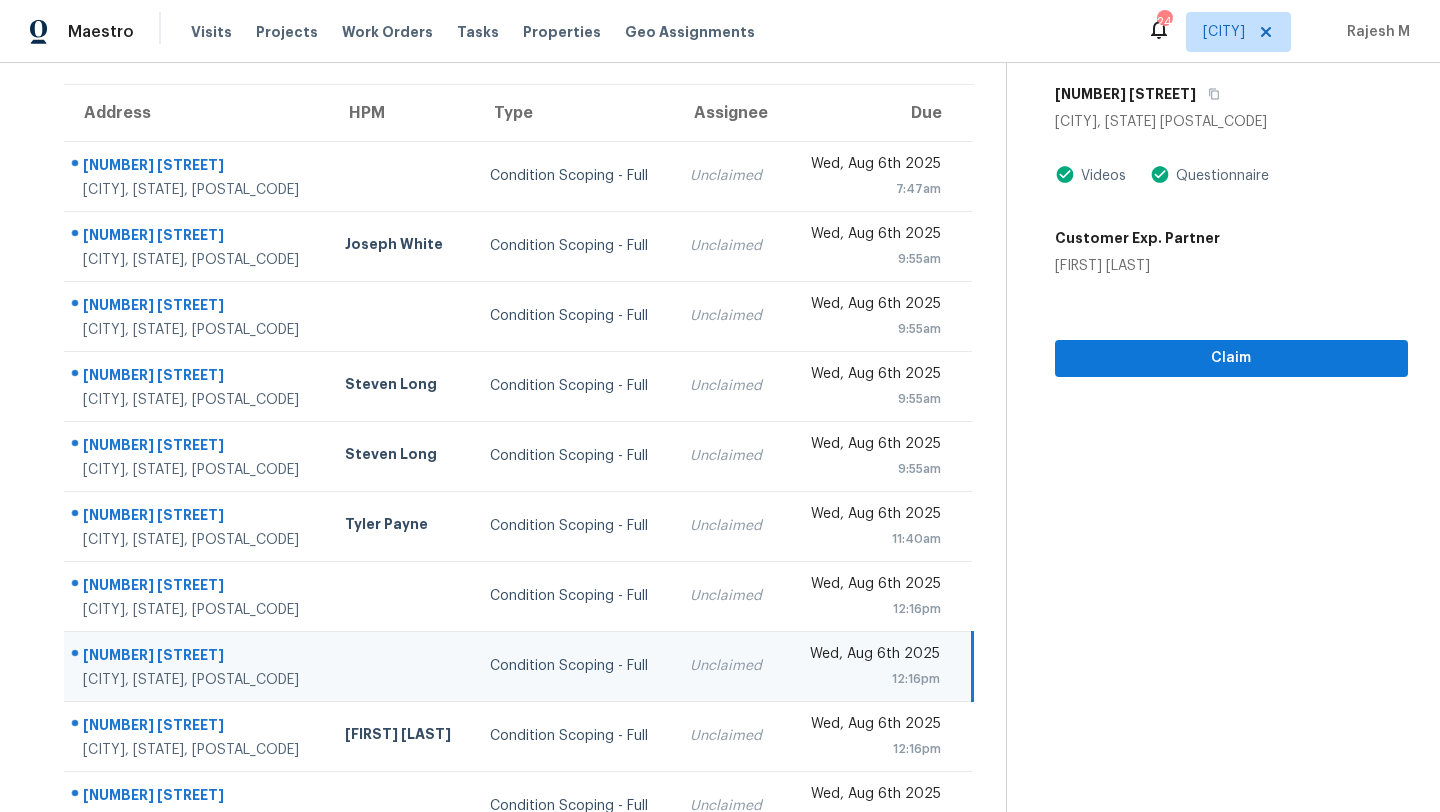 scroll, scrollTop: 43, scrollLeft: 0, axis: vertical 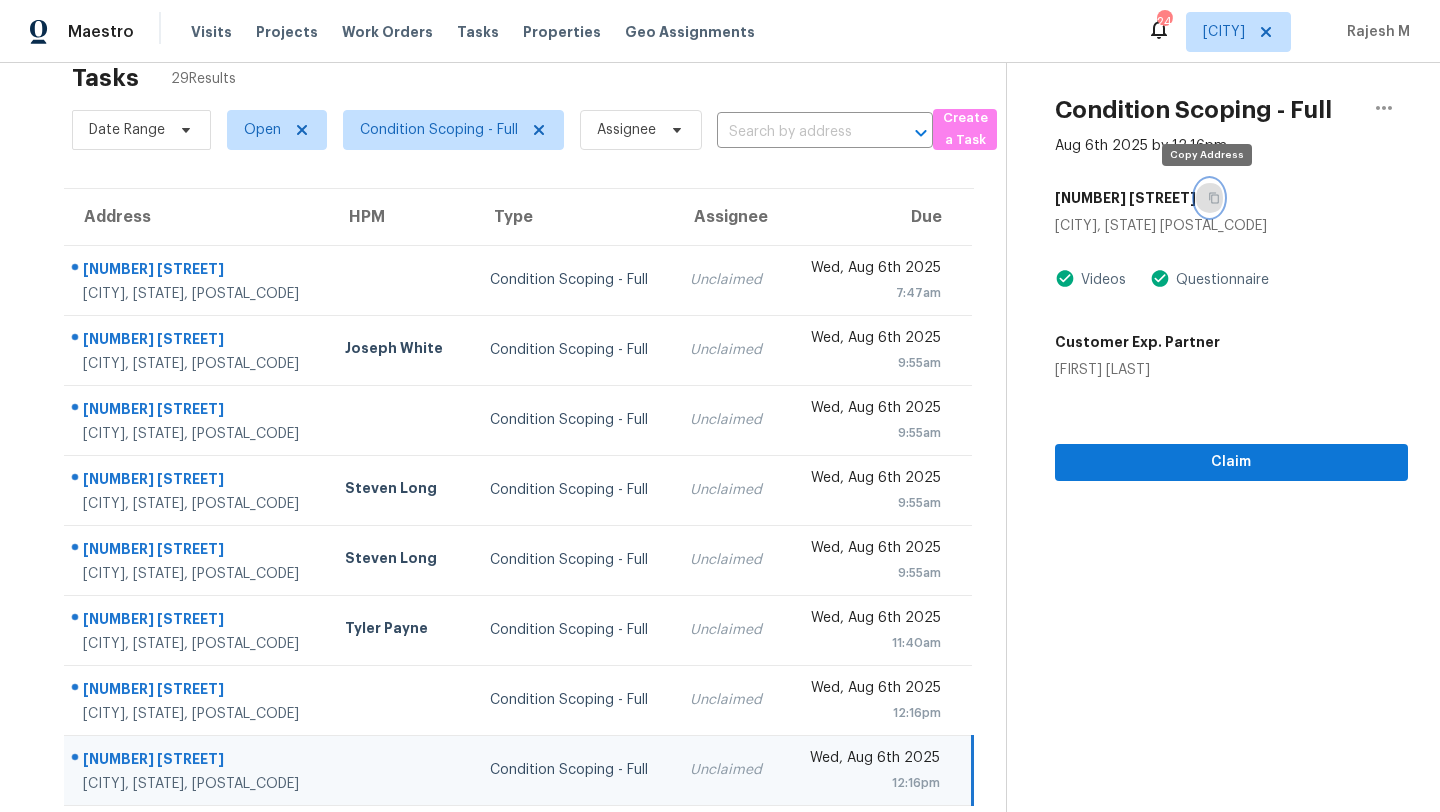 click 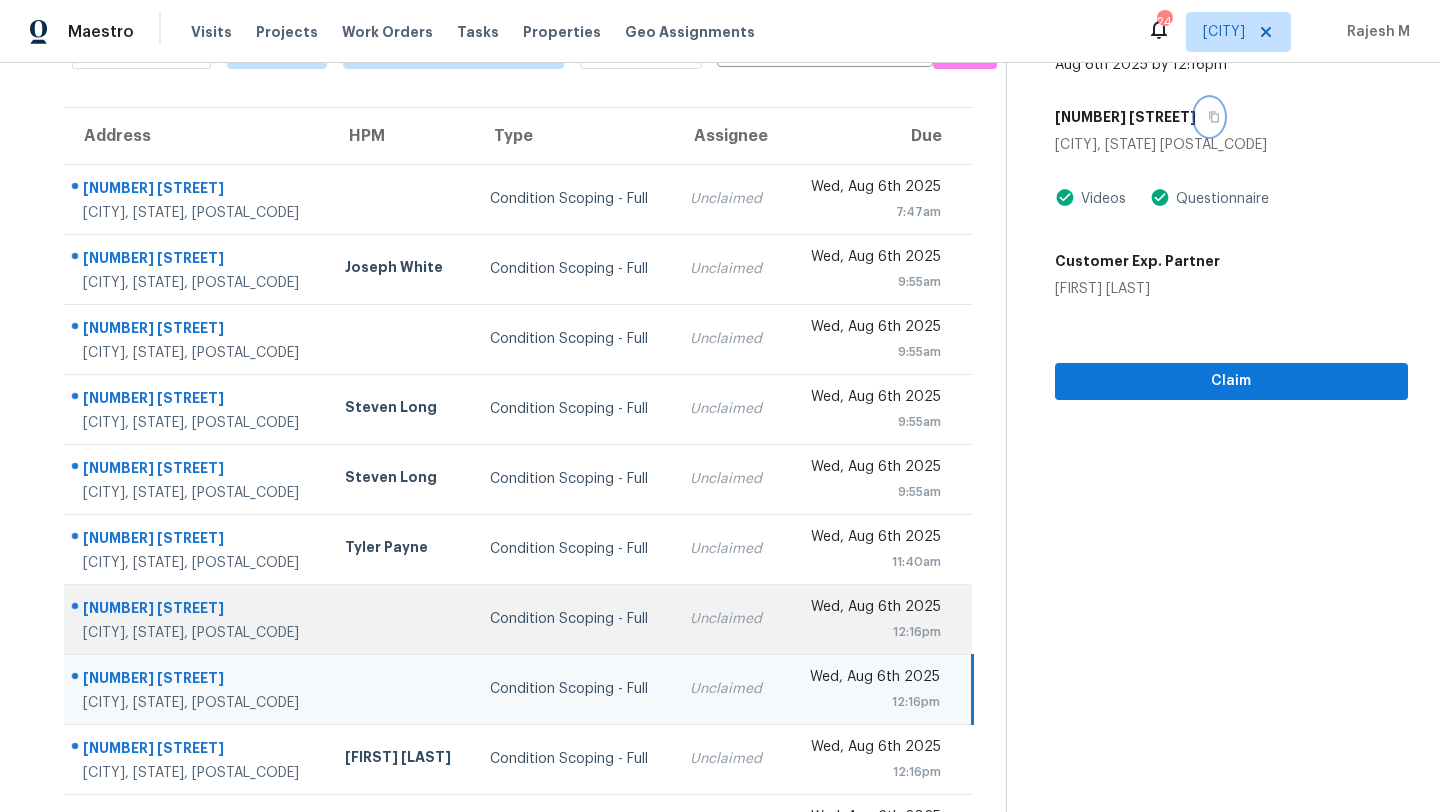 scroll, scrollTop: 229, scrollLeft: 0, axis: vertical 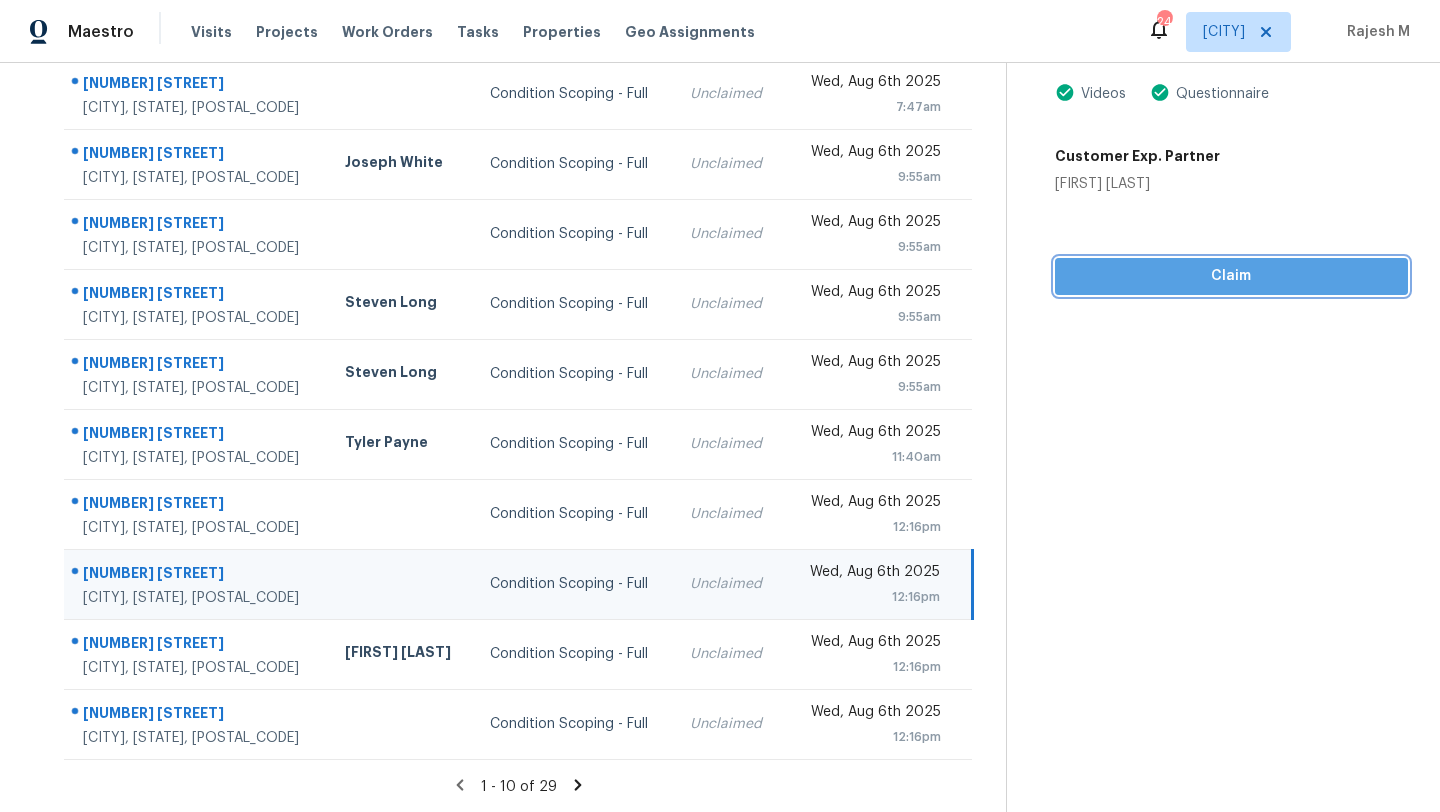 click on "Claim" at bounding box center [1231, 276] 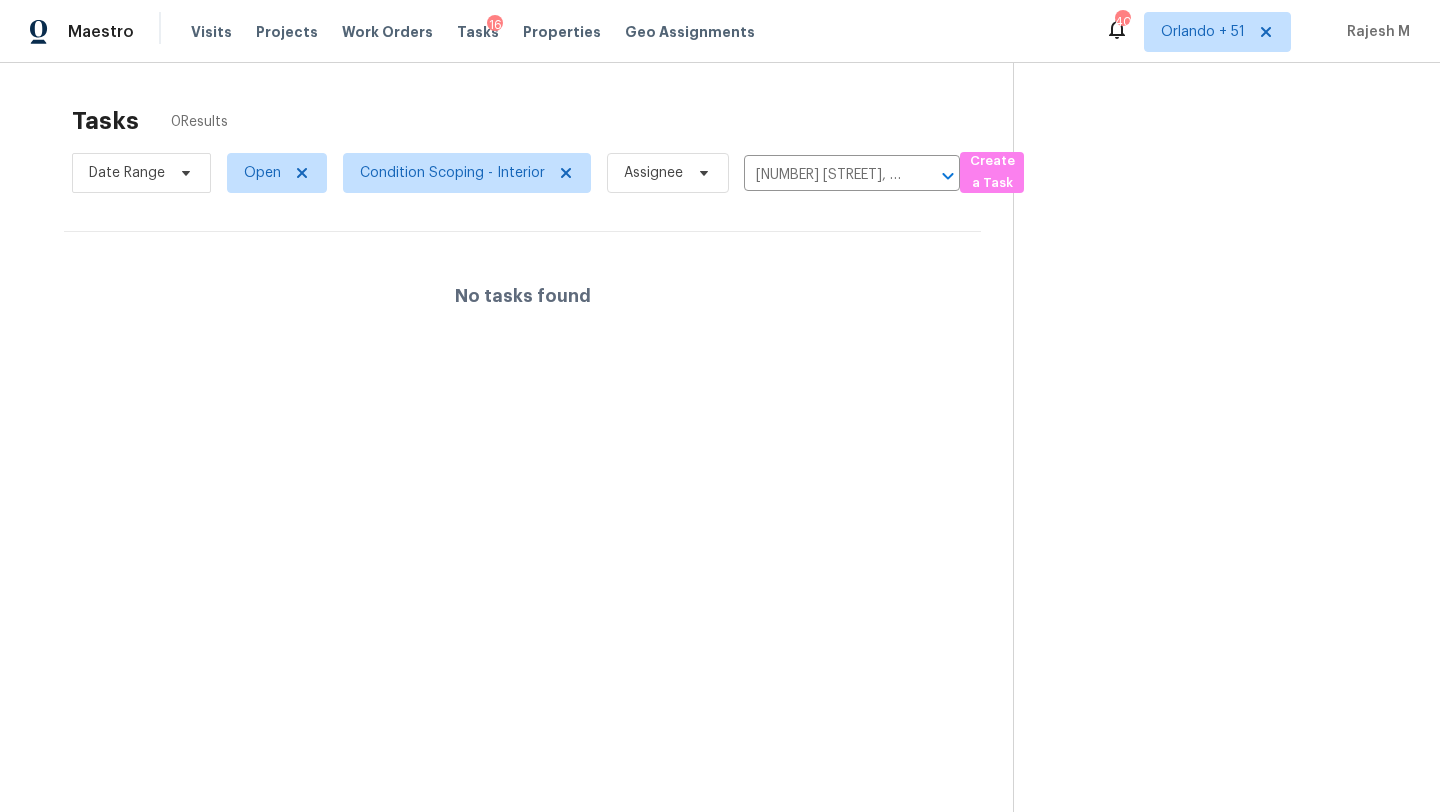 scroll, scrollTop: 0, scrollLeft: 0, axis: both 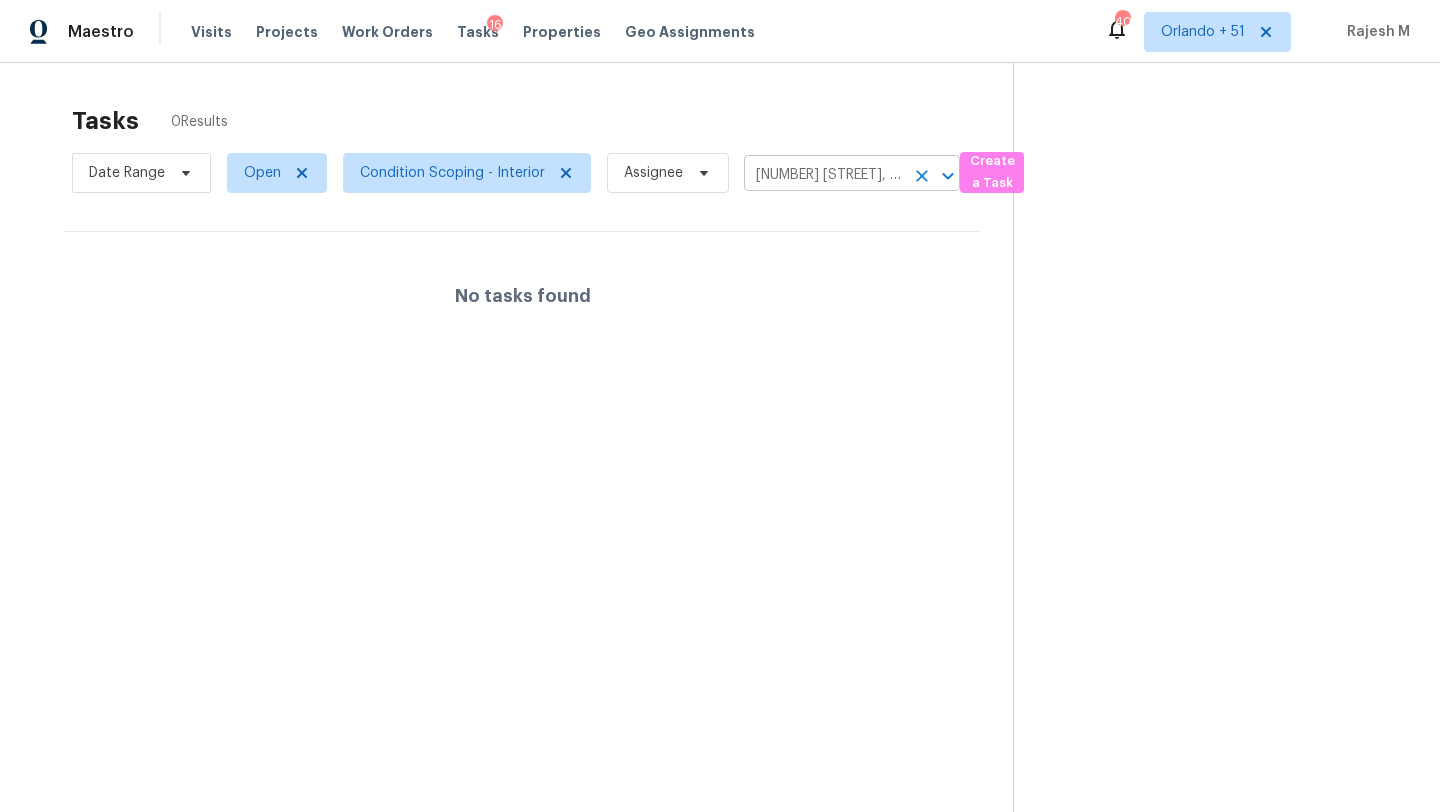 click 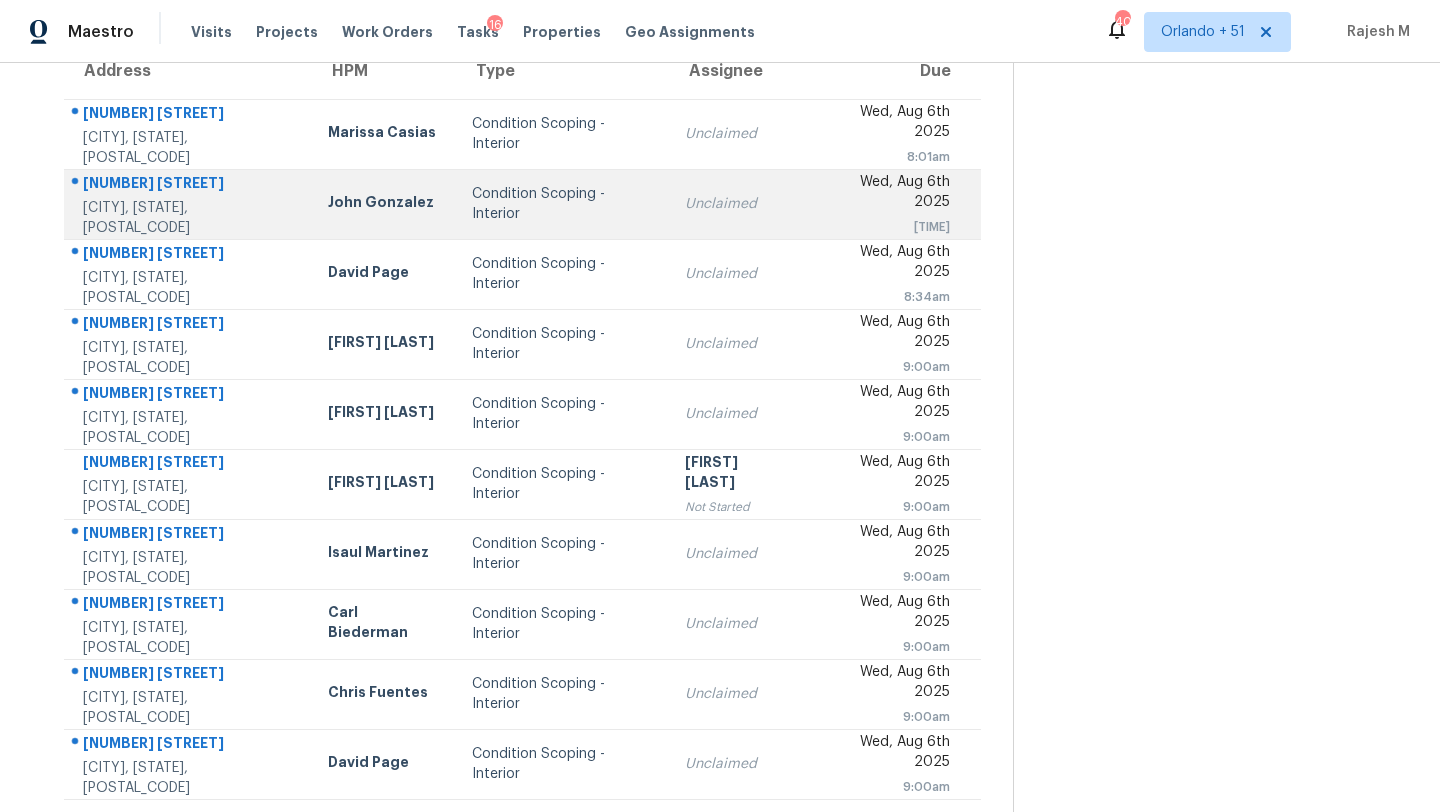 scroll, scrollTop: 229, scrollLeft: 0, axis: vertical 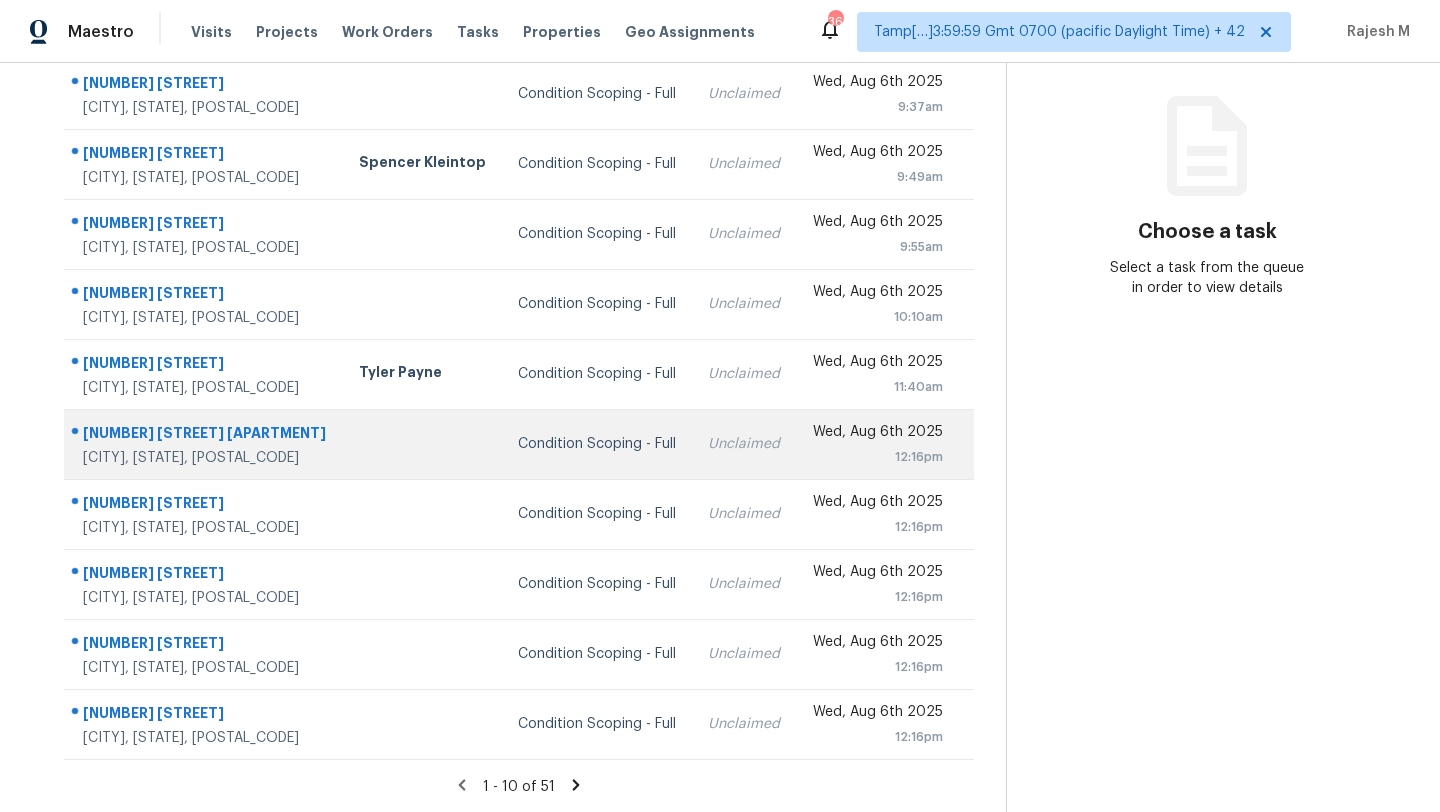 click on "Condition Scoping - Full" at bounding box center (597, 444) 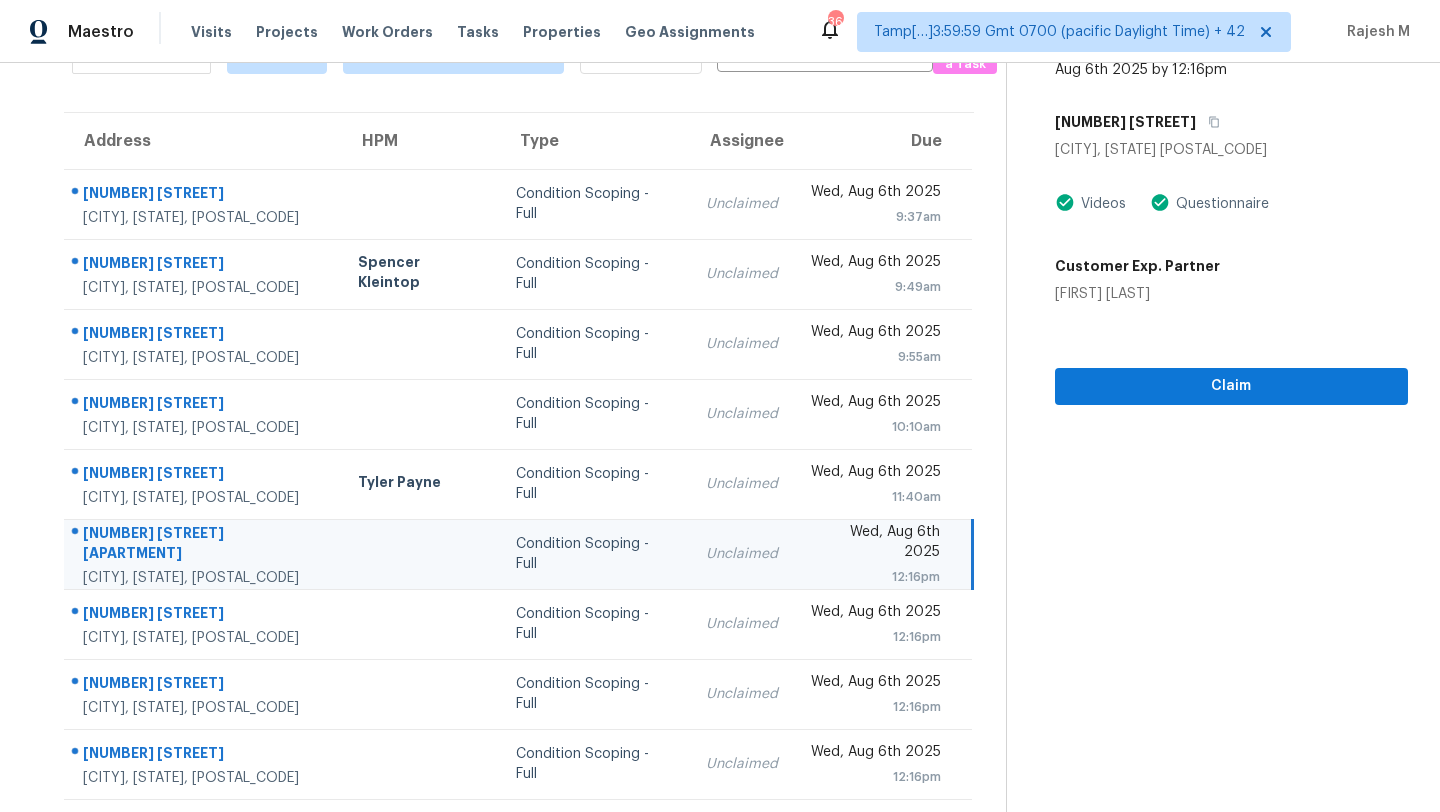 scroll, scrollTop: 82, scrollLeft: 0, axis: vertical 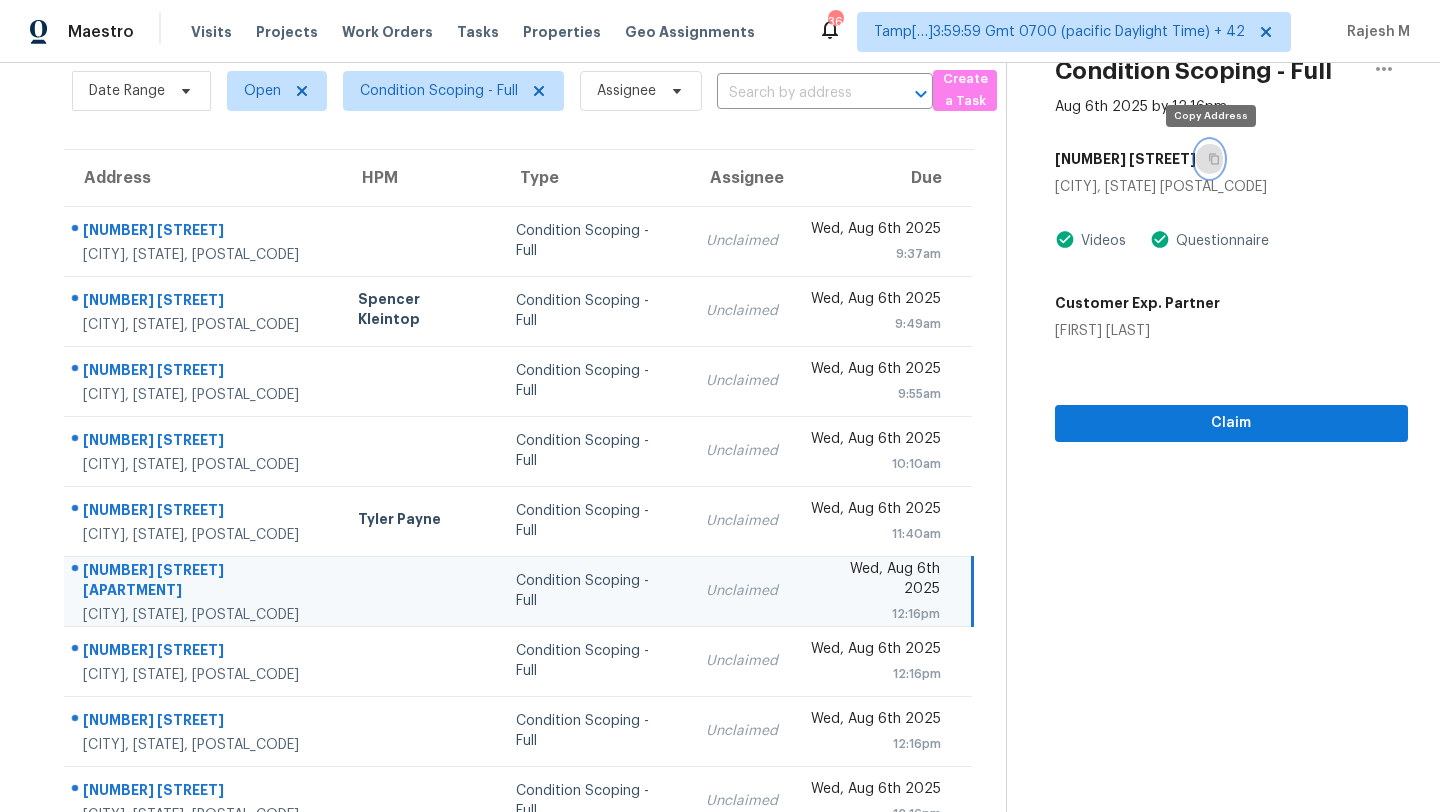 click at bounding box center [1209, 159] 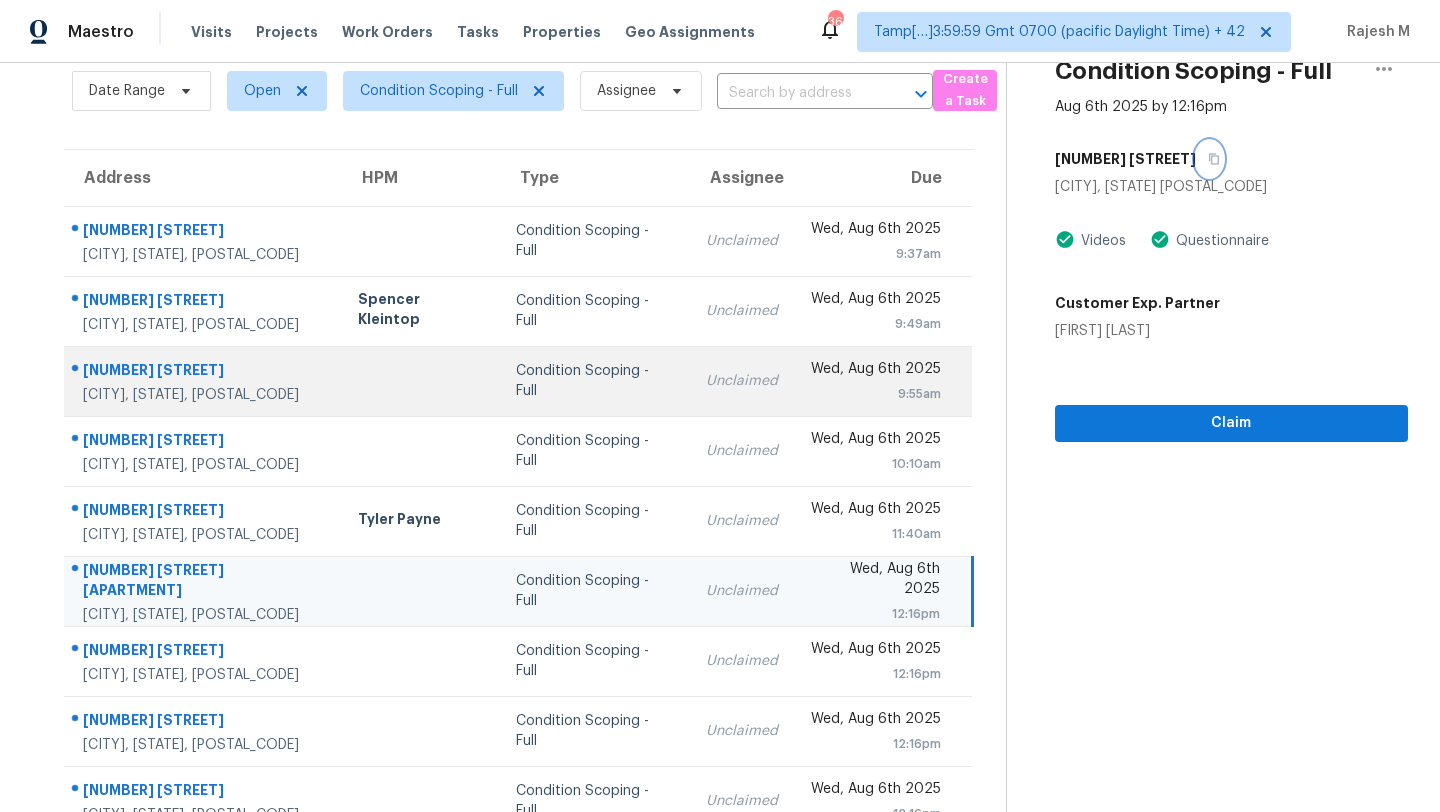 scroll, scrollTop: 229, scrollLeft: 0, axis: vertical 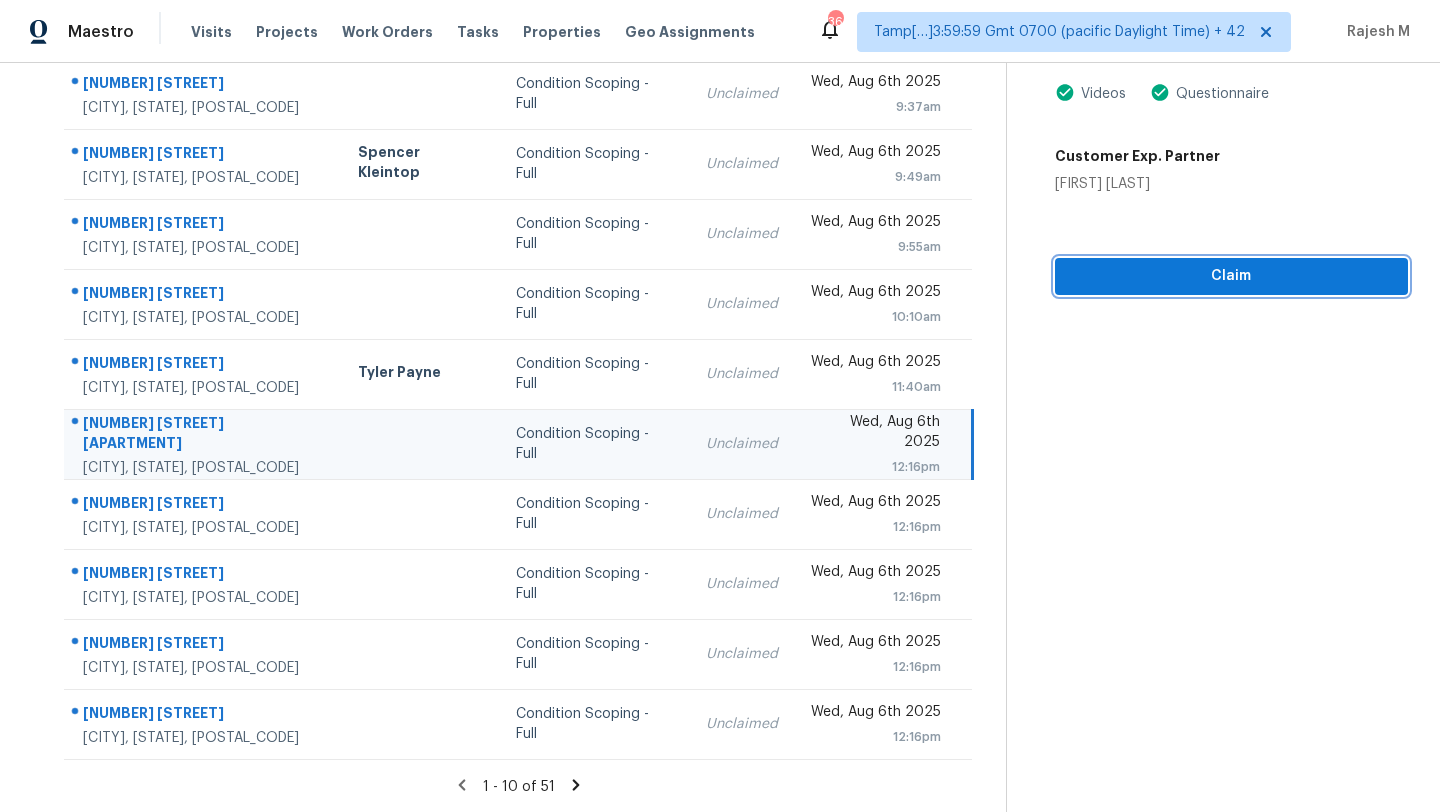 click on "Claim" at bounding box center [1231, 276] 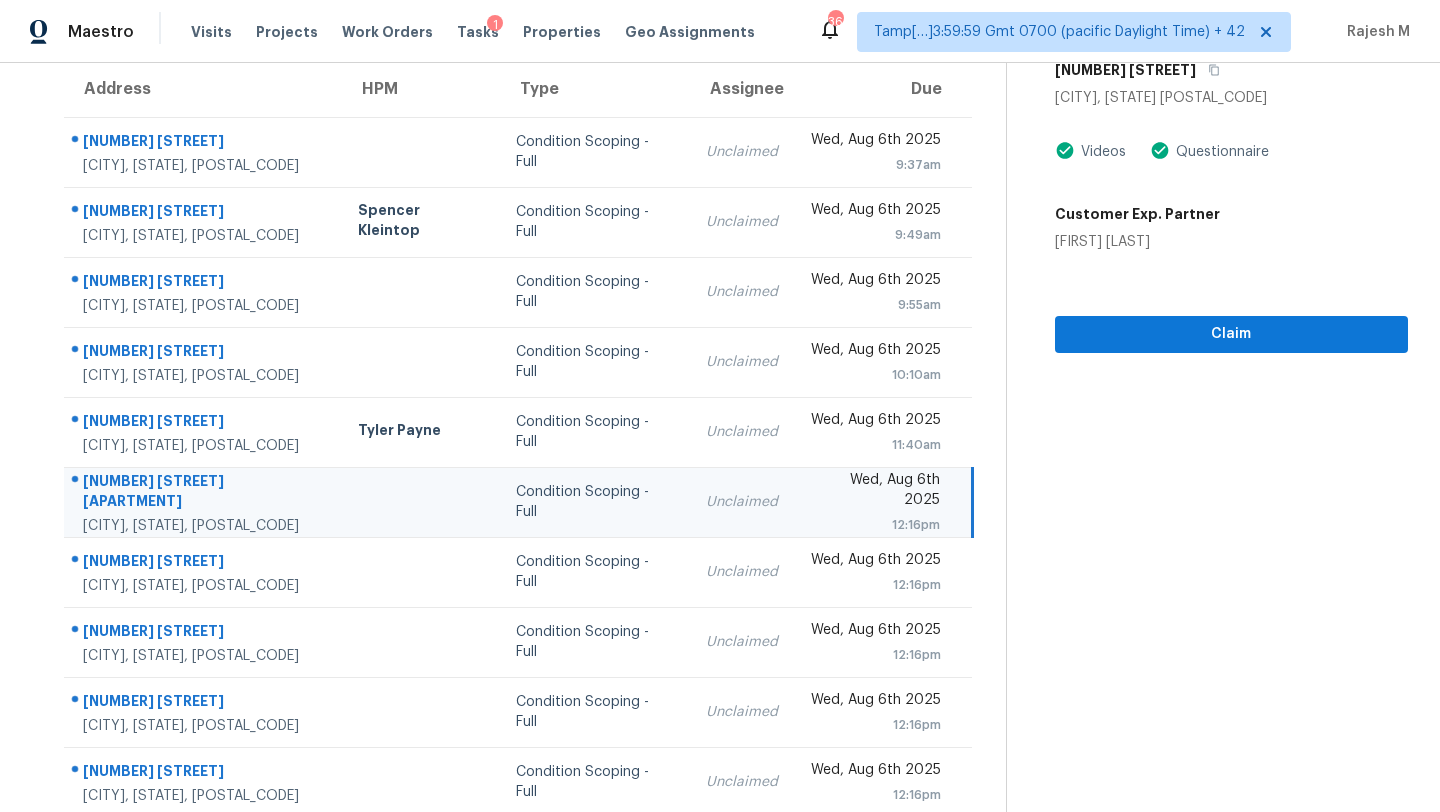 scroll, scrollTop: 229, scrollLeft: 0, axis: vertical 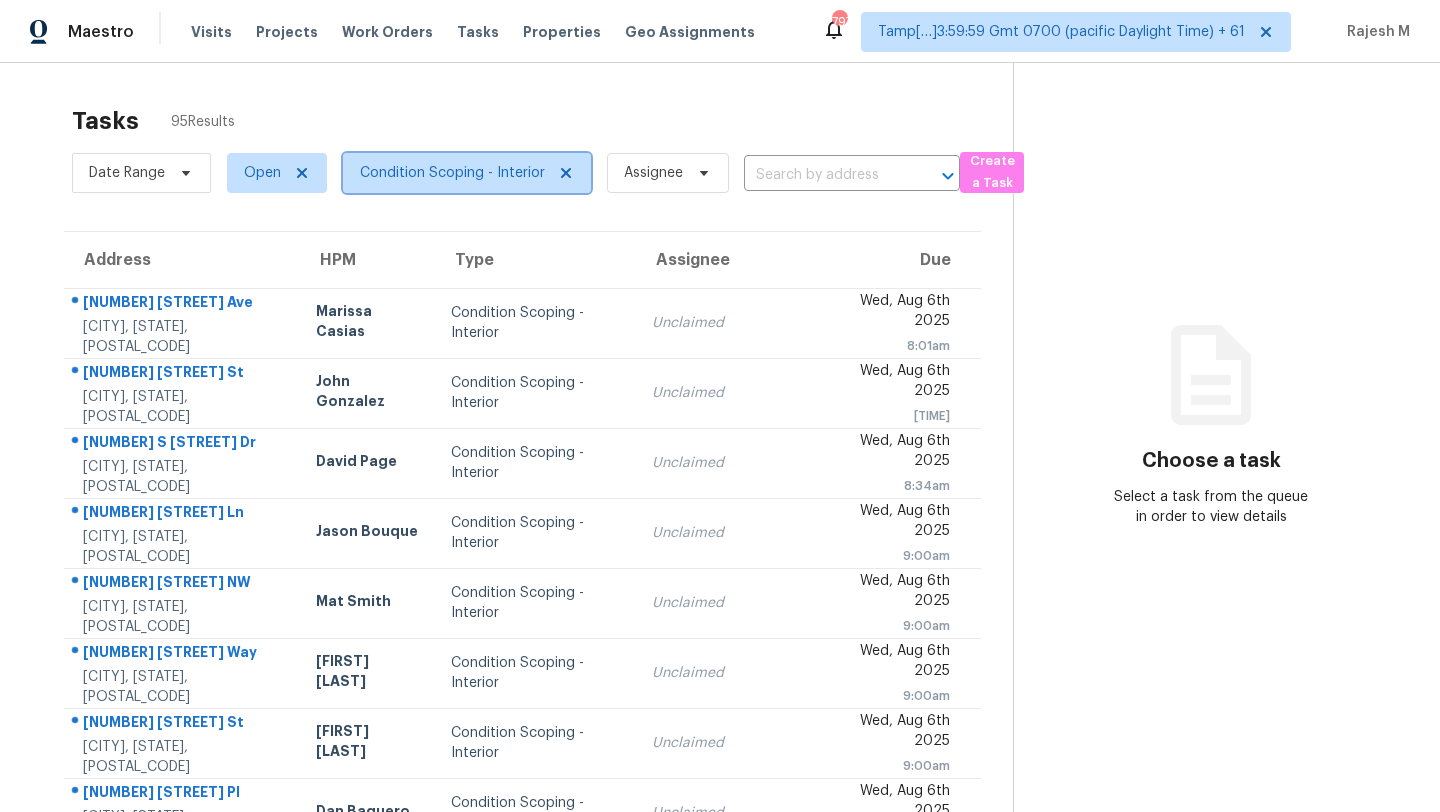 click on "Condition Scoping - Interior" at bounding box center (452, 173) 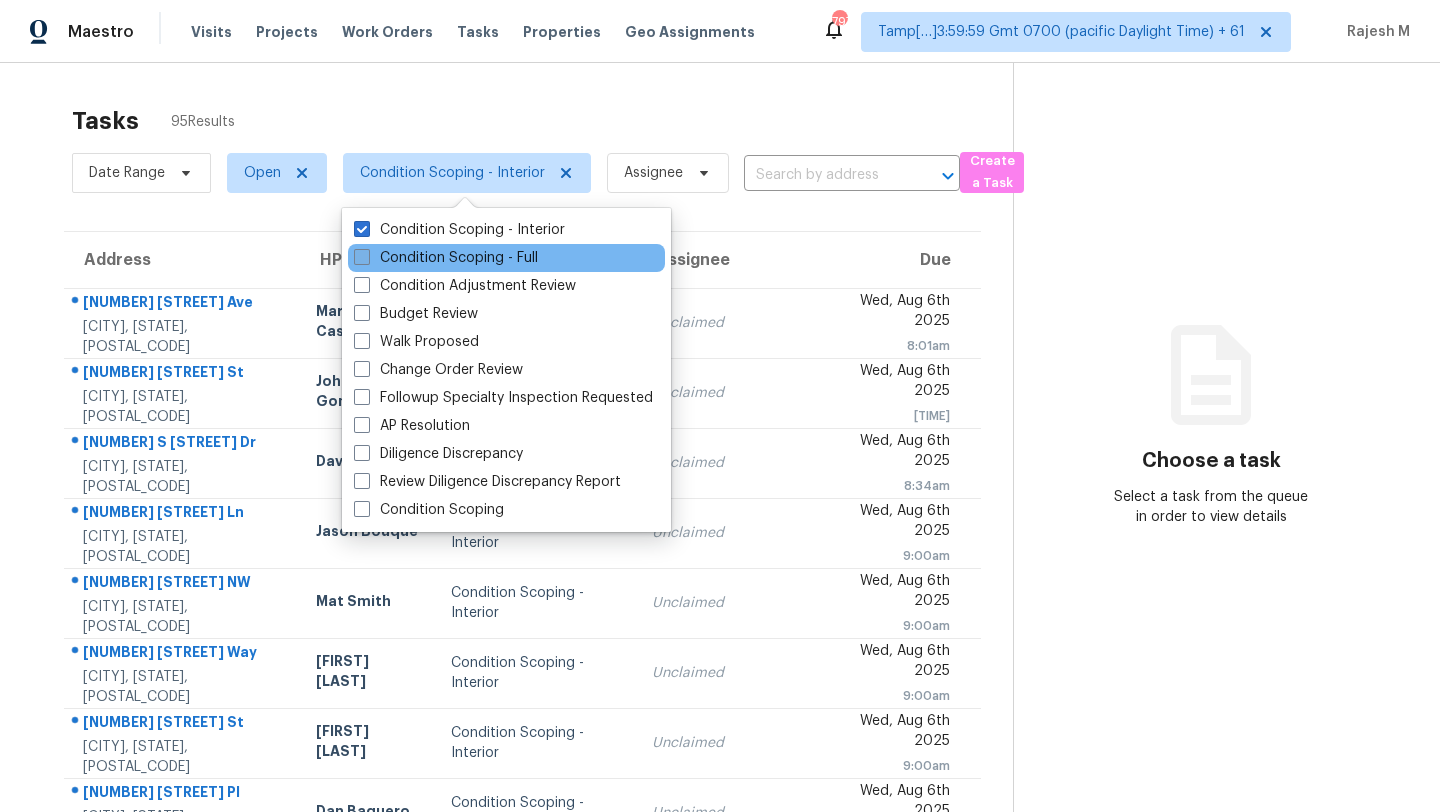 click on "Condition Scoping - Full" at bounding box center [446, 258] 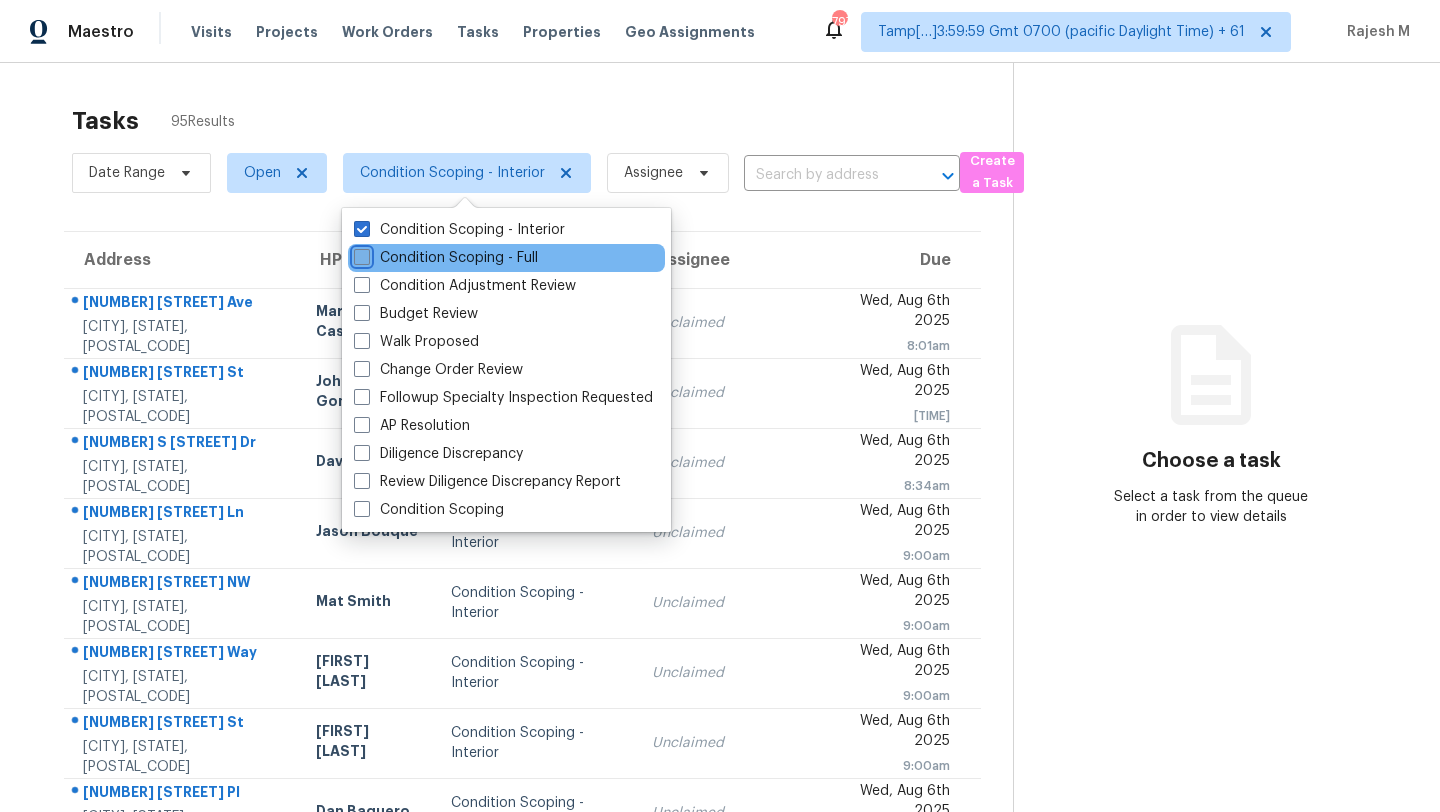 click on "Condition Scoping - Full" at bounding box center [360, 254] 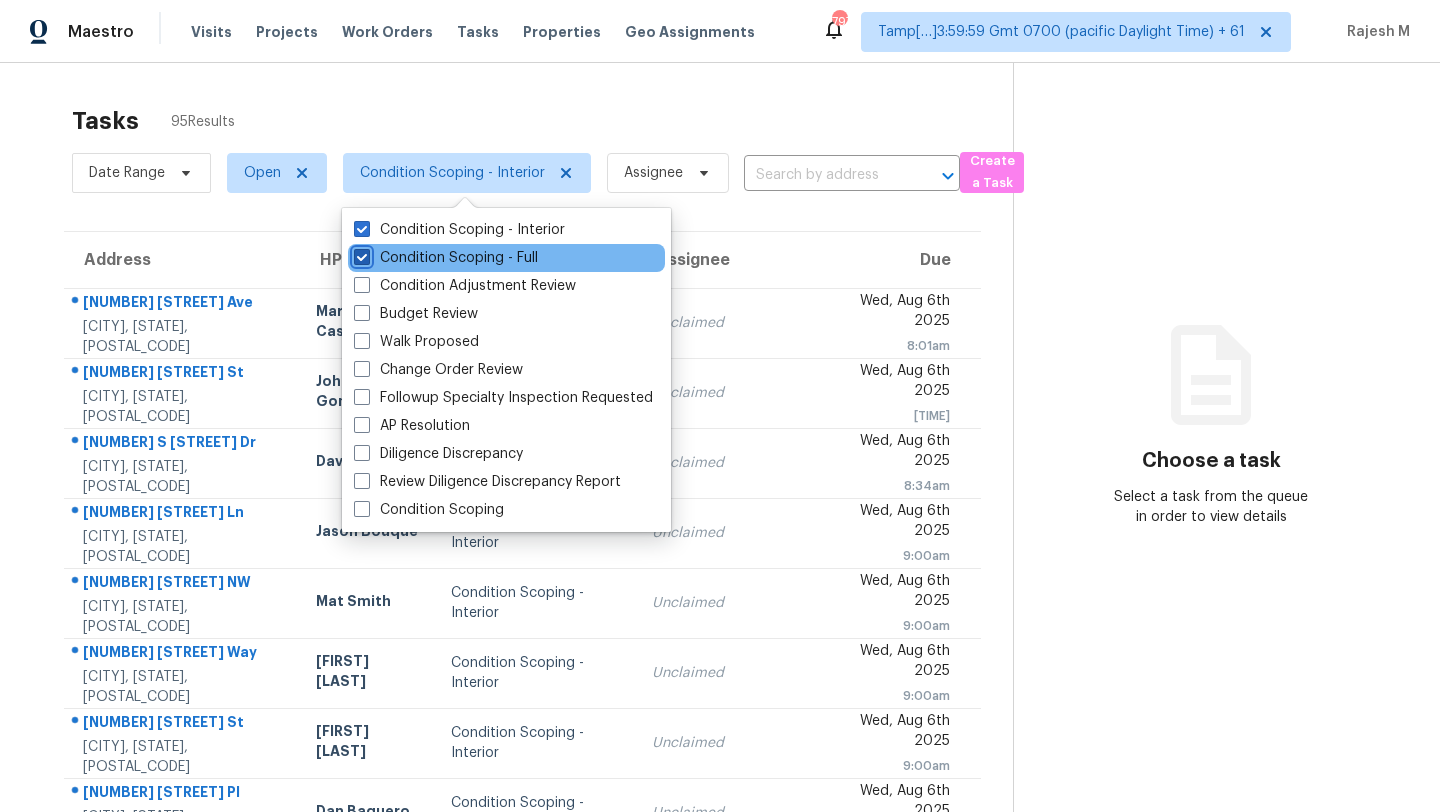 checkbox on "true" 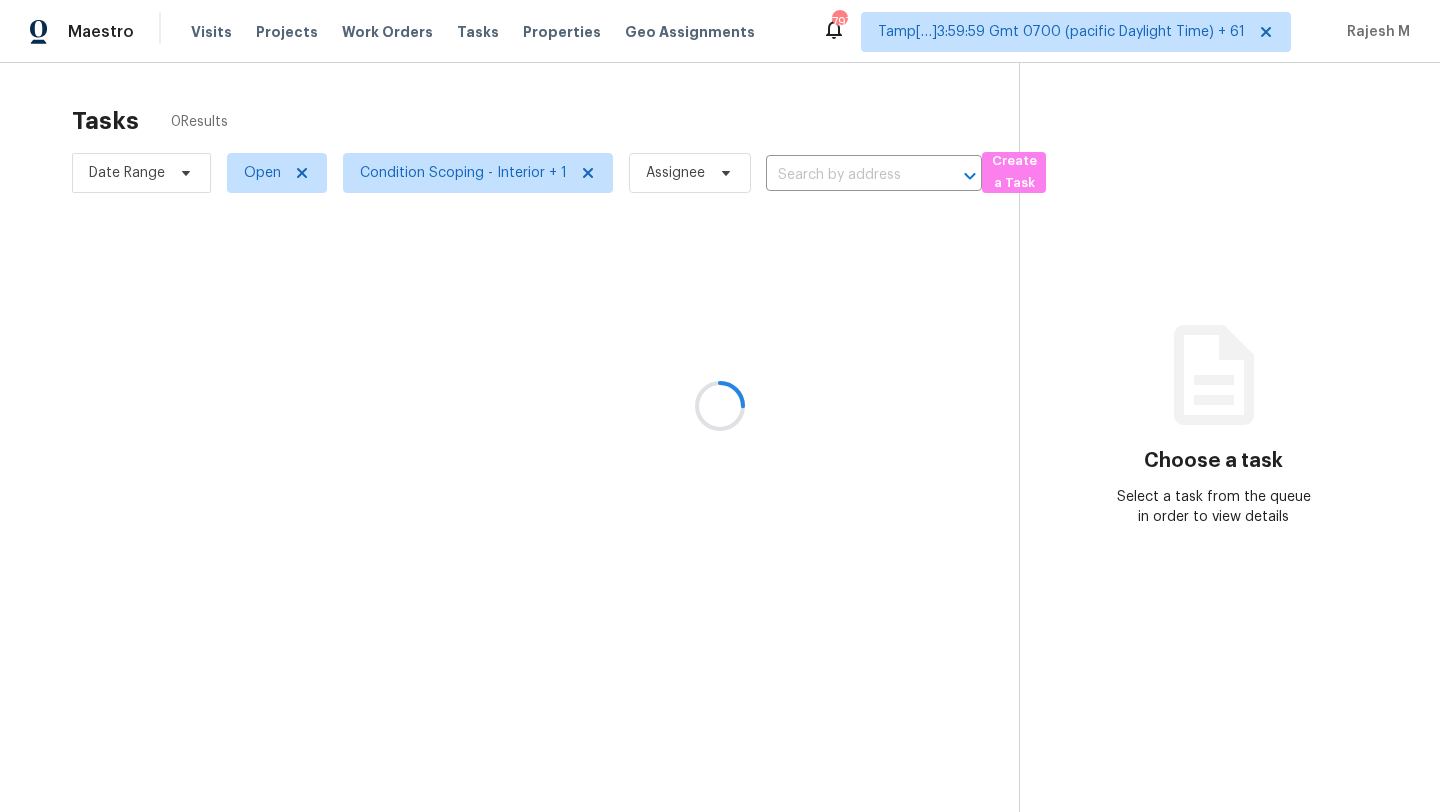 click at bounding box center [720, 406] 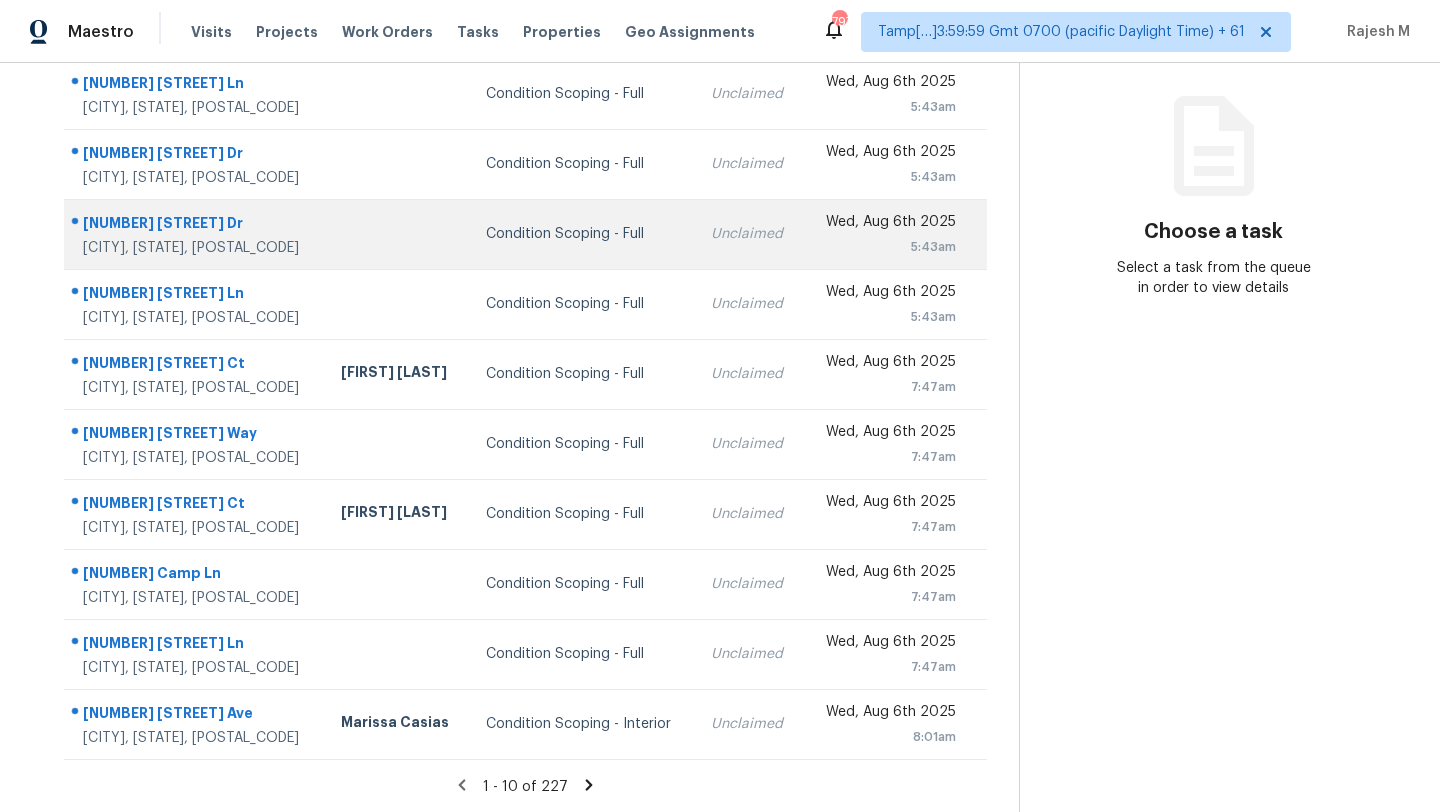 scroll, scrollTop: 0, scrollLeft: 0, axis: both 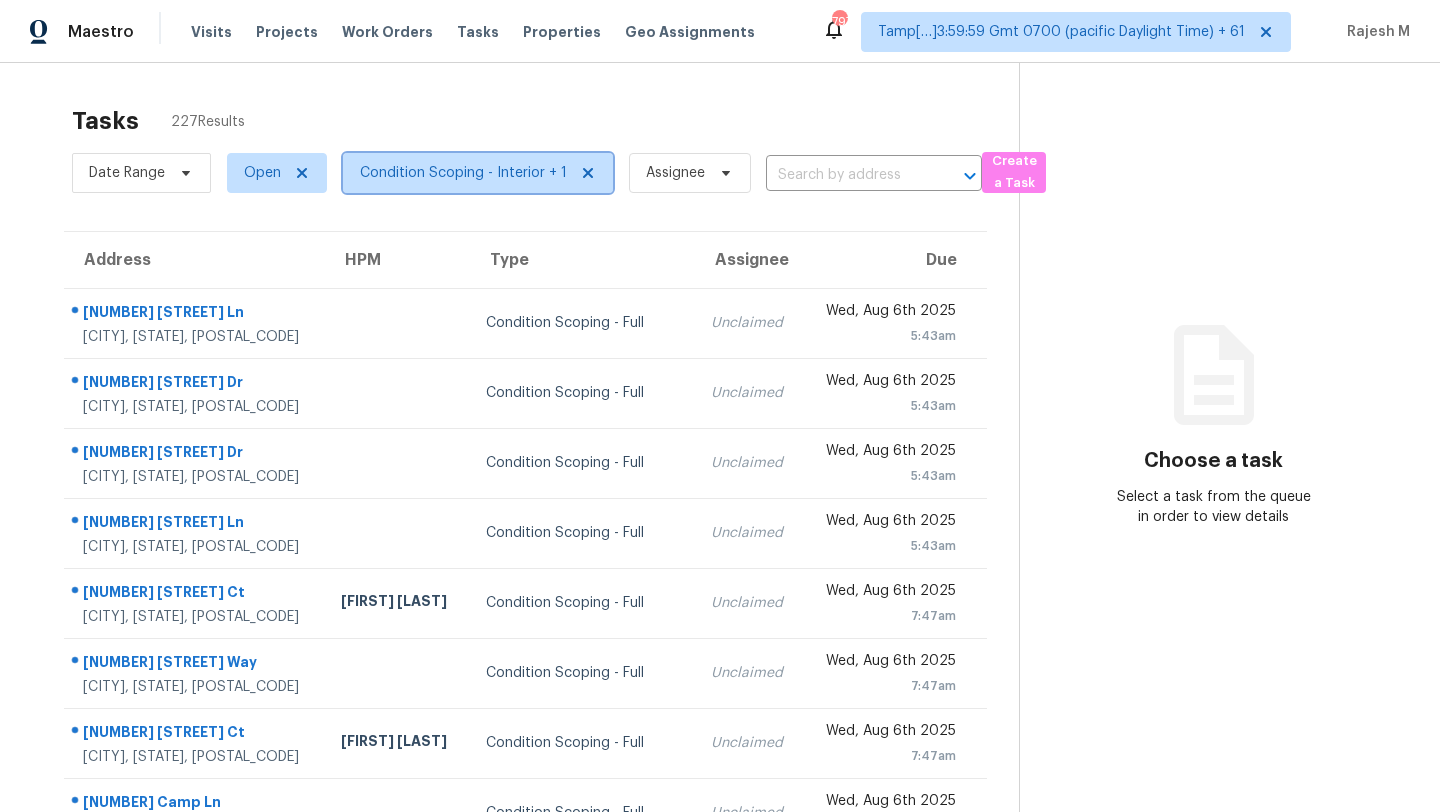 click on "Condition Scoping - Interior + 1" at bounding box center [463, 173] 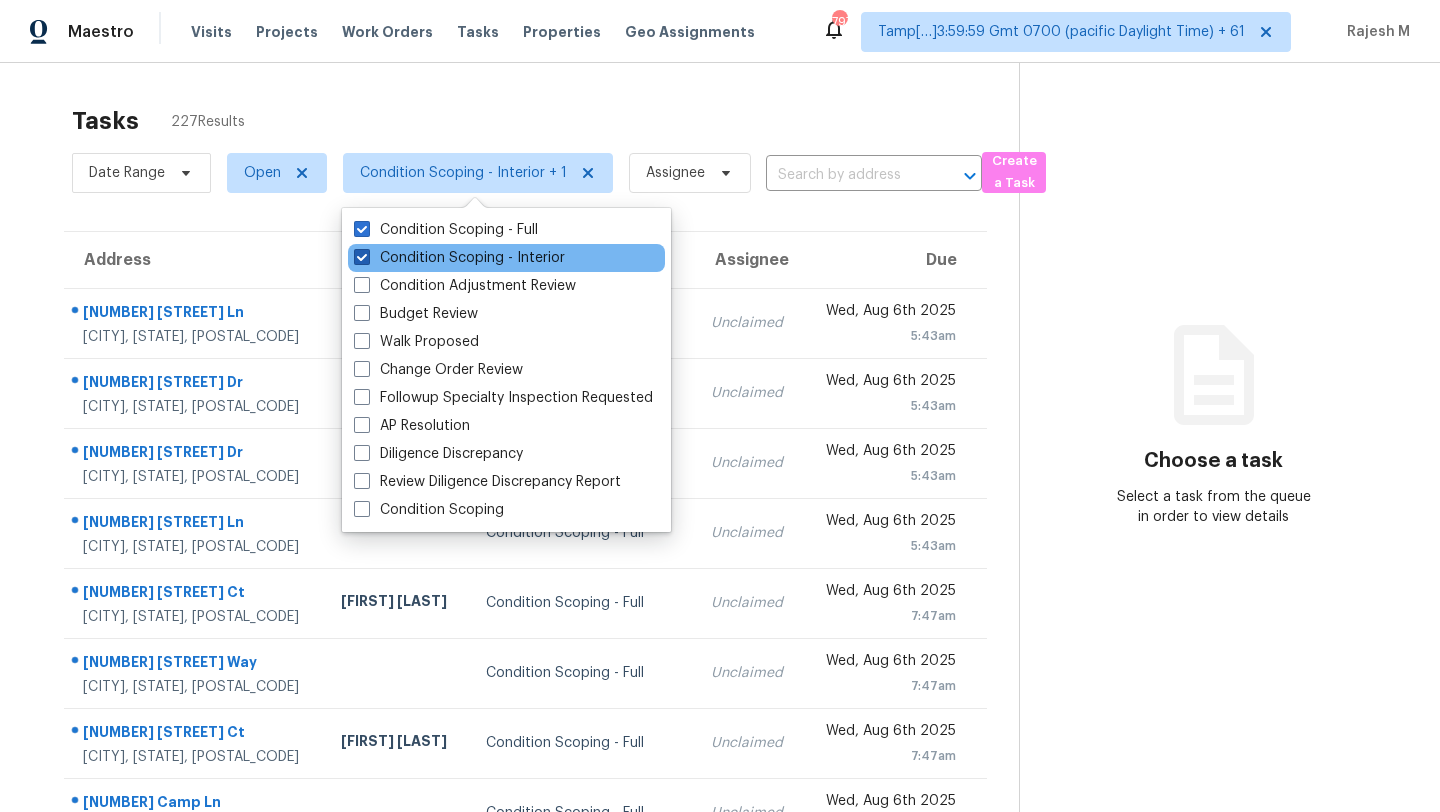 click on "Condition Scoping - Interior" at bounding box center [459, 258] 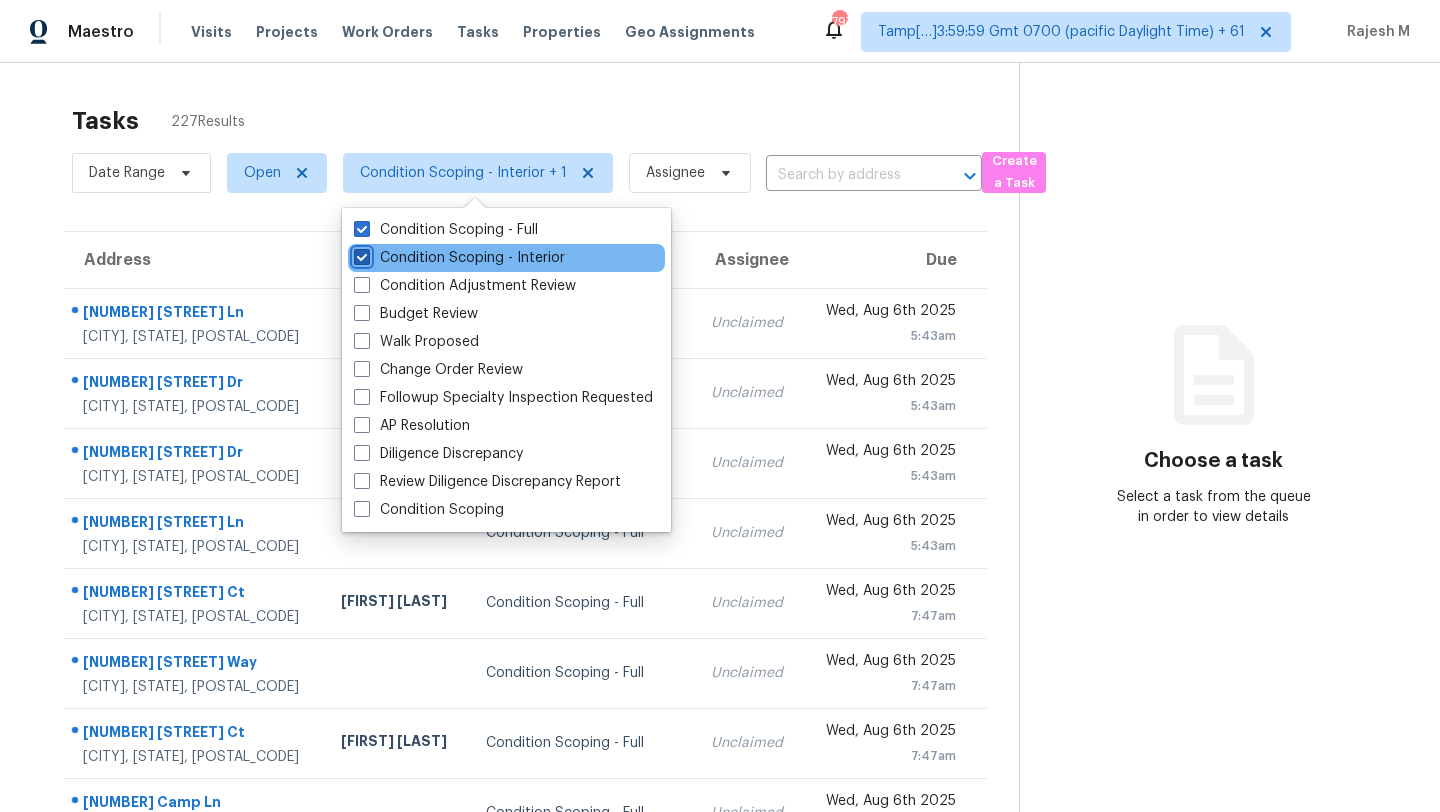 click on "Condition Scoping - Interior" at bounding box center [360, 254] 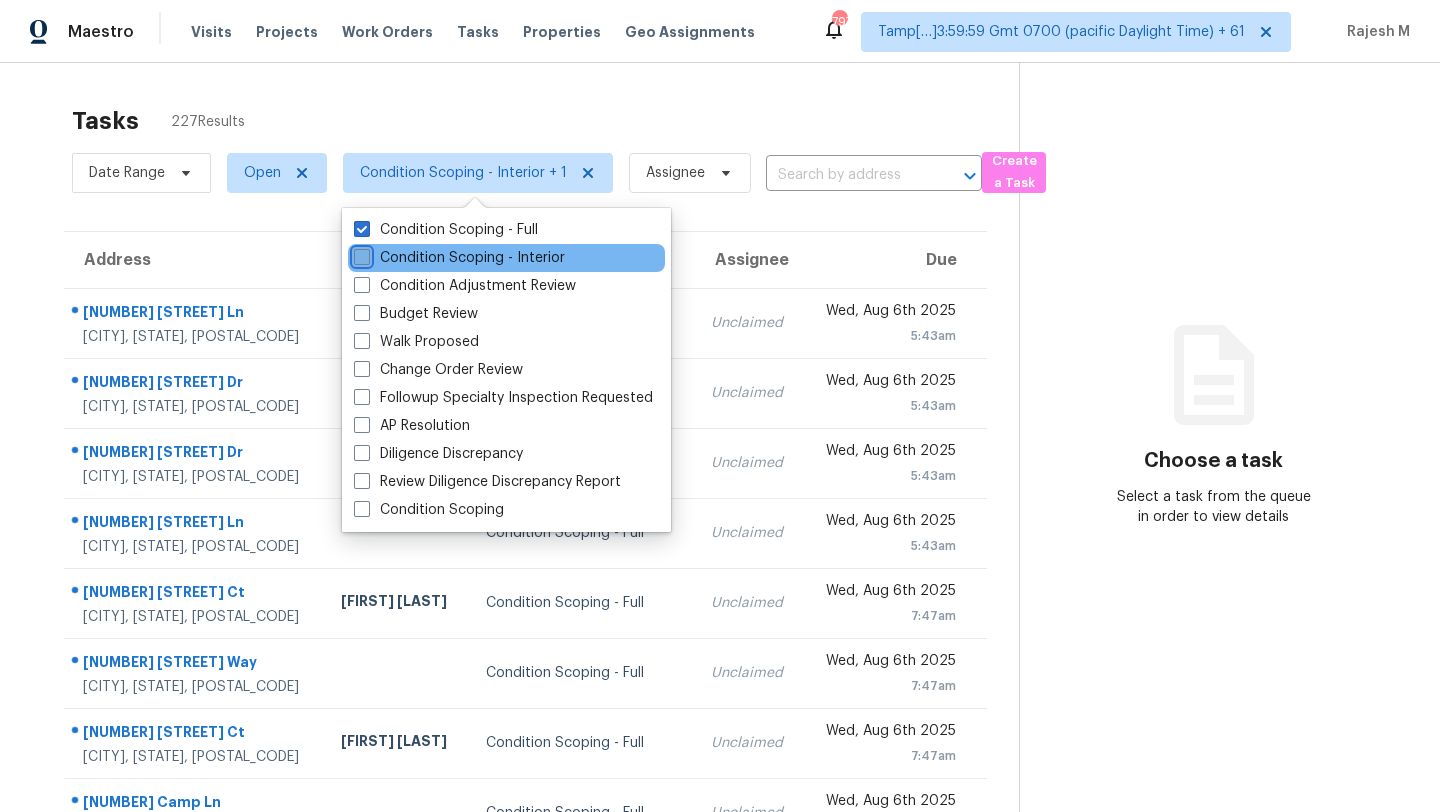 checkbox on "false" 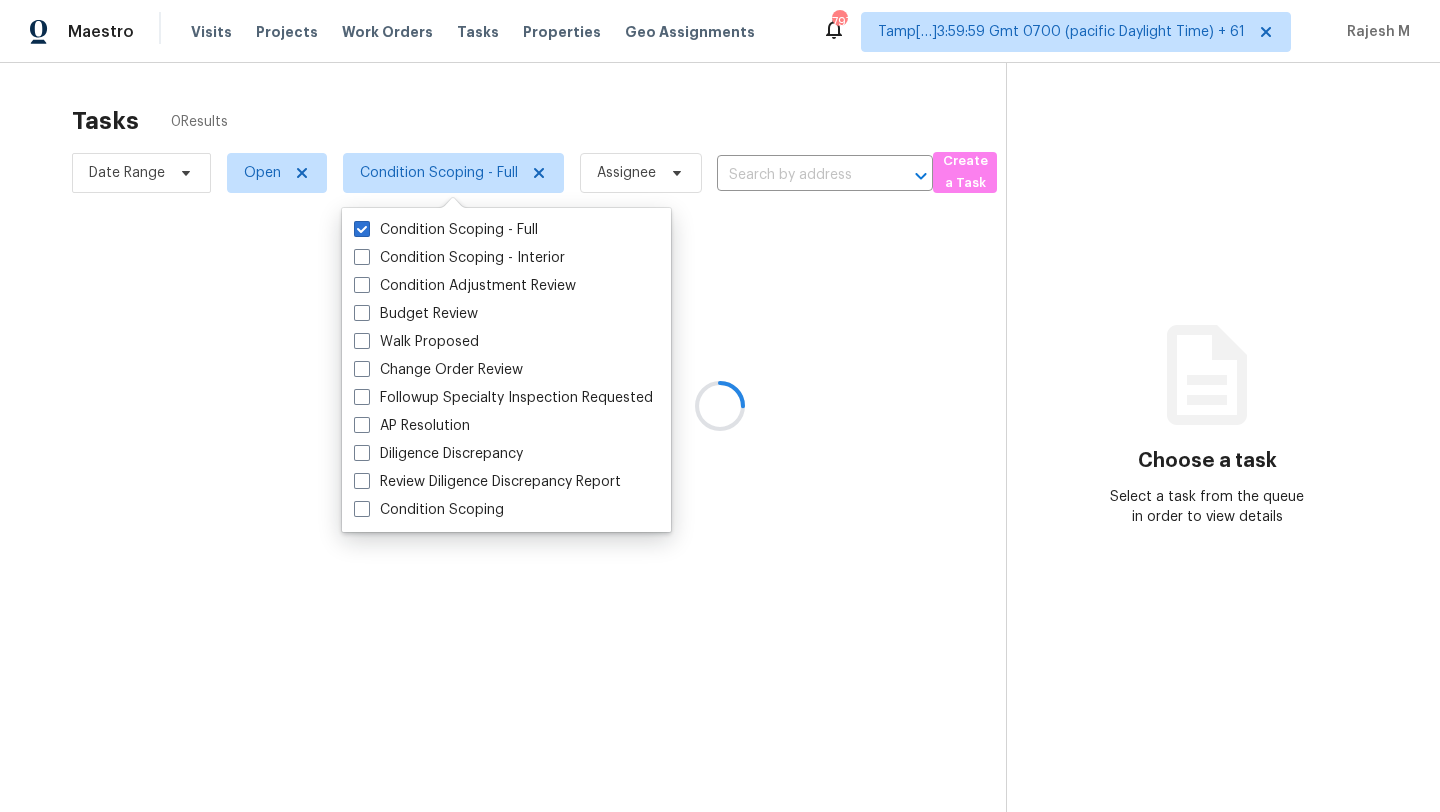 click at bounding box center [720, 406] 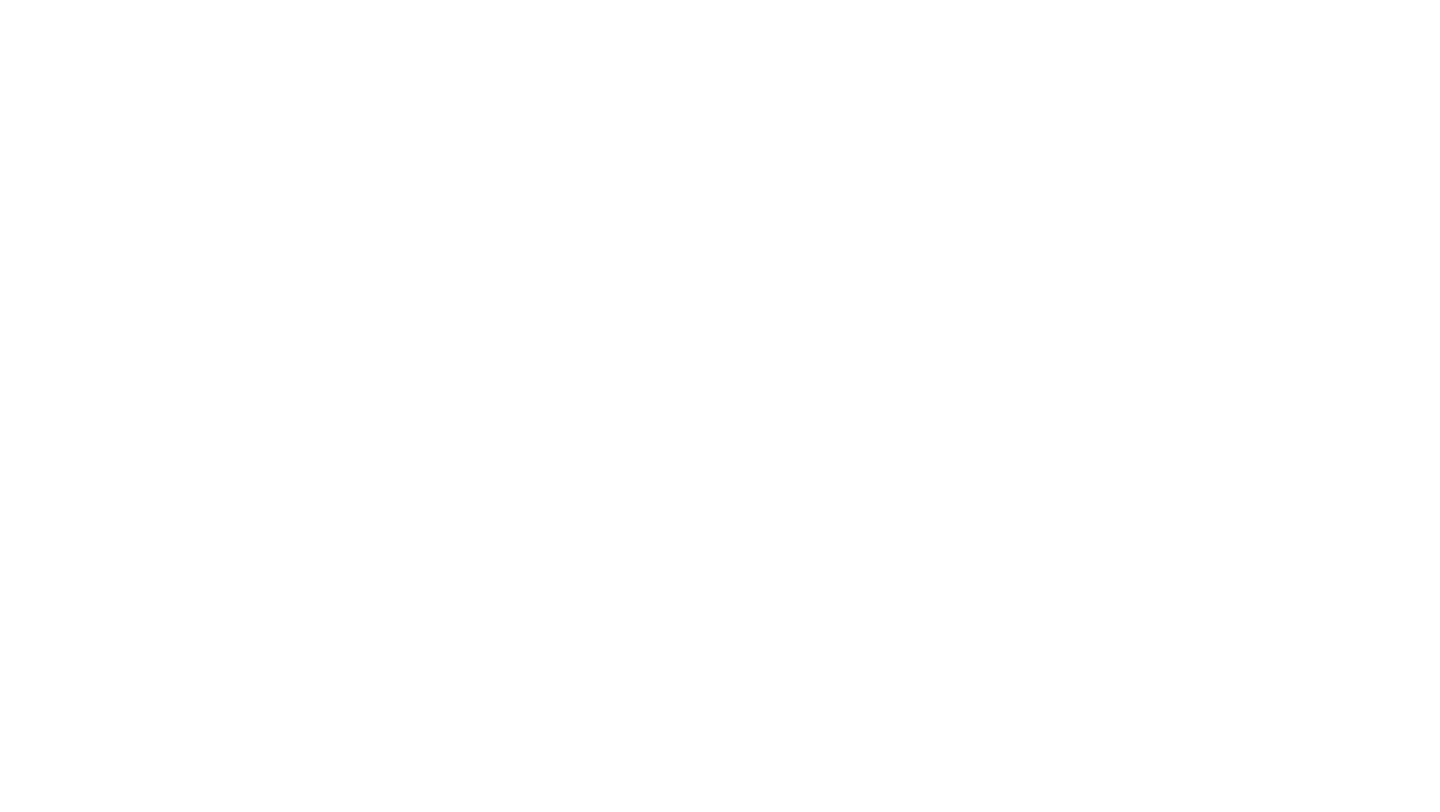 scroll, scrollTop: 0, scrollLeft: 0, axis: both 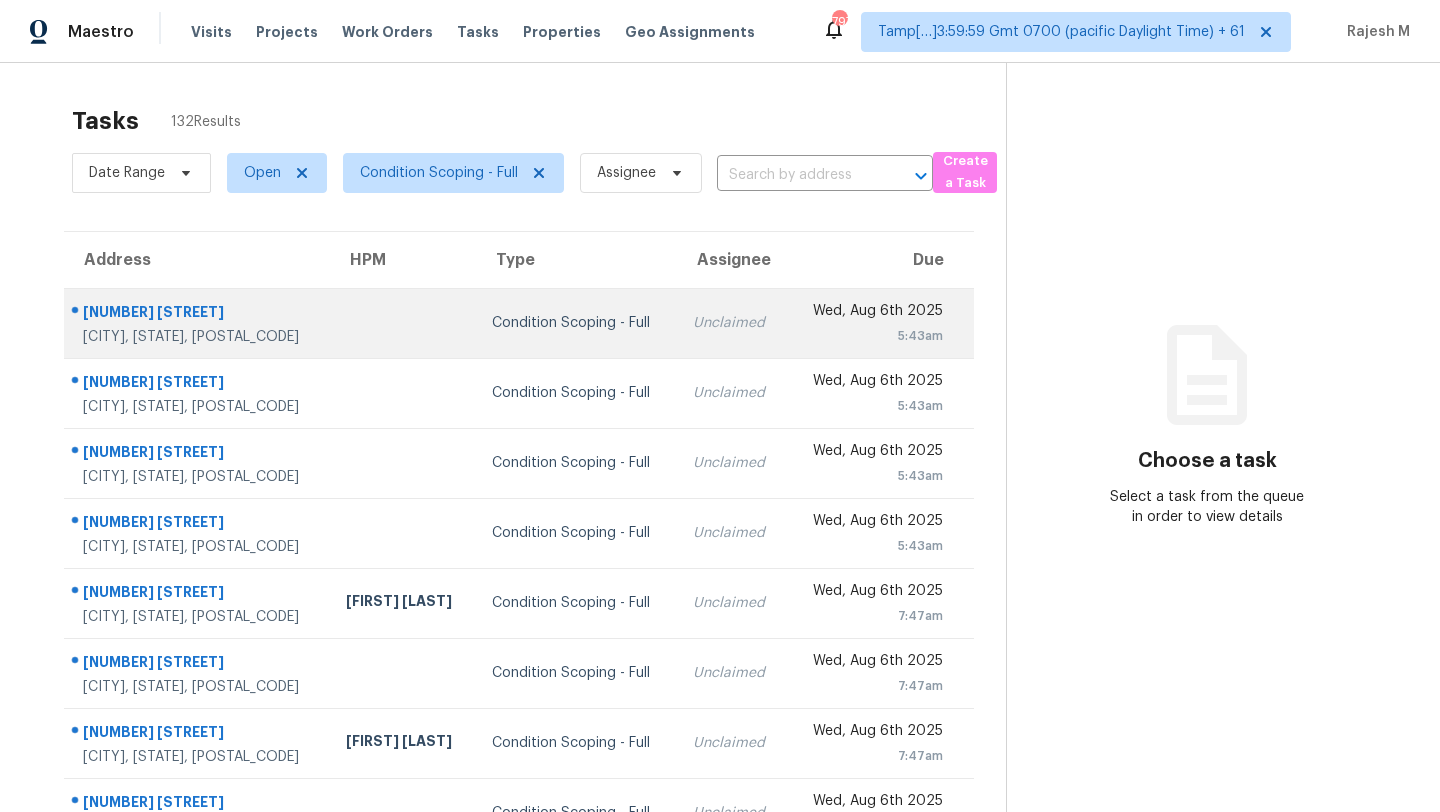 click on "Condition Scoping - Full" at bounding box center (576, 323) 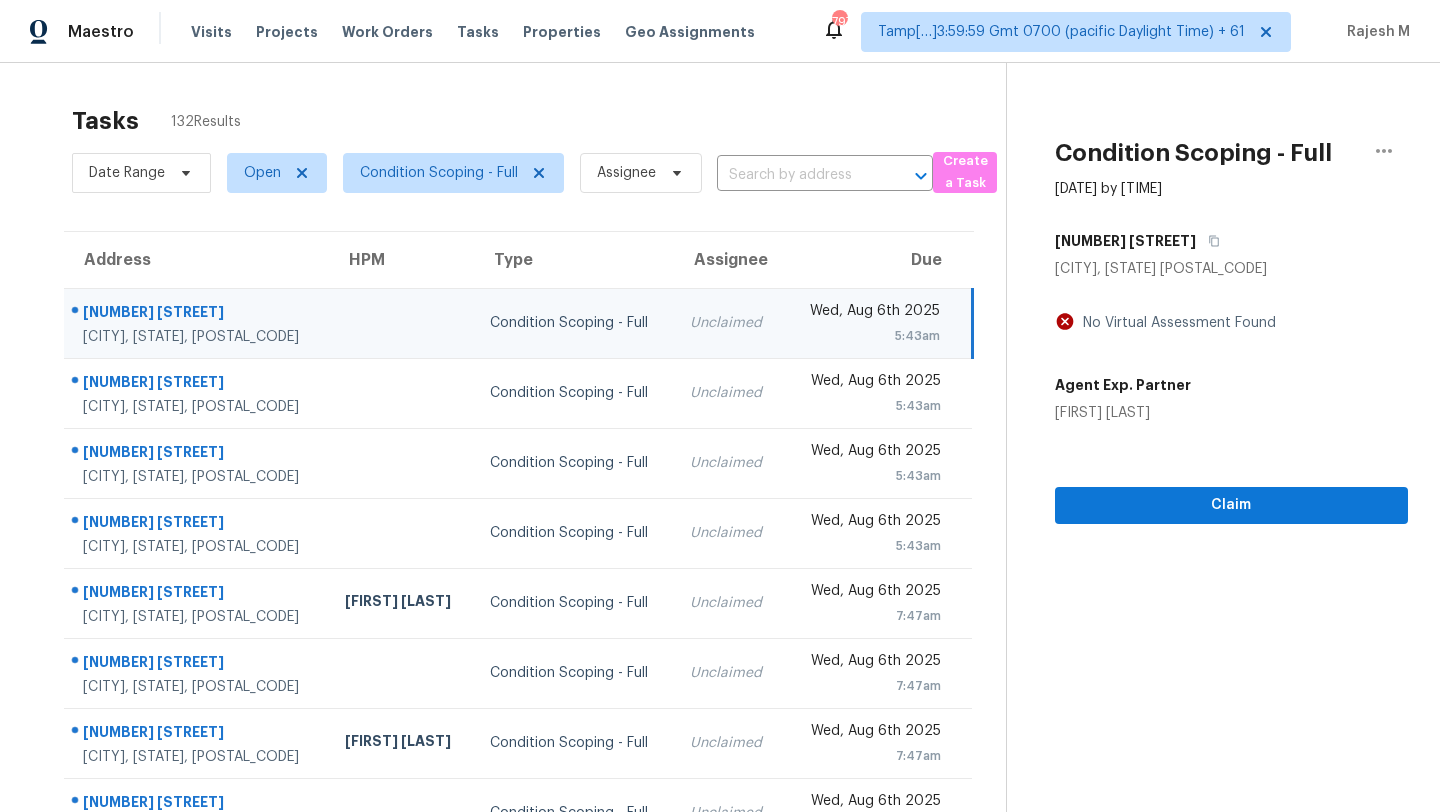 click on "23 Morgan Ln" at bounding box center [1231, 241] 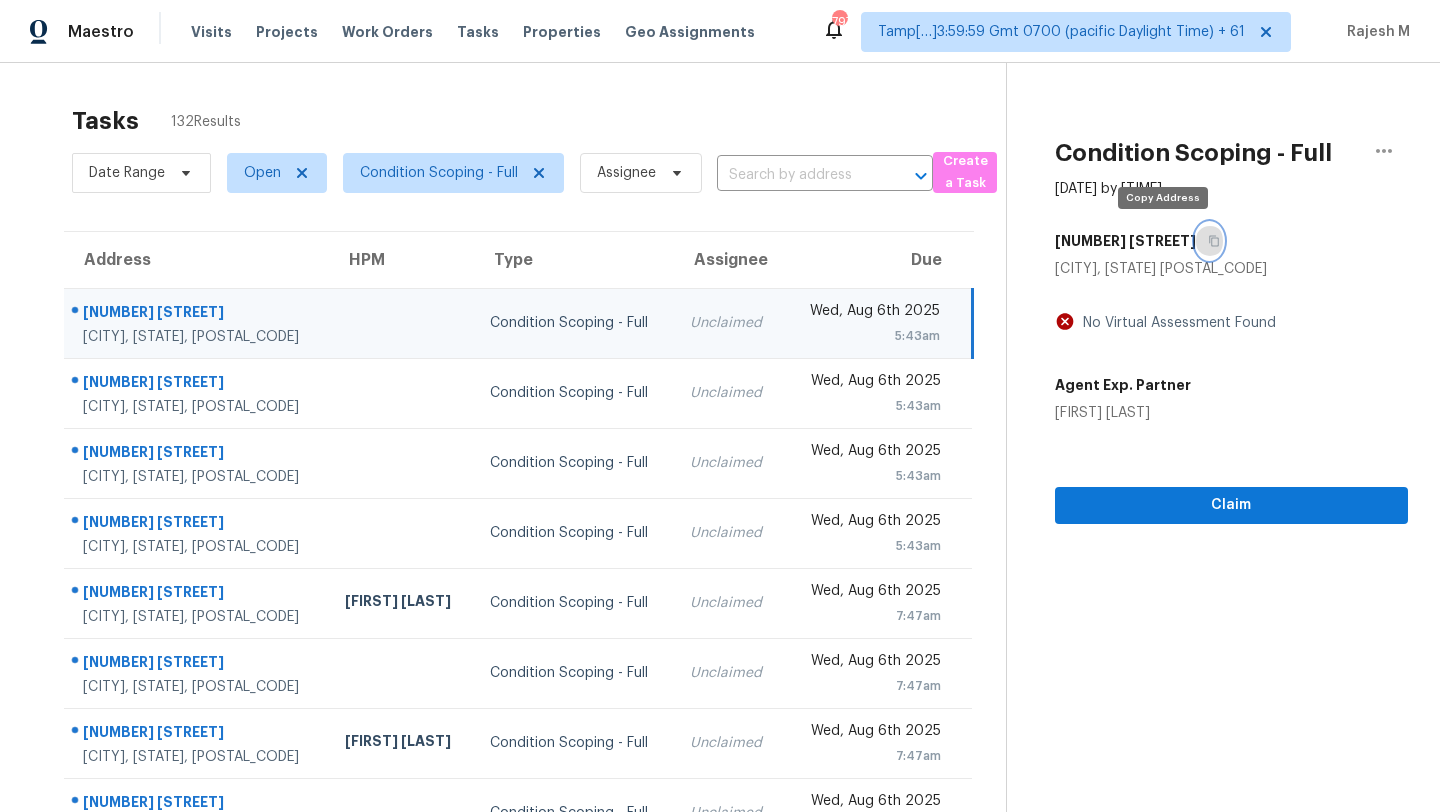 click at bounding box center (1209, 241) 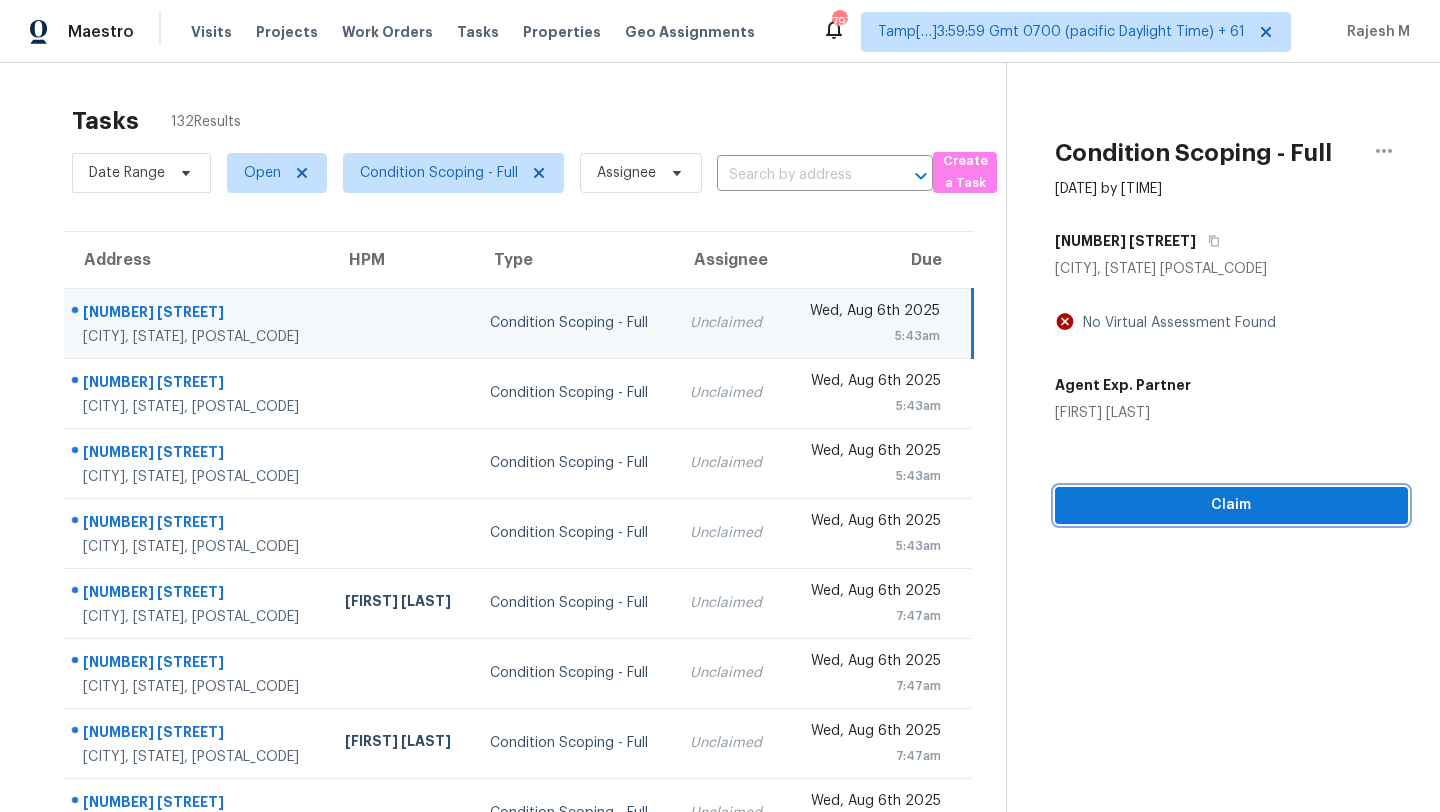 click on "Claim" at bounding box center [1231, 505] 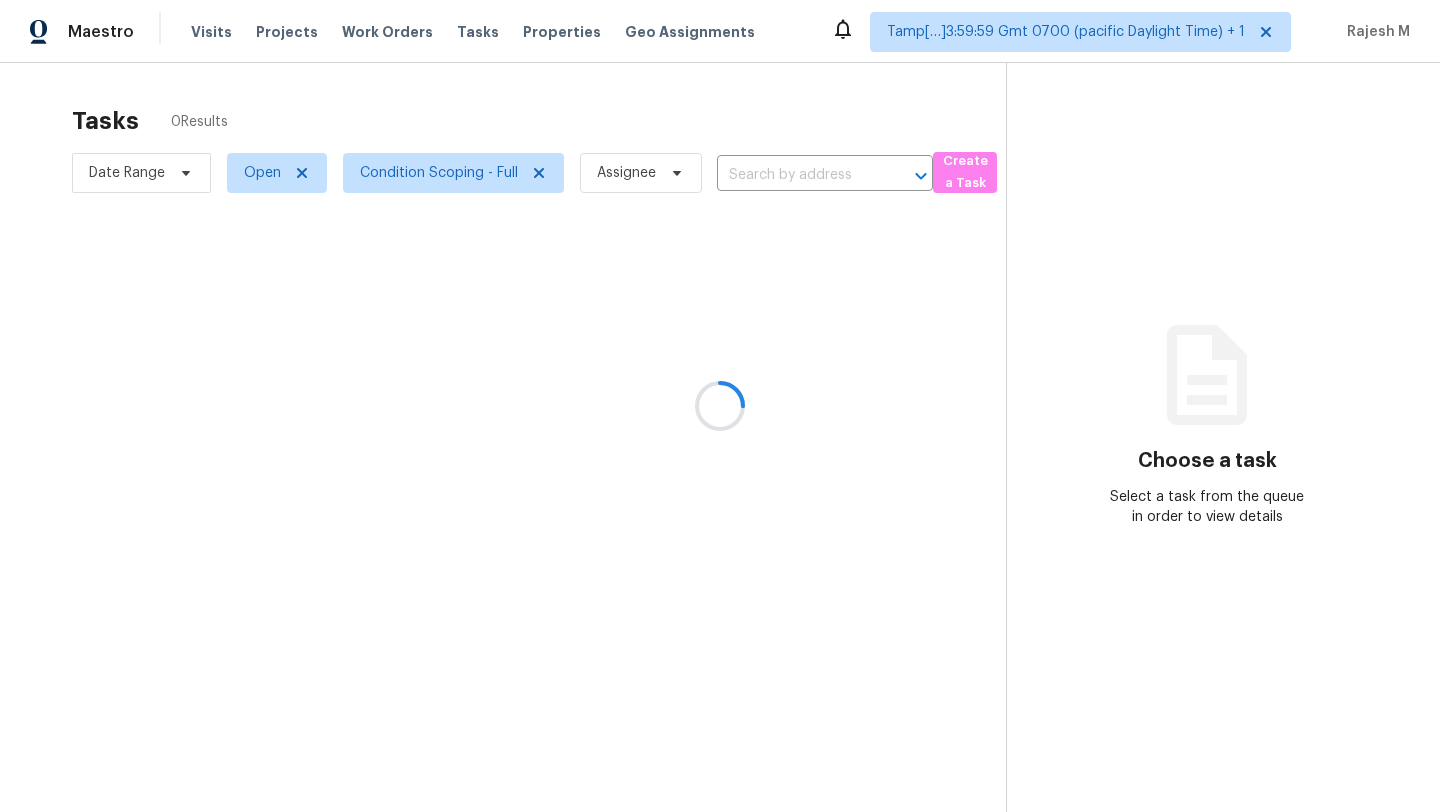 scroll, scrollTop: 0, scrollLeft: 0, axis: both 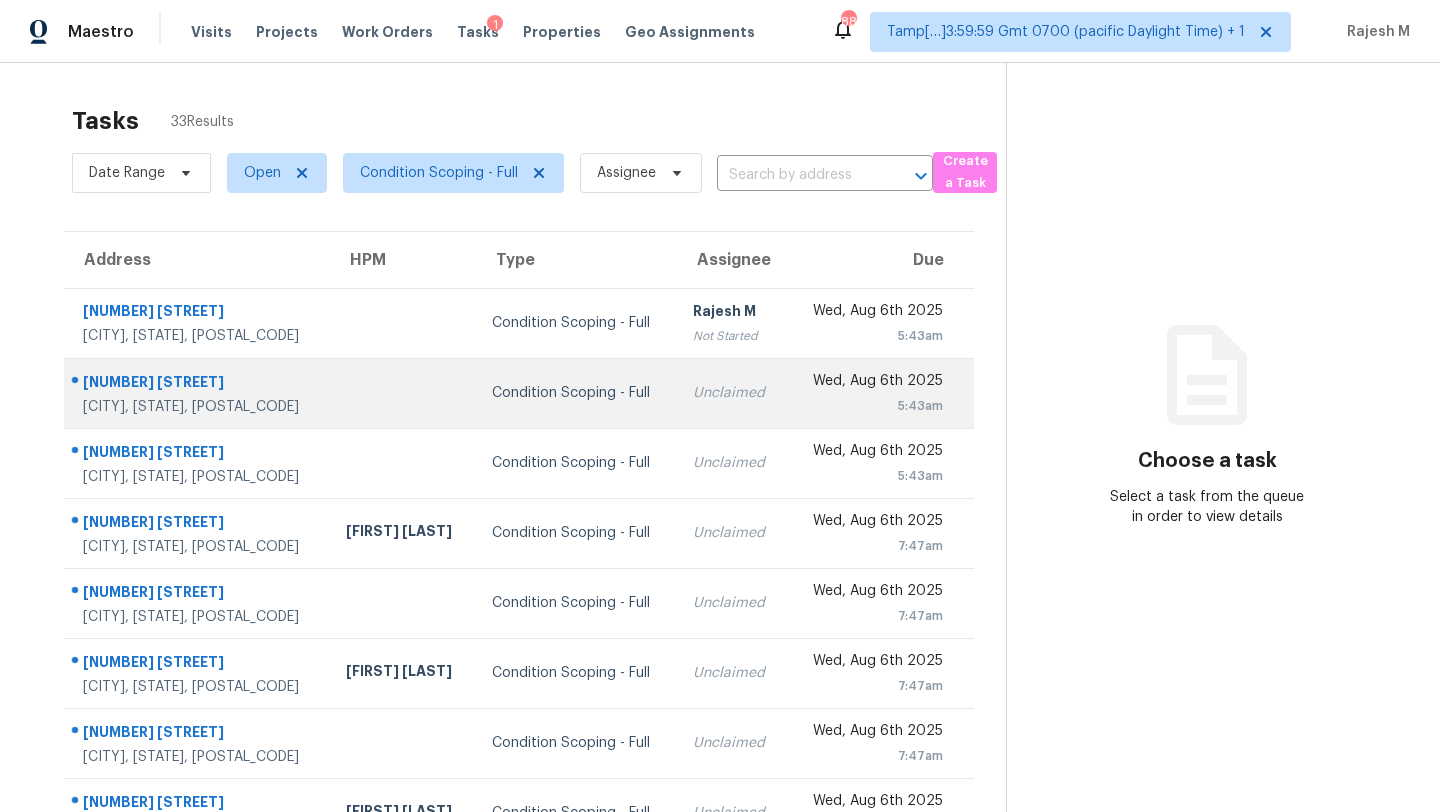 click on "Condition Scoping - Full" at bounding box center (576, 393) 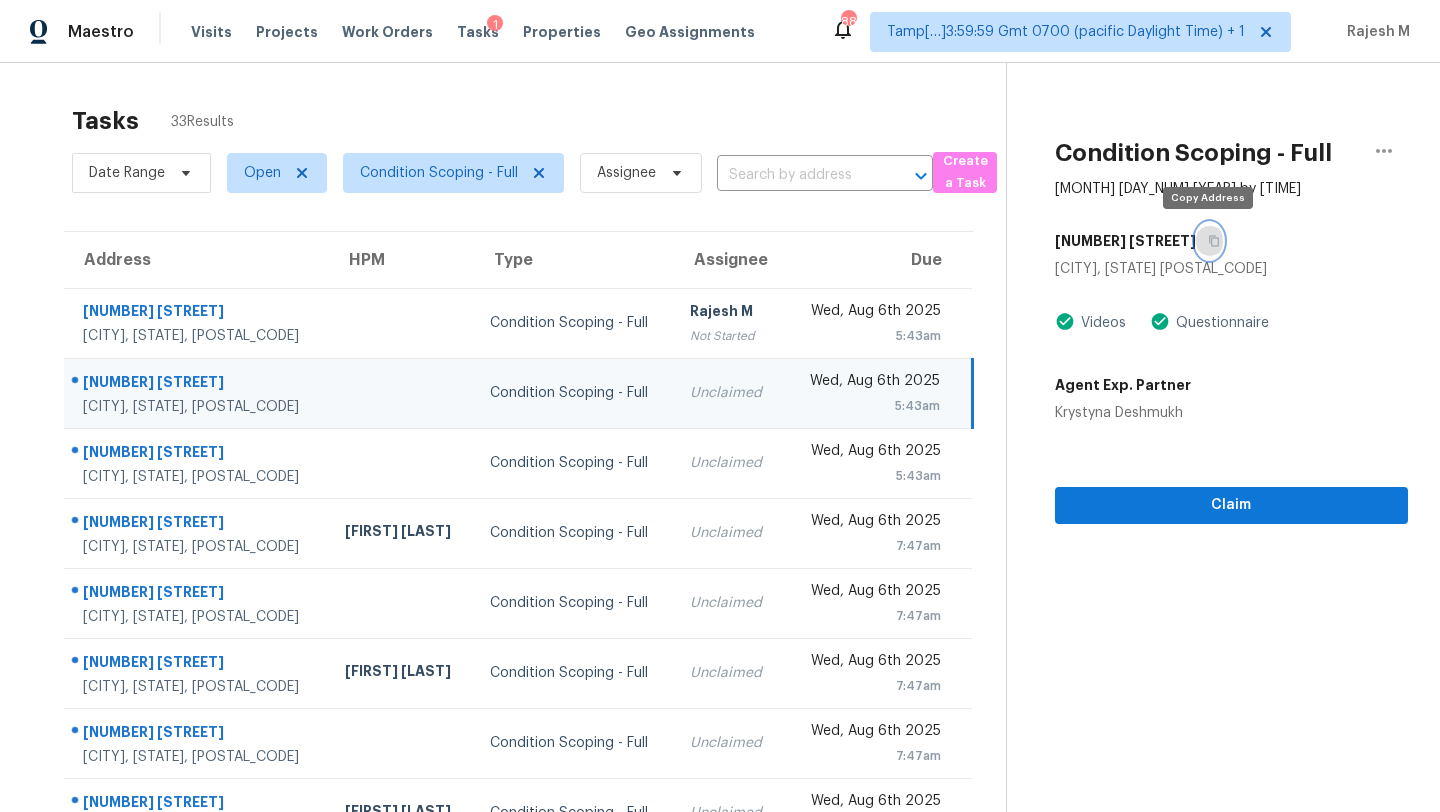 click at bounding box center [1209, 241] 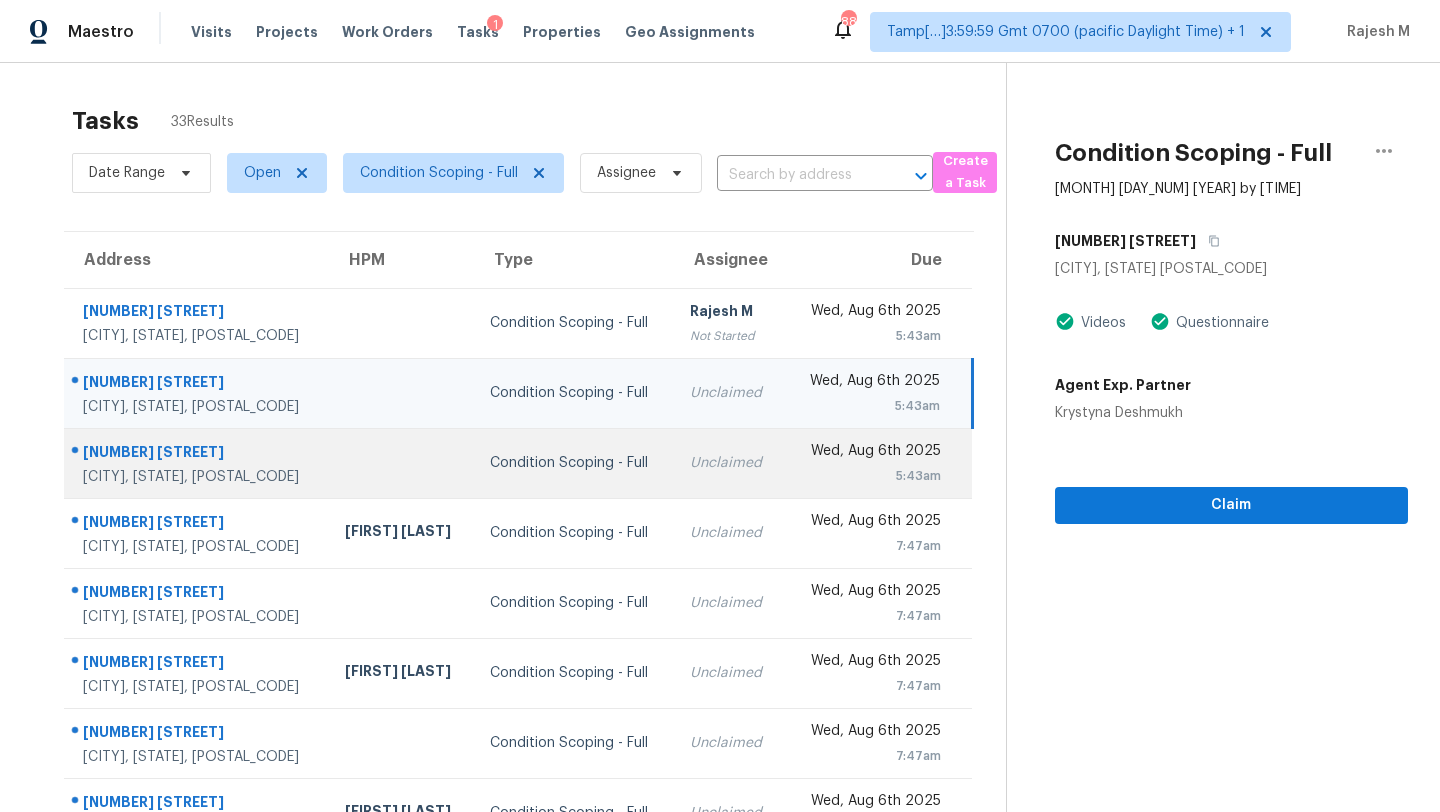 click on "Unclaimed" at bounding box center [729, 463] 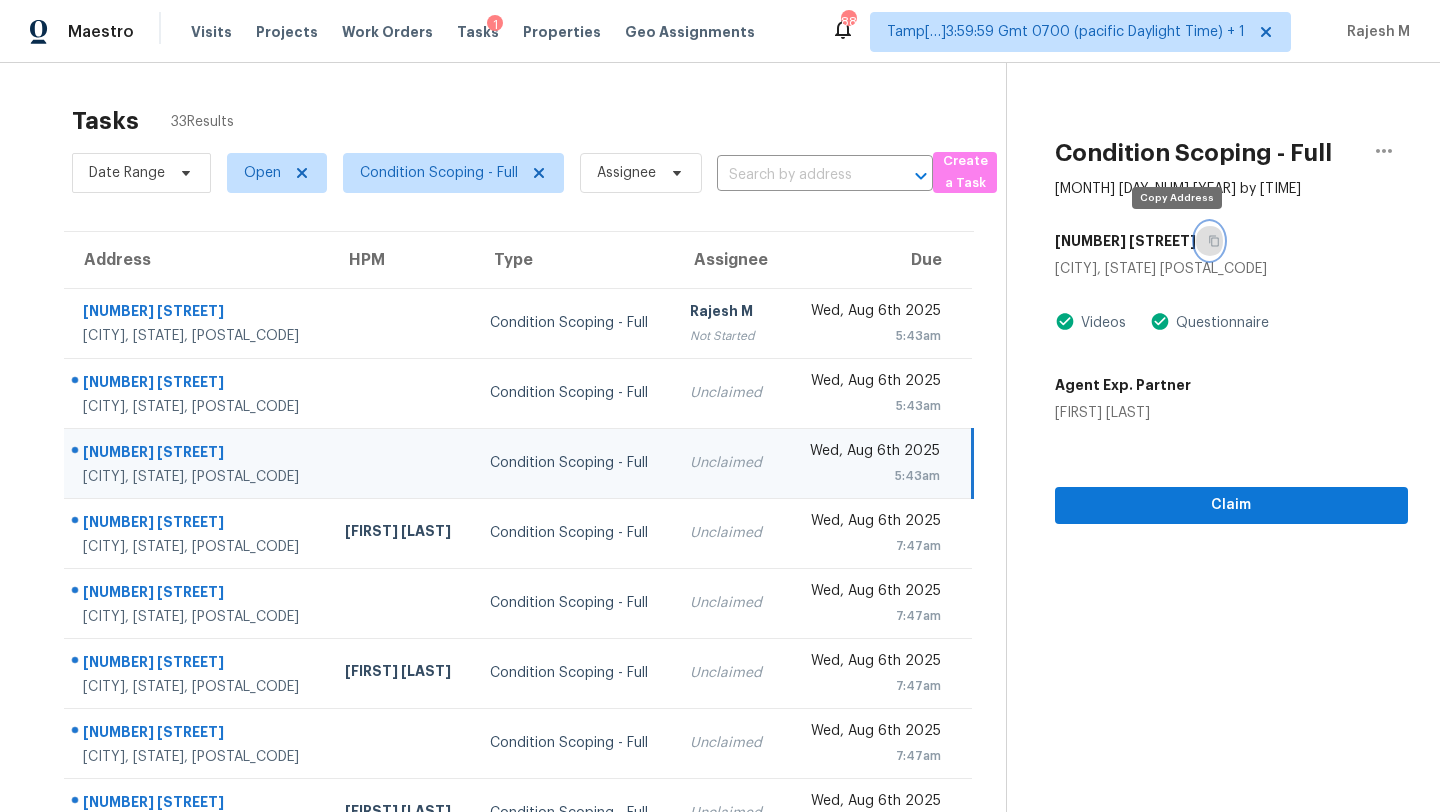drag, startPoint x: 1181, startPoint y: 242, endPoint x: 1181, endPoint y: 37, distance: 205 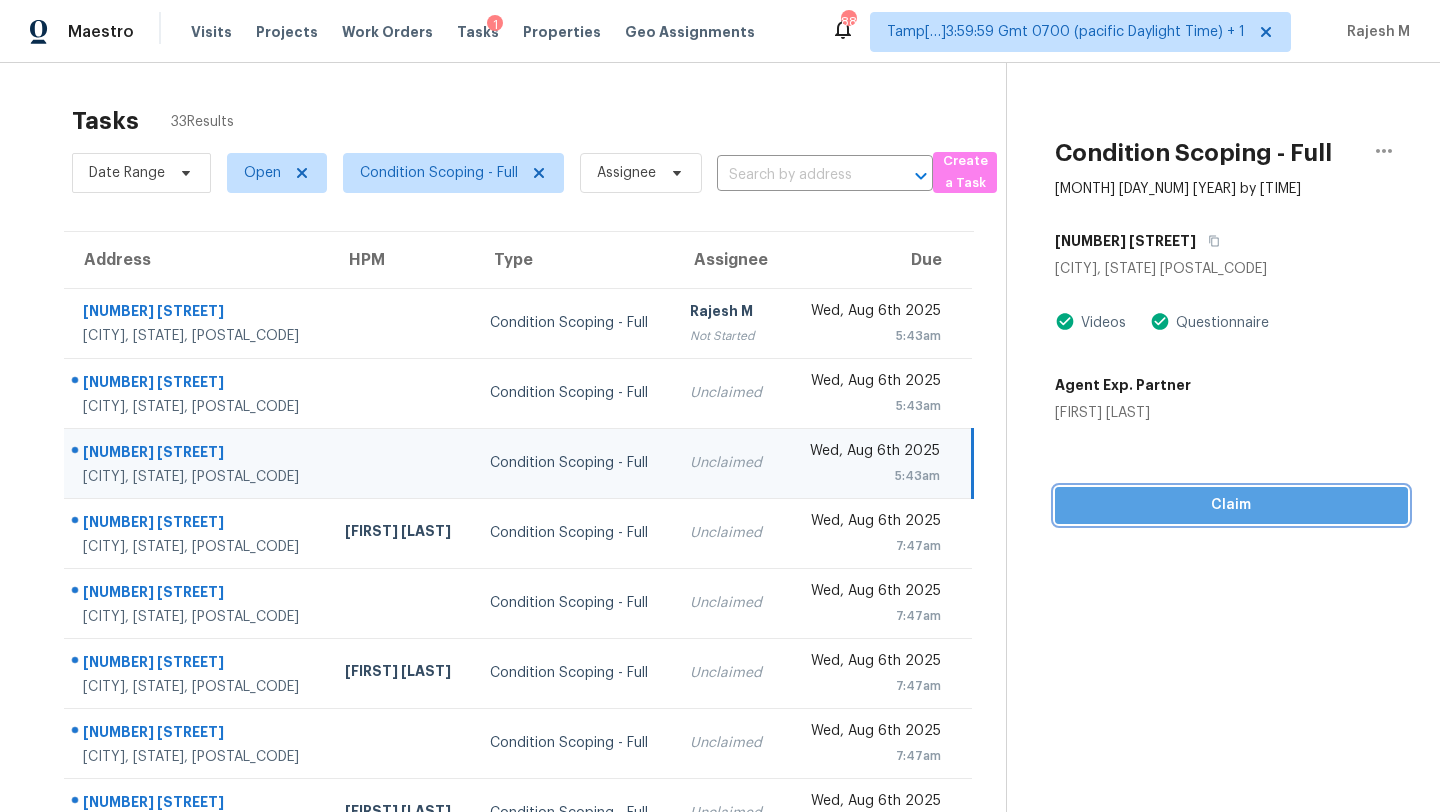 click on "Claim" at bounding box center (1231, 505) 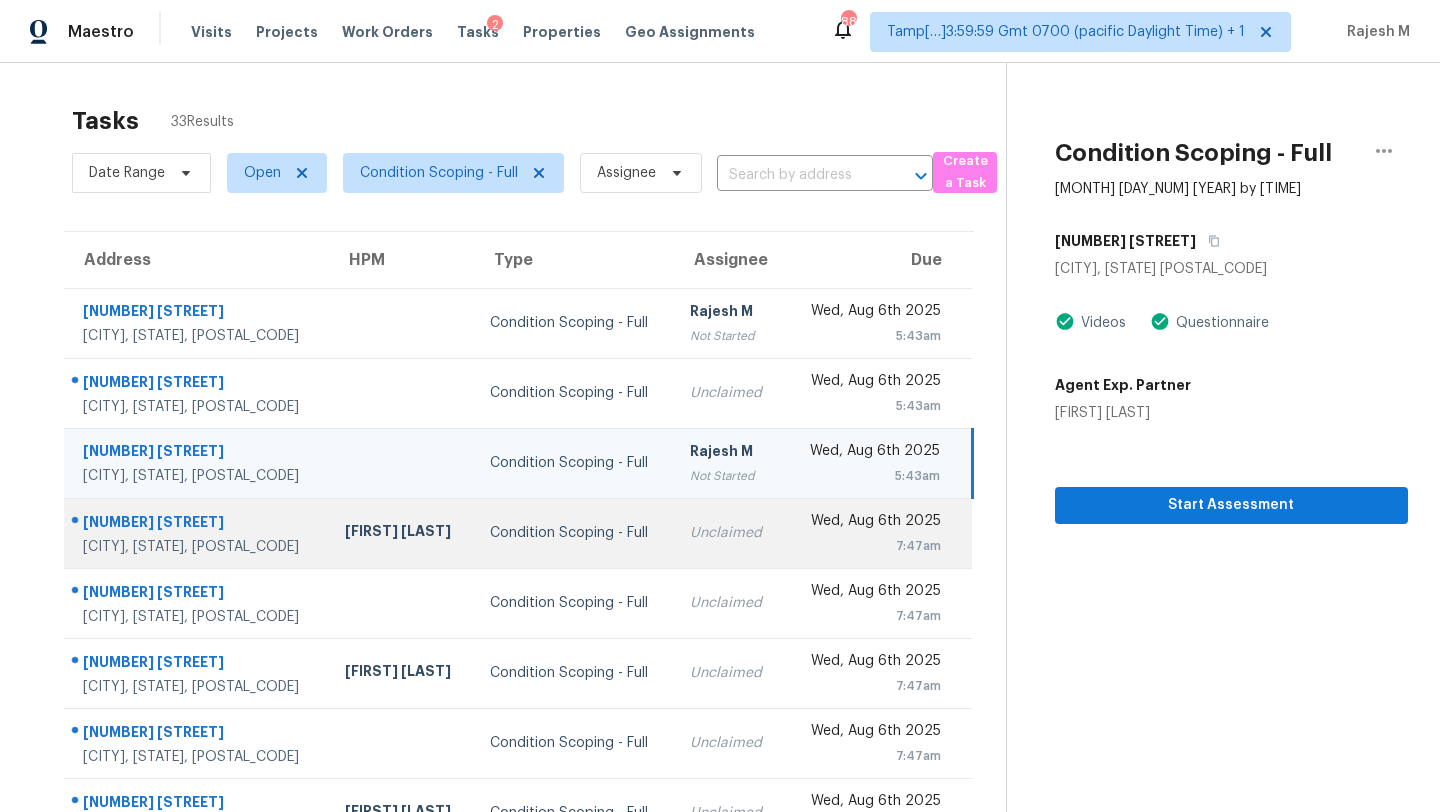 click on "Wed, Aug 6th 2025" at bounding box center [870, 523] 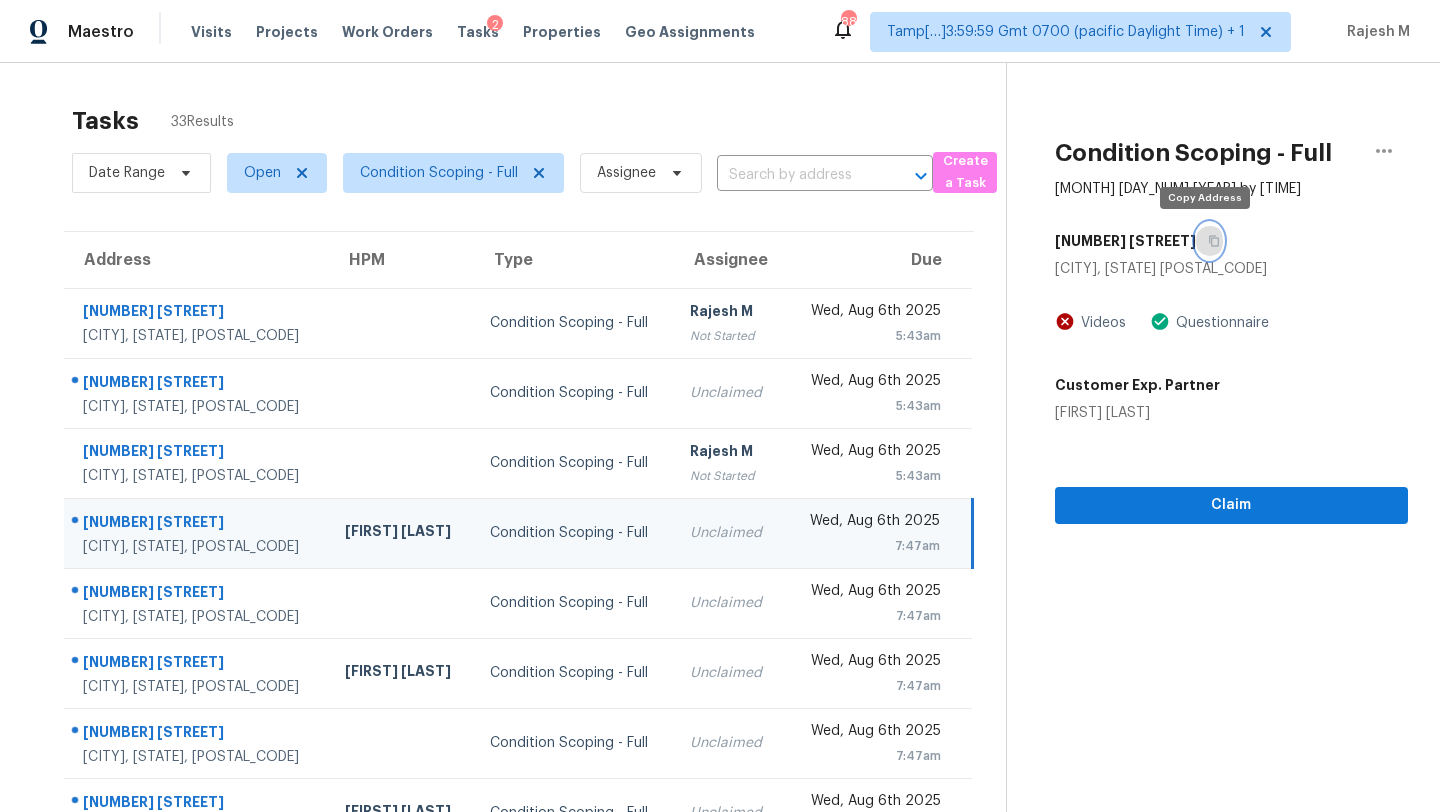 click 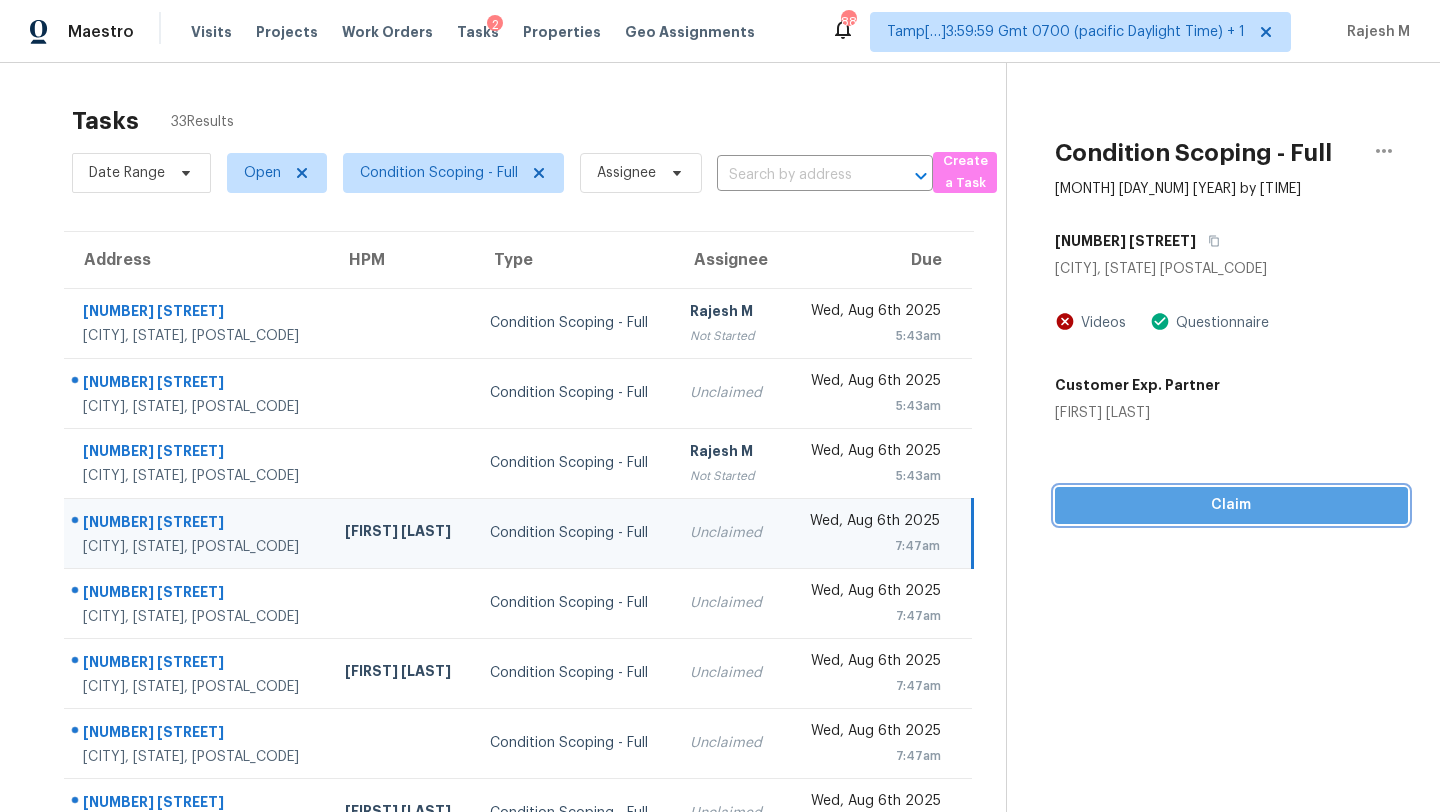click on "Claim" at bounding box center [1231, 505] 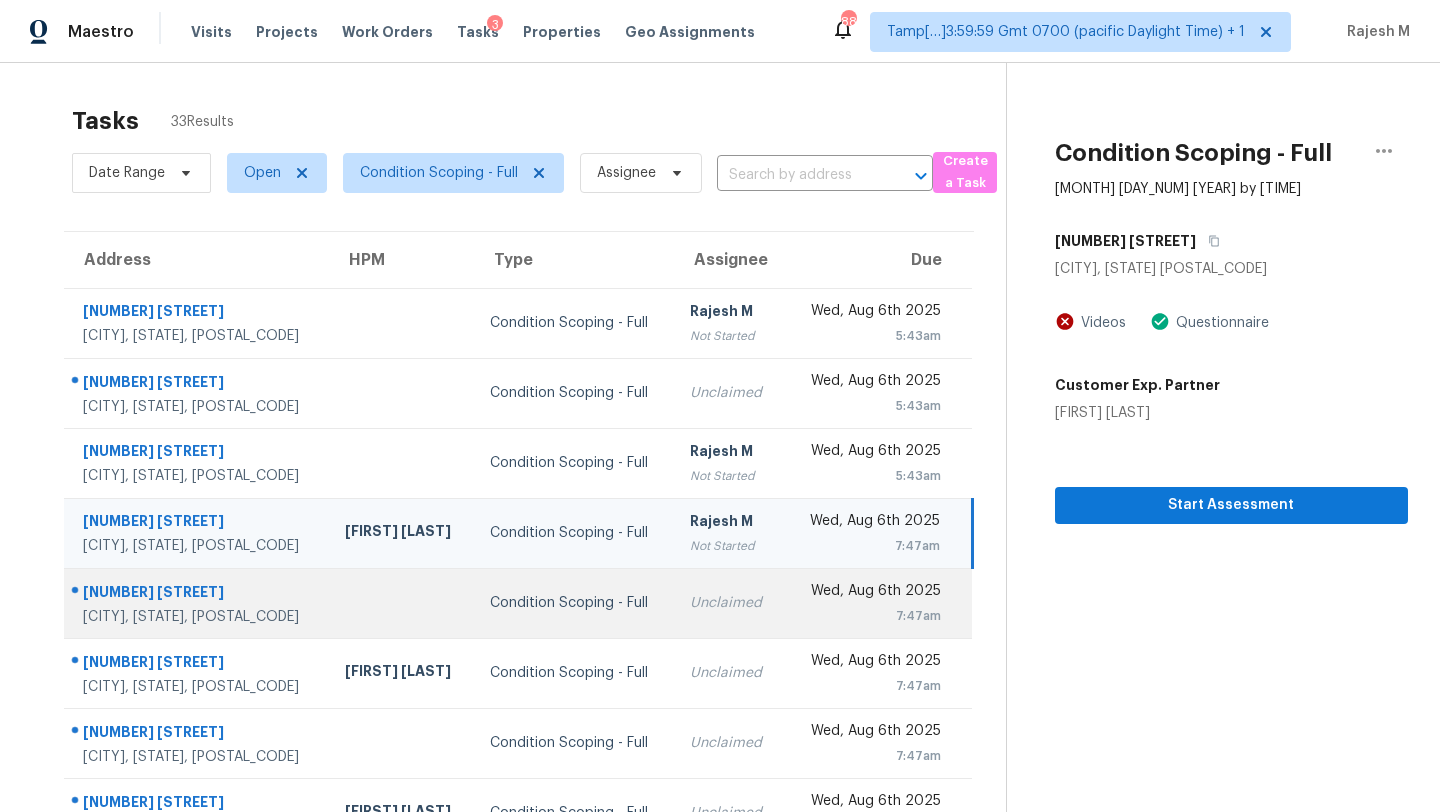 click on "Unclaimed" at bounding box center [729, 603] 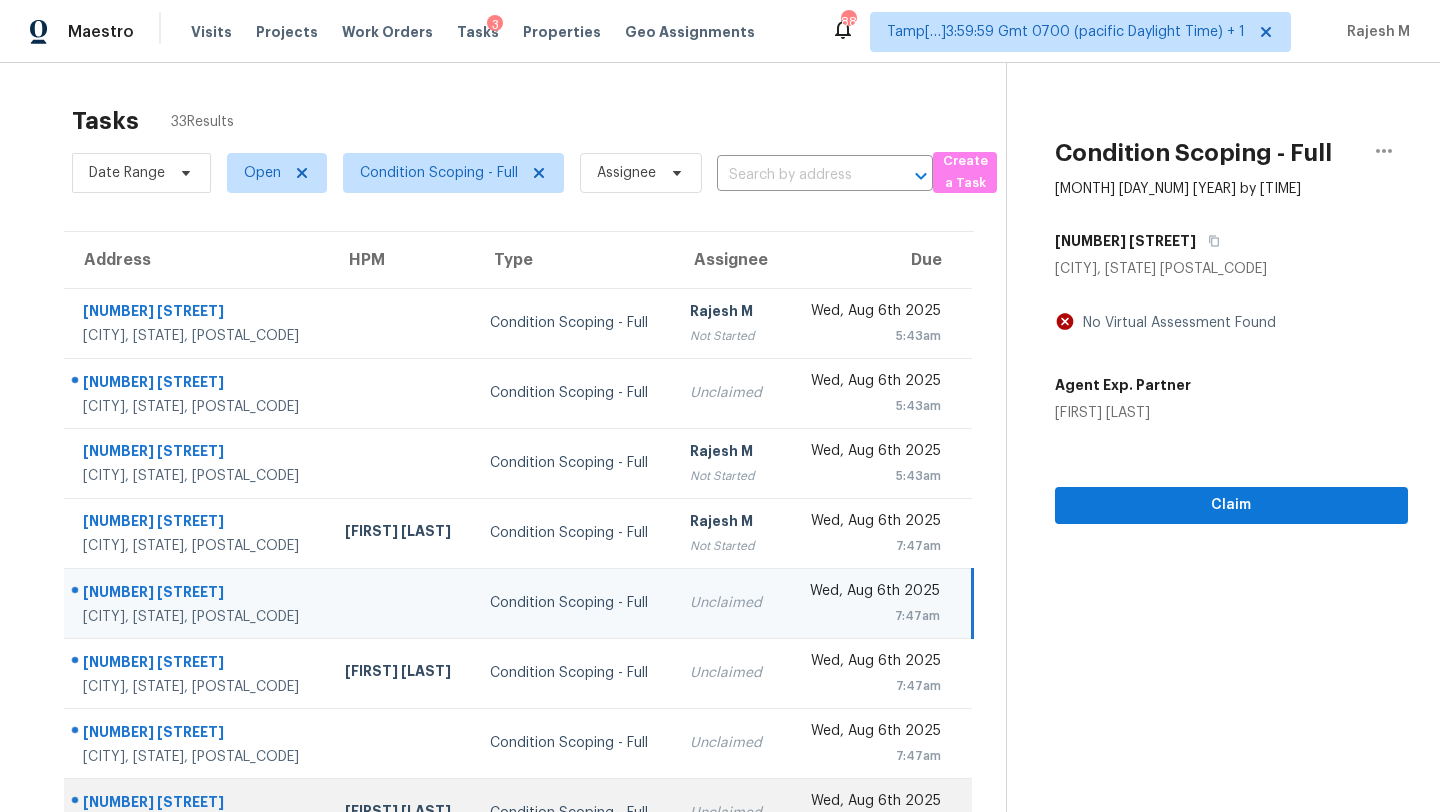scroll, scrollTop: 229, scrollLeft: 0, axis: vertical 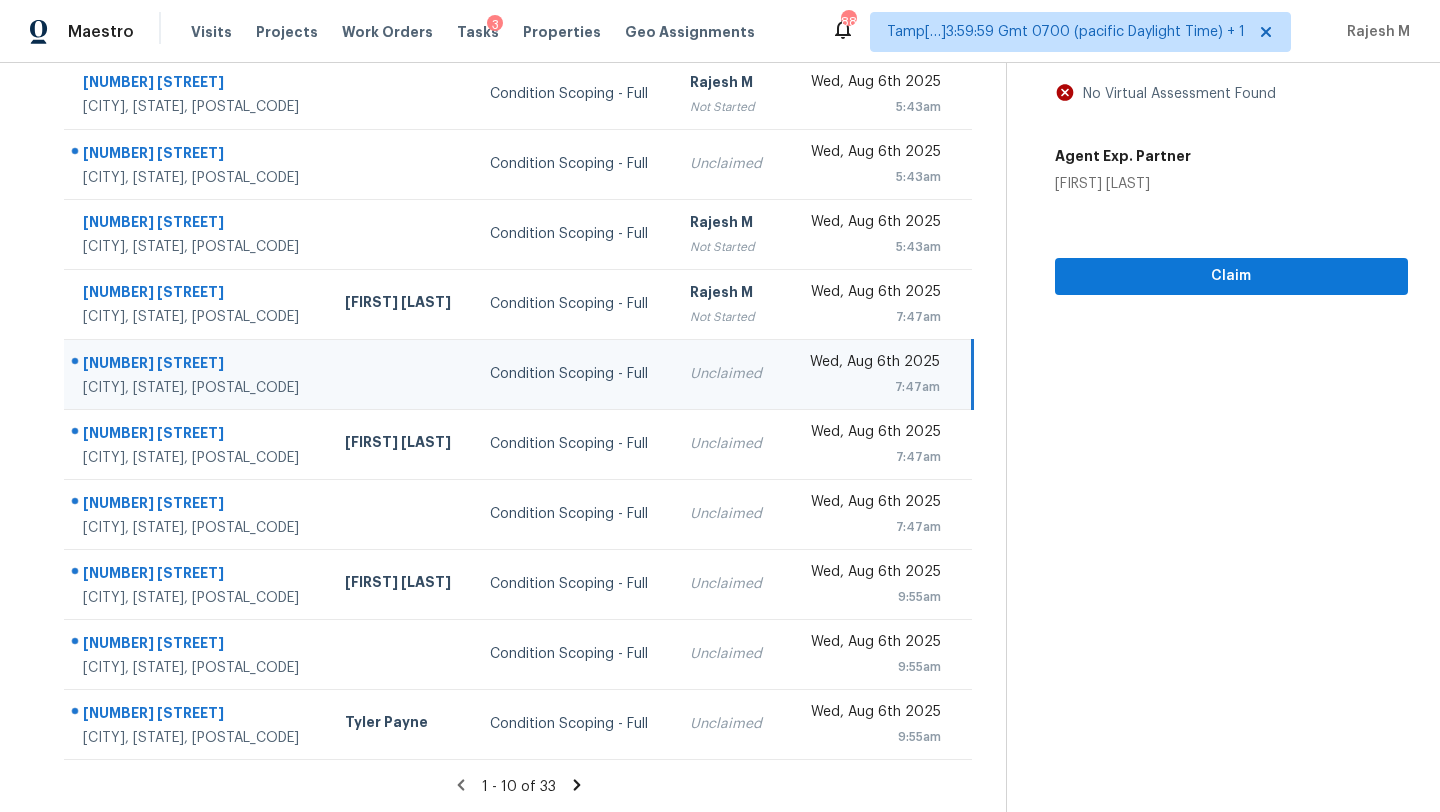 click on "Unclaimed" at bounding box center [729, 374] 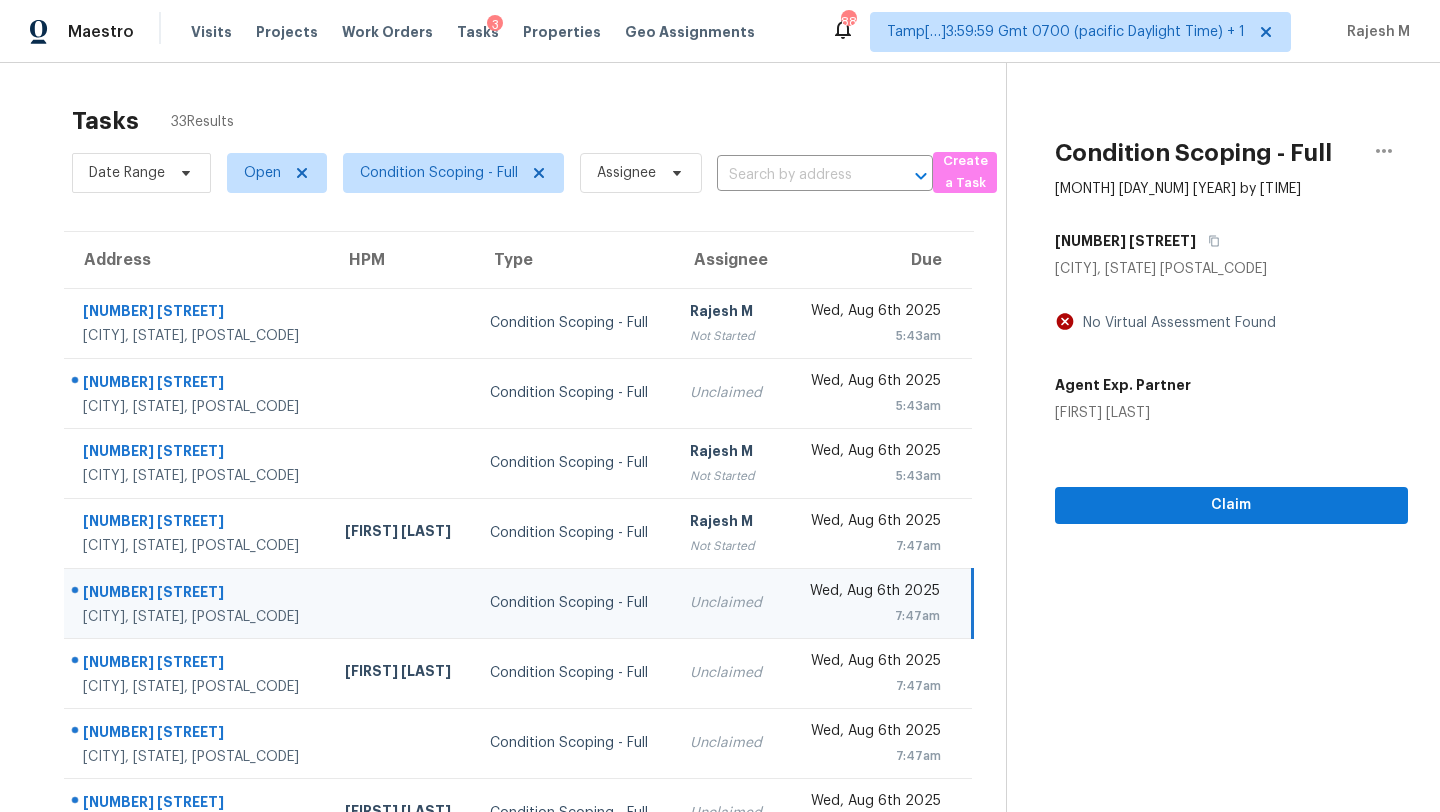 click on "[NUMBER] [STREET]" at bounding box center [1231, 241] 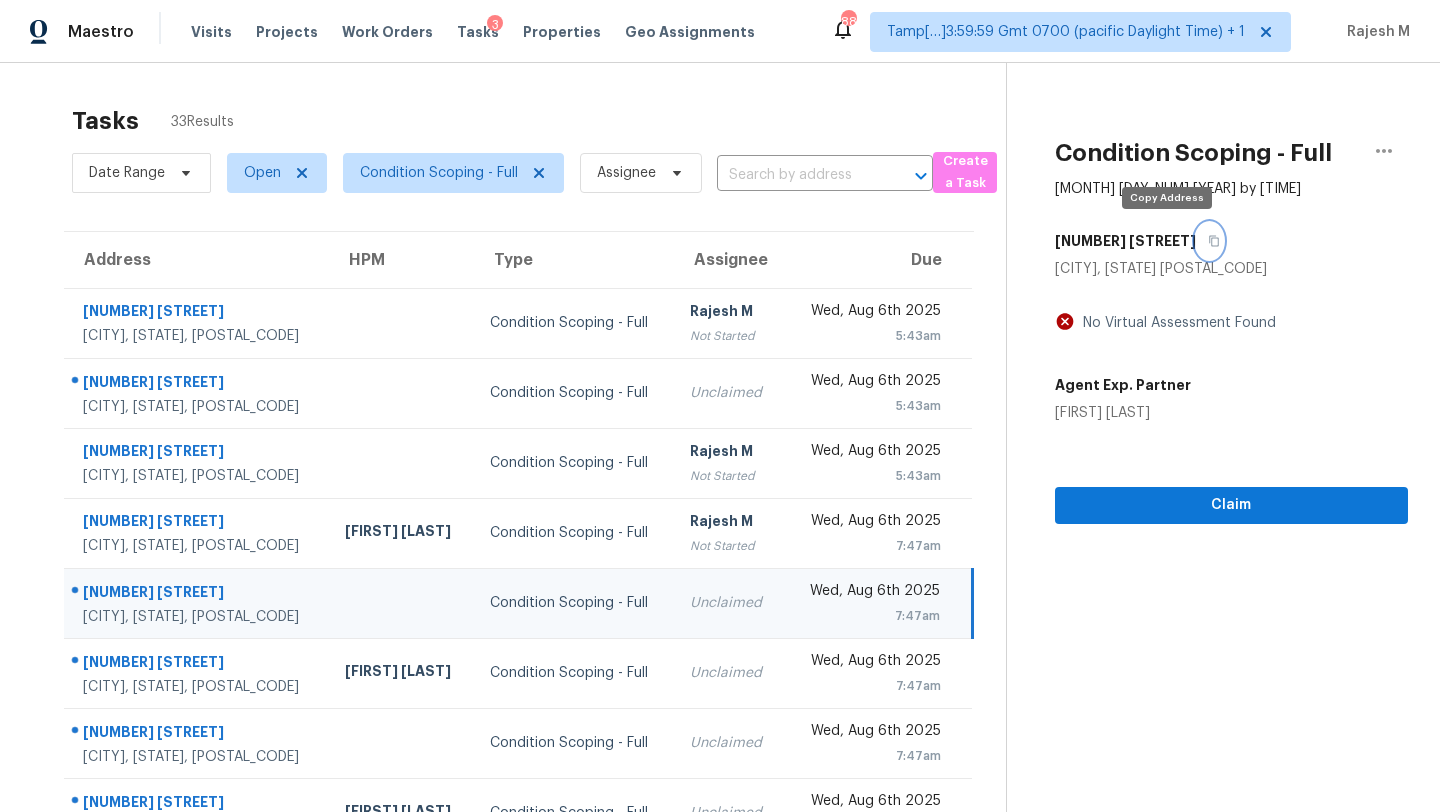click at bounding box center (1209, 241) 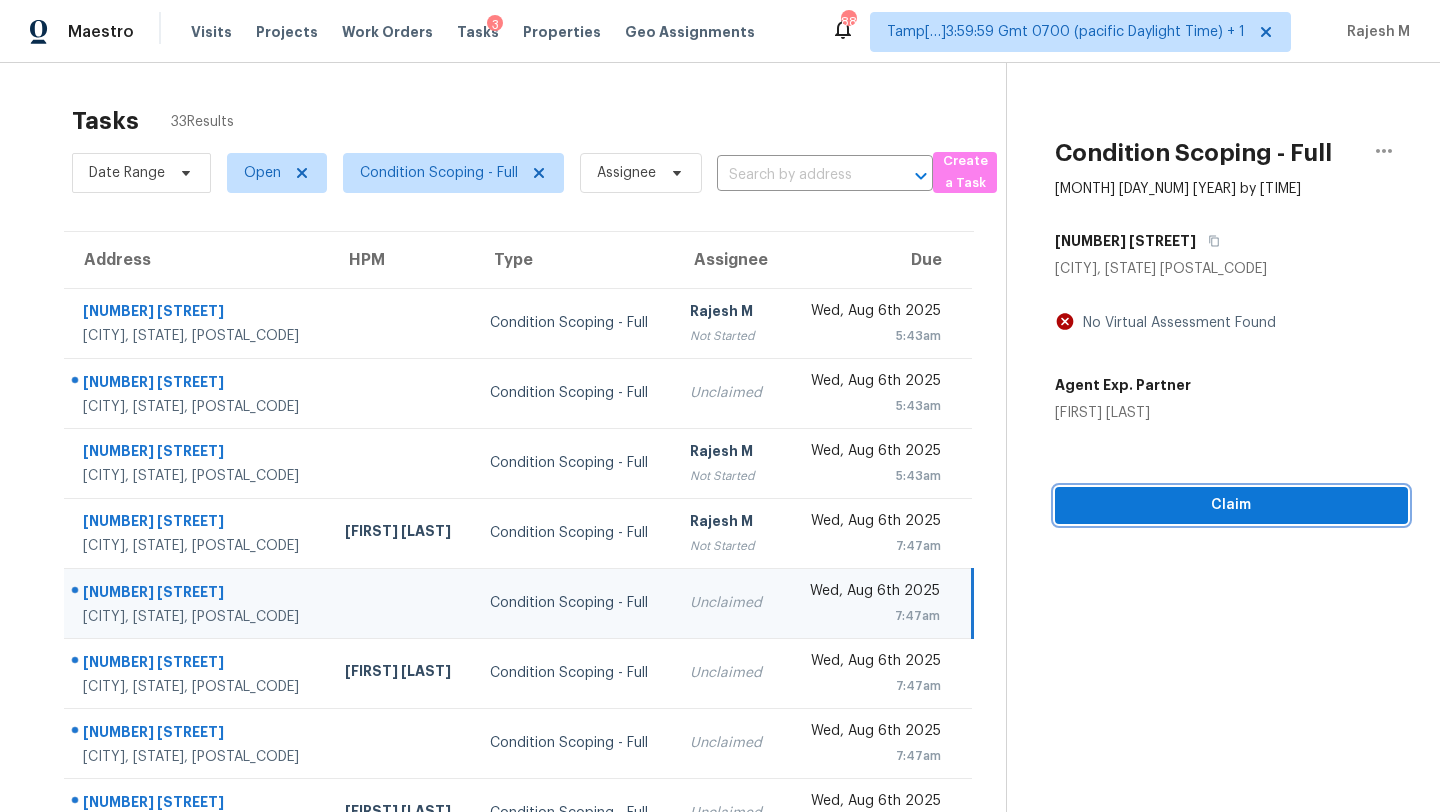 click on "Claim" at bounding box center [1231, 505] 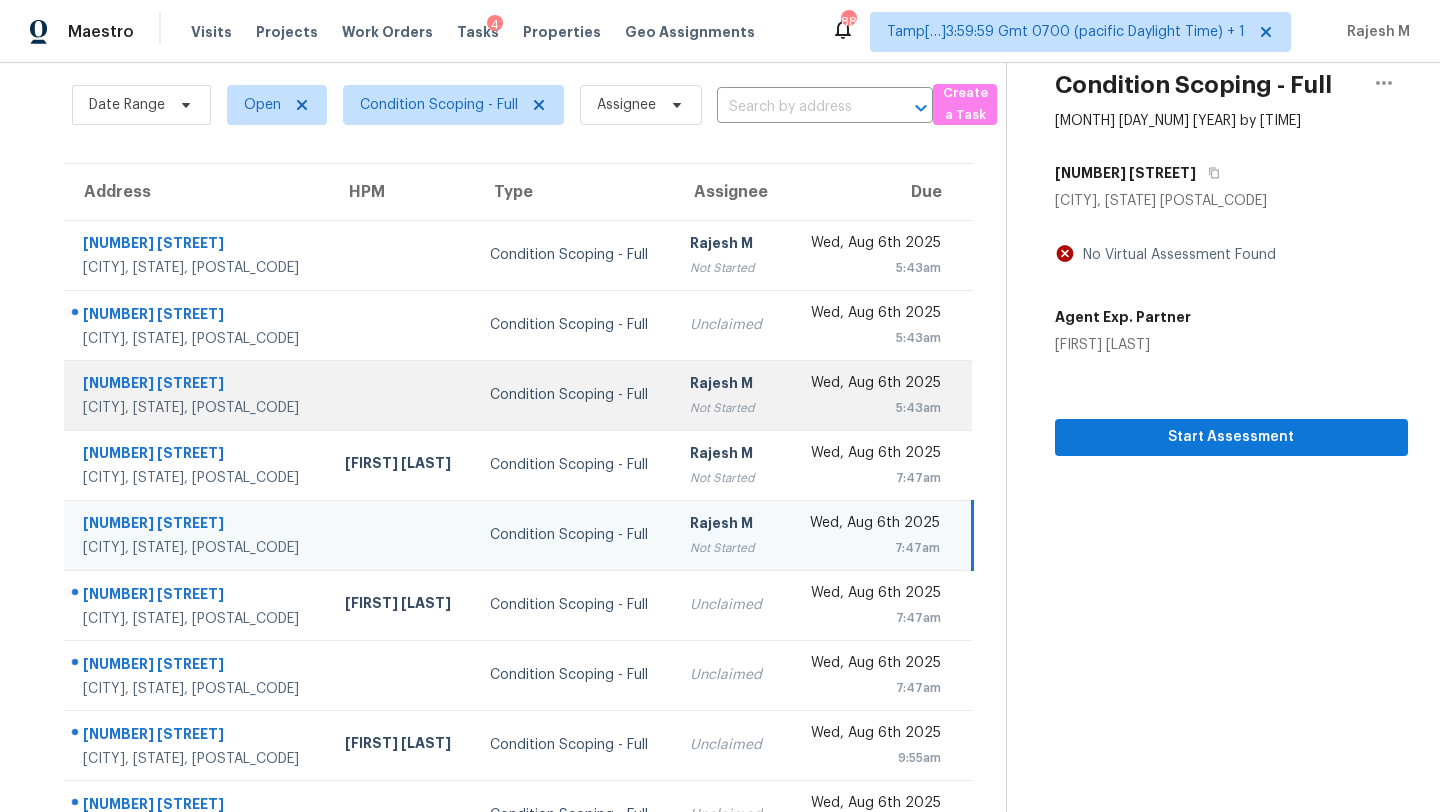 scroll, scrollTop: 72, scrollLeft: 0, axis: vertical 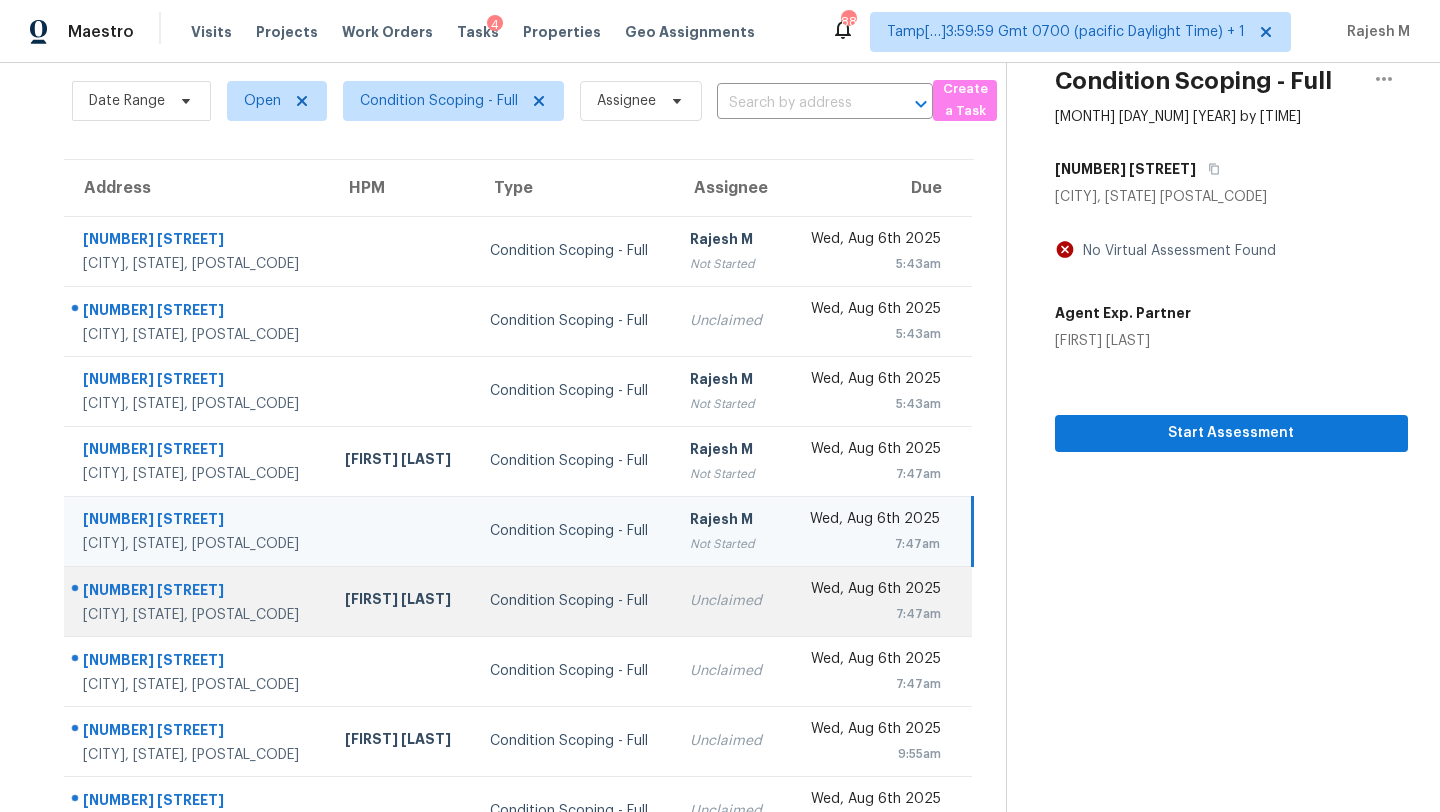 click on "Wed, Aug 6th 2025 7:47am" at bounding box center (885, 601) 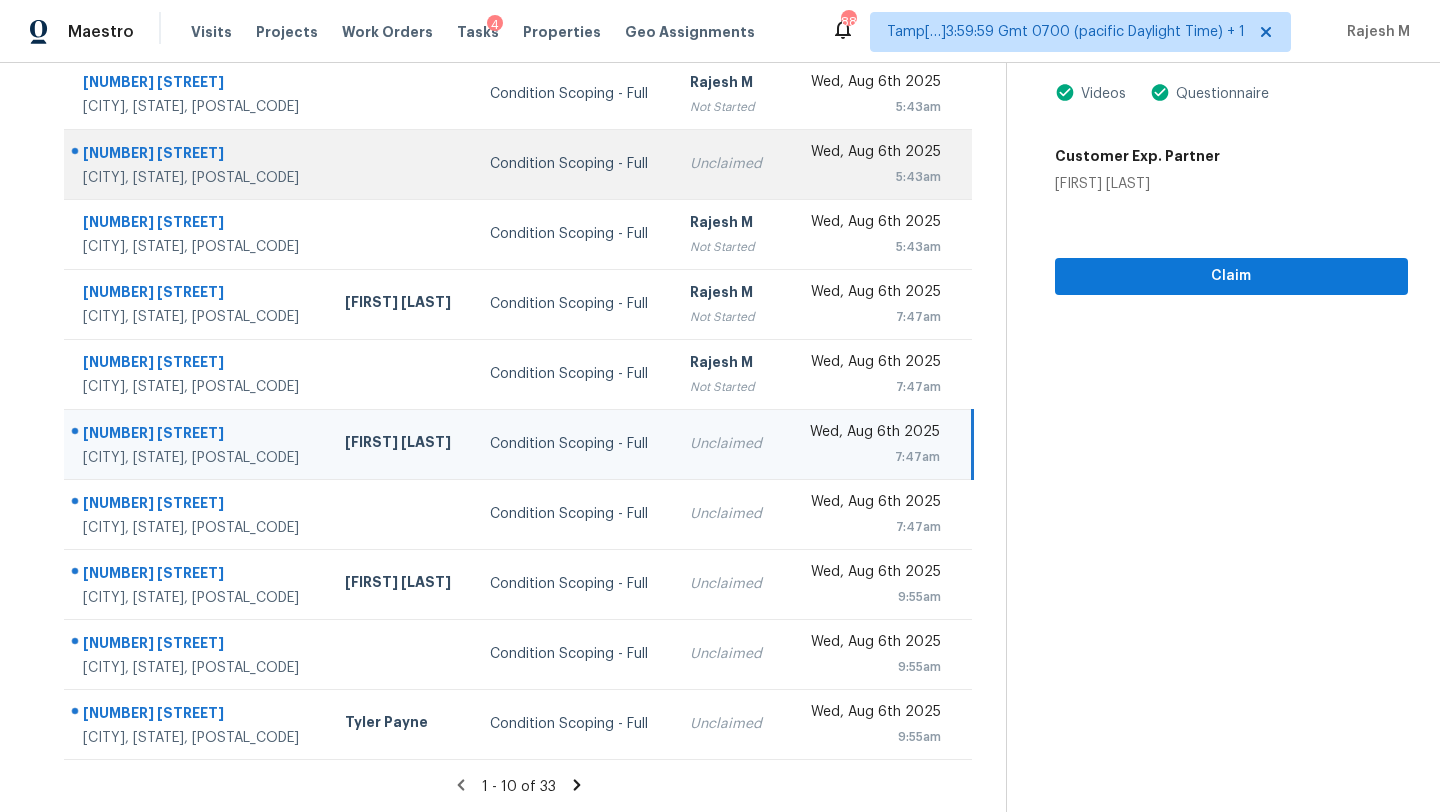 scroll, scrollTop: 0, scrollLeft: 0, axis: both 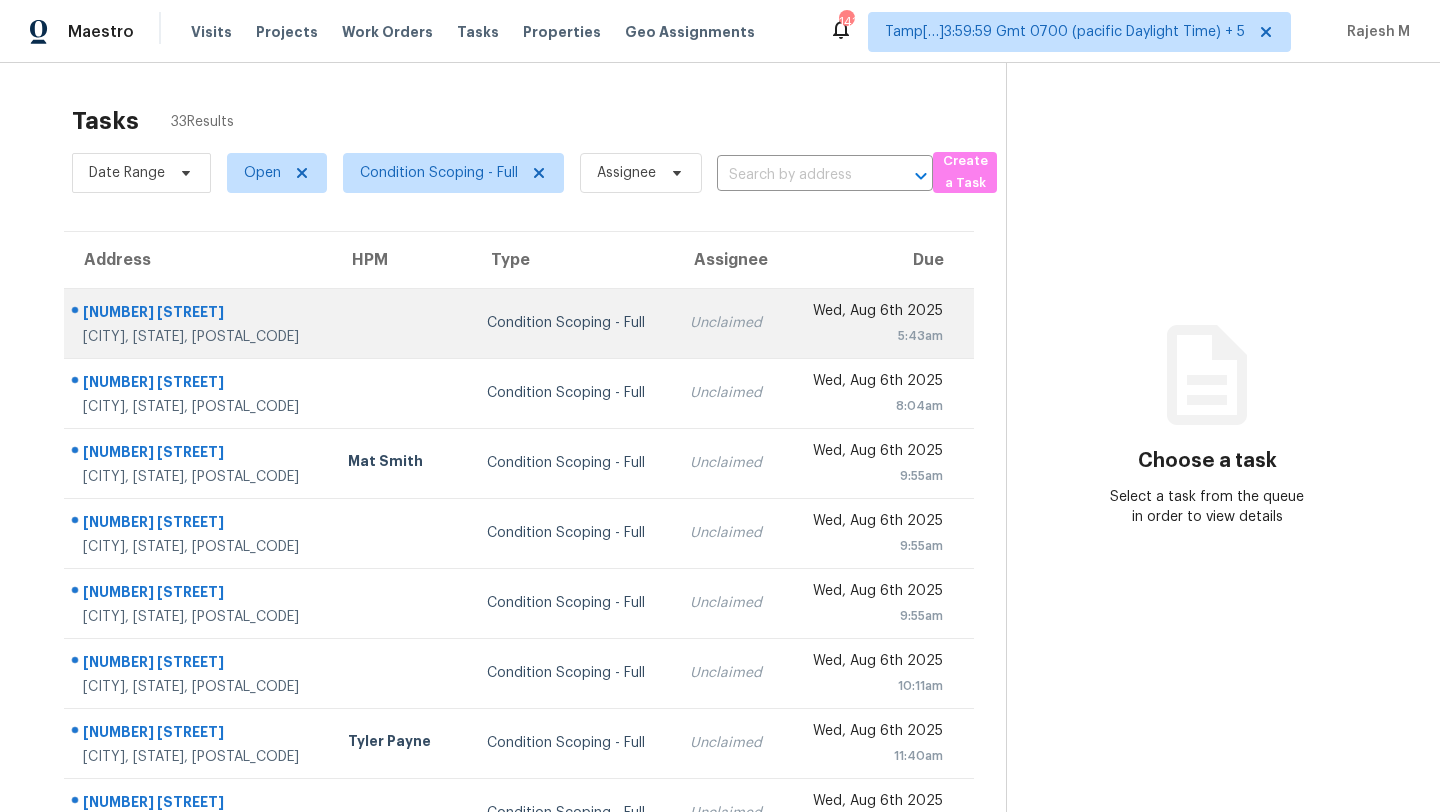 click on "Unclaimed" at bounding box center (729, 323) 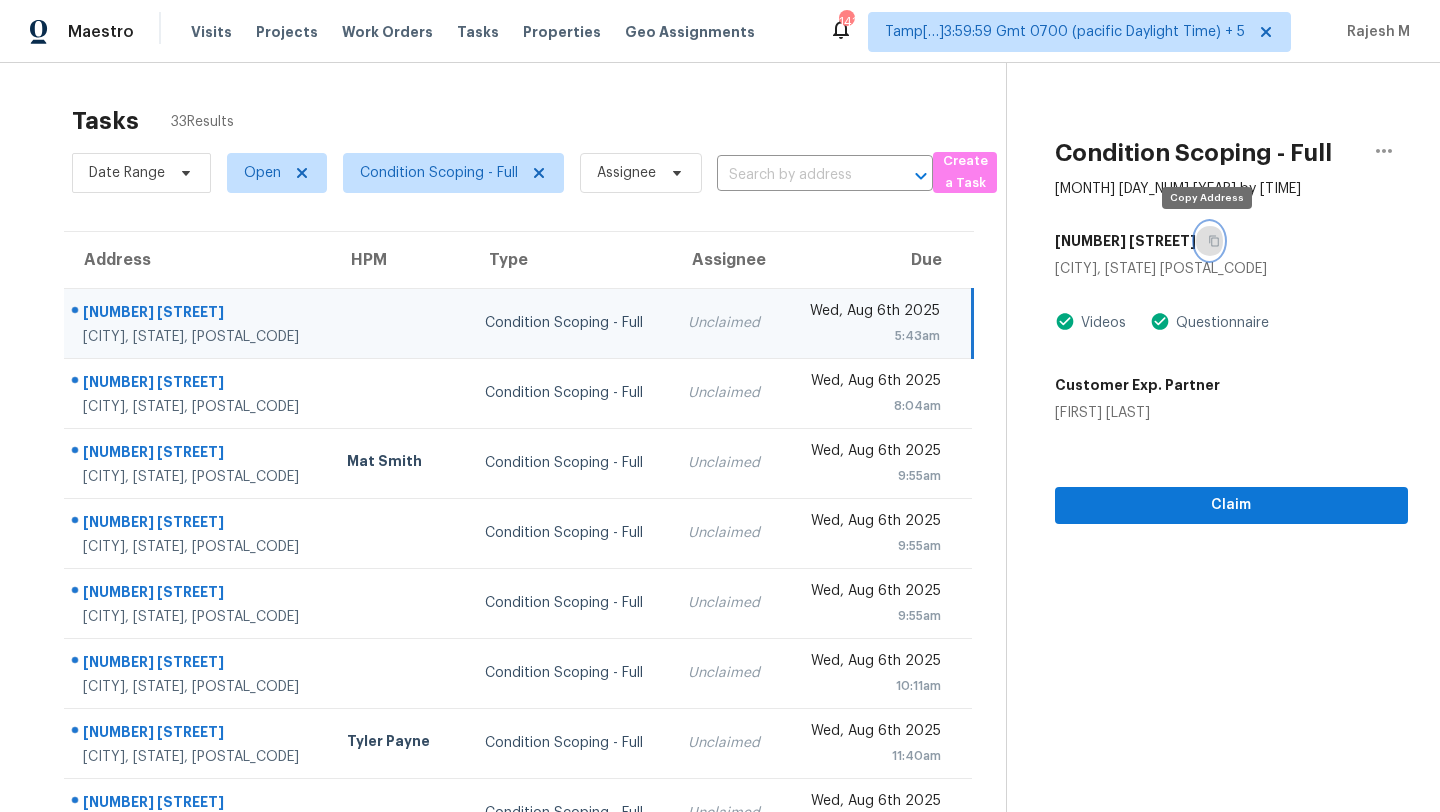 click at bounding box center (1209, 241) 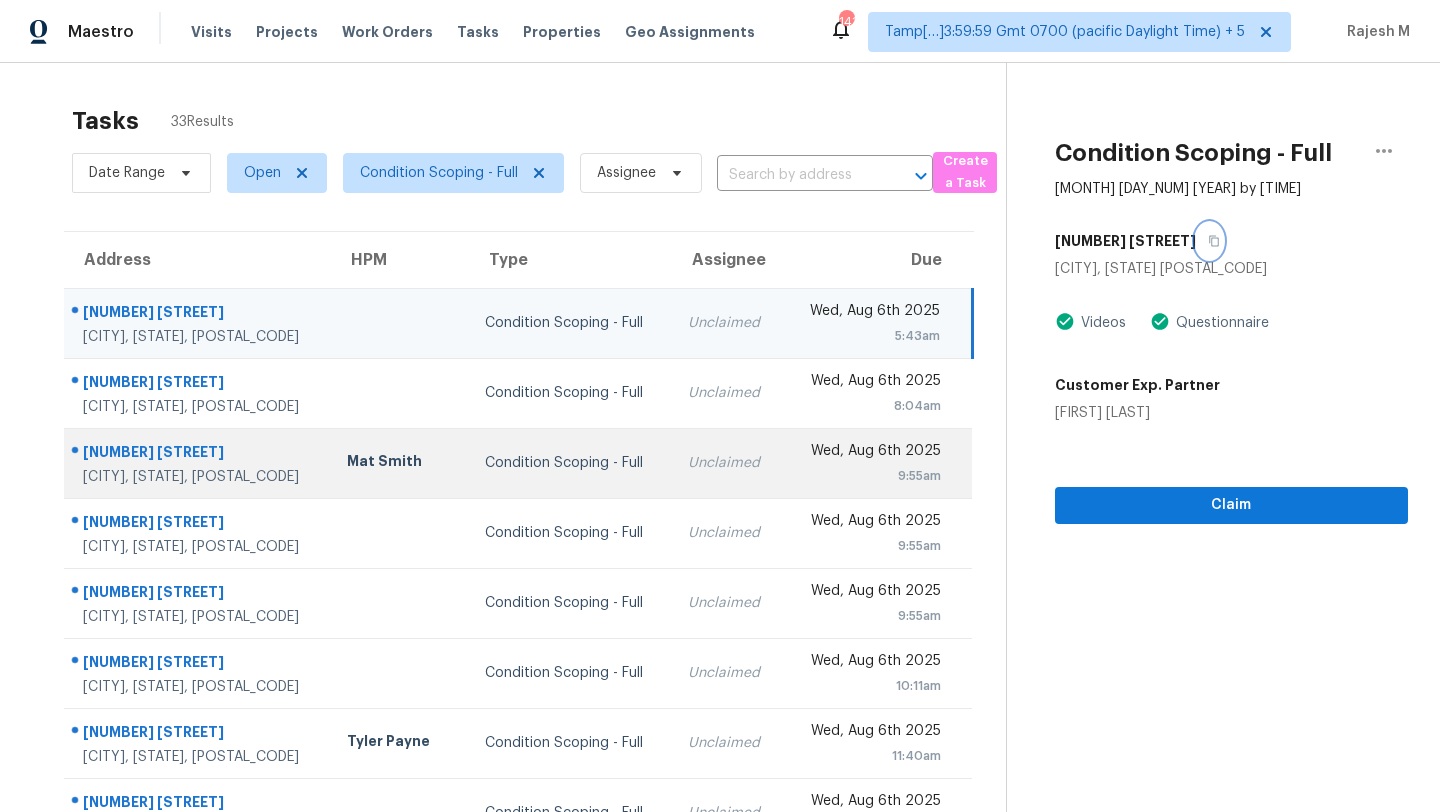 scroll, scrollTop: 229, scrollLeft: 0, axis: vertical 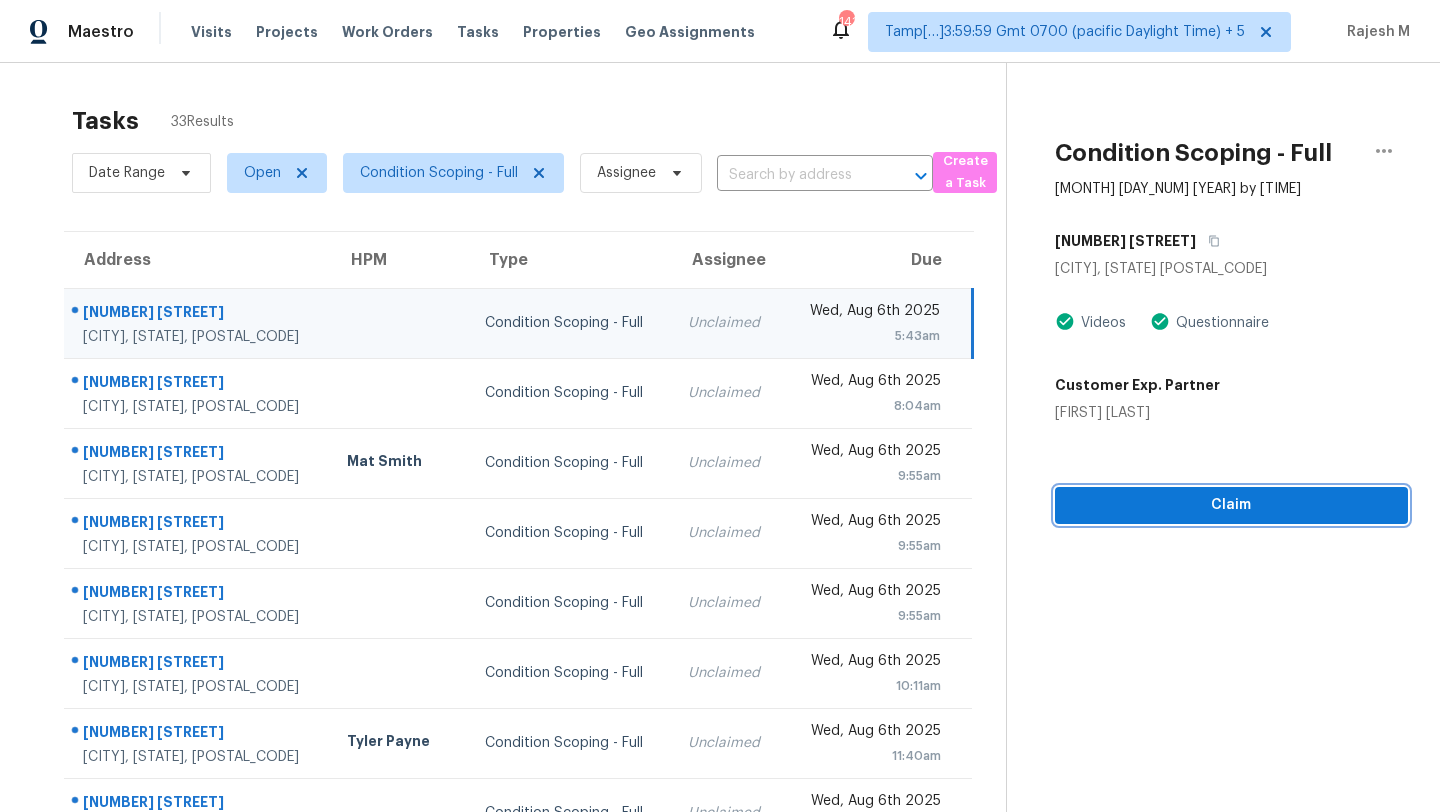 click on "Claim" at bounding box center (1231, 505) 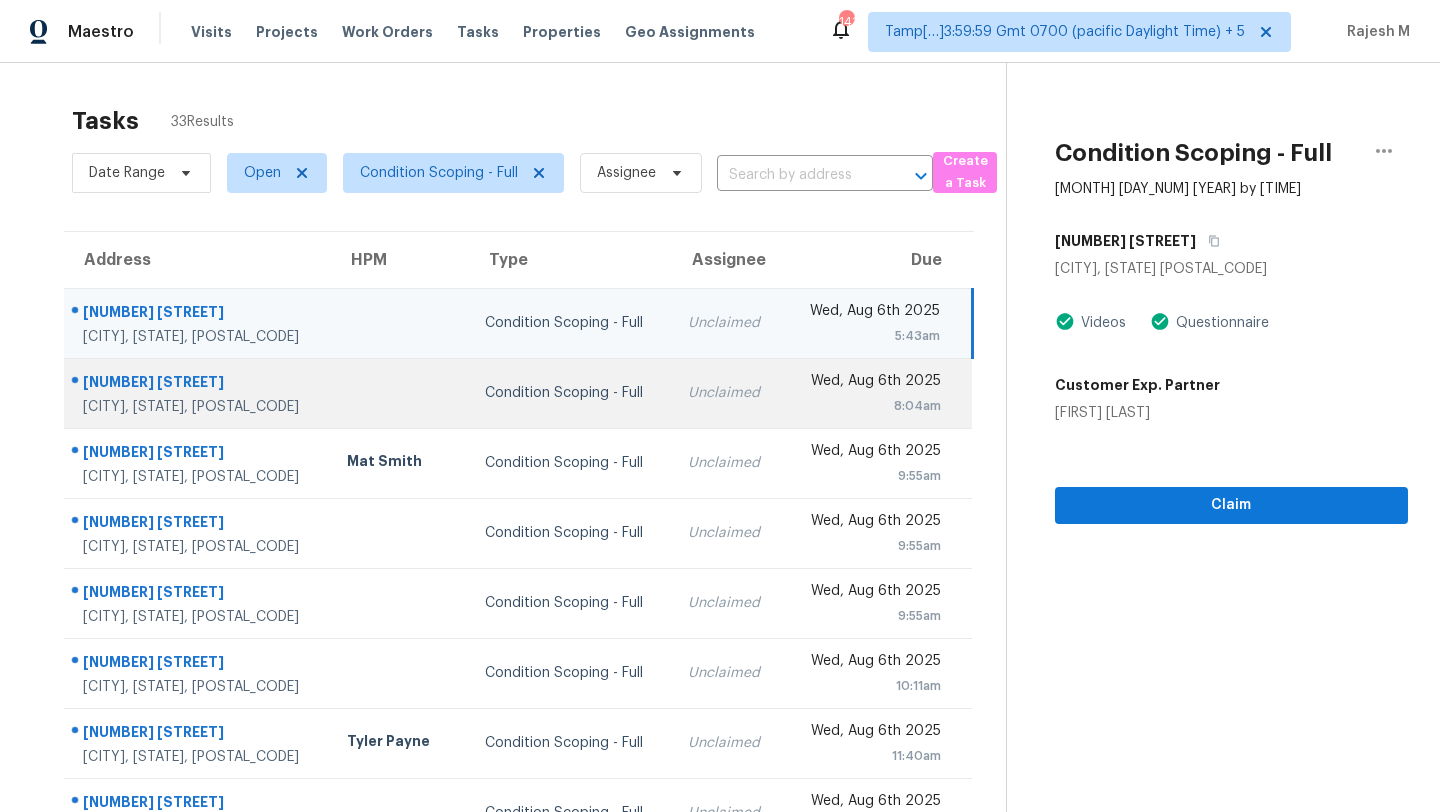 click on "Wed, Aug 6th 2025" at bounding box center (869, 383) 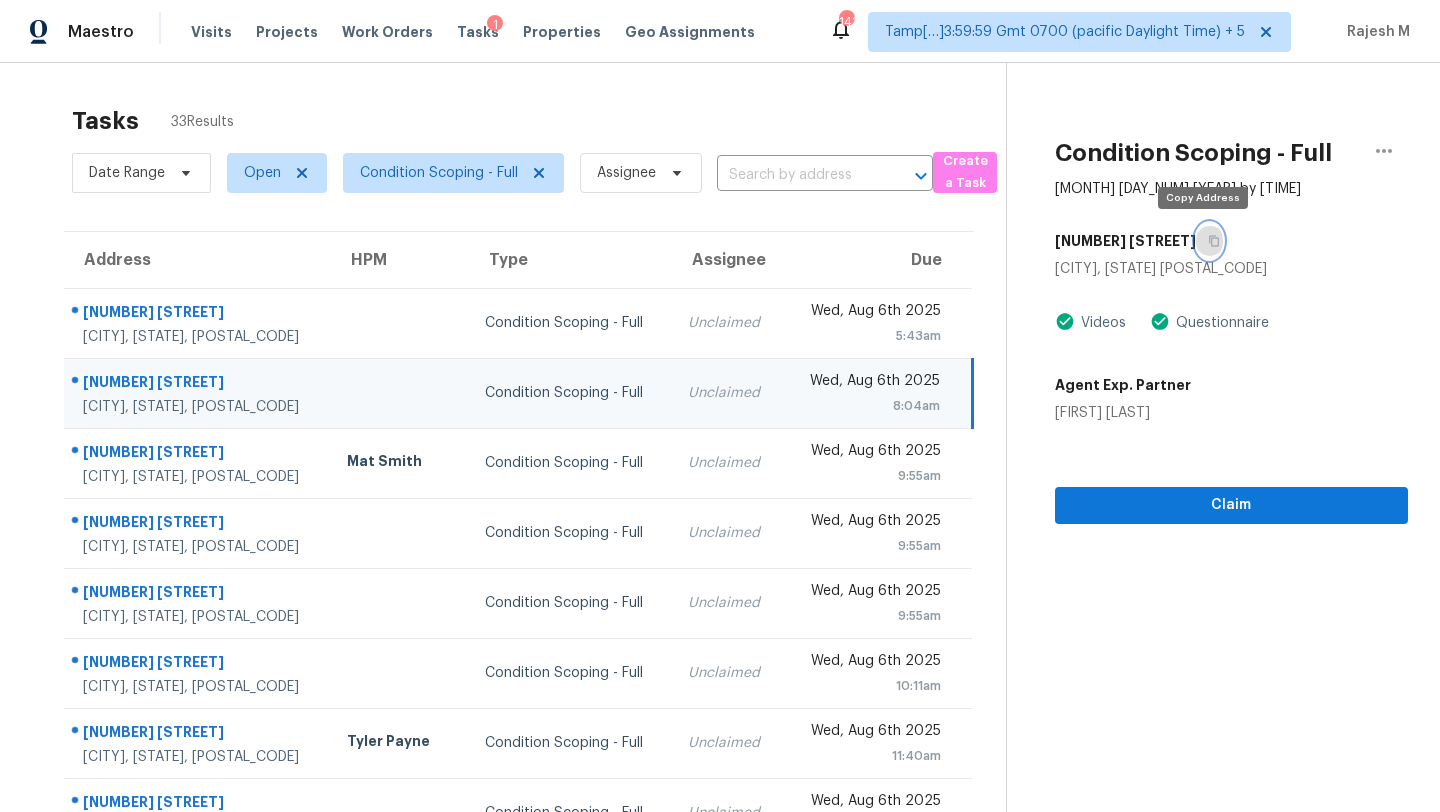 click at bounding box center (1209, 241) 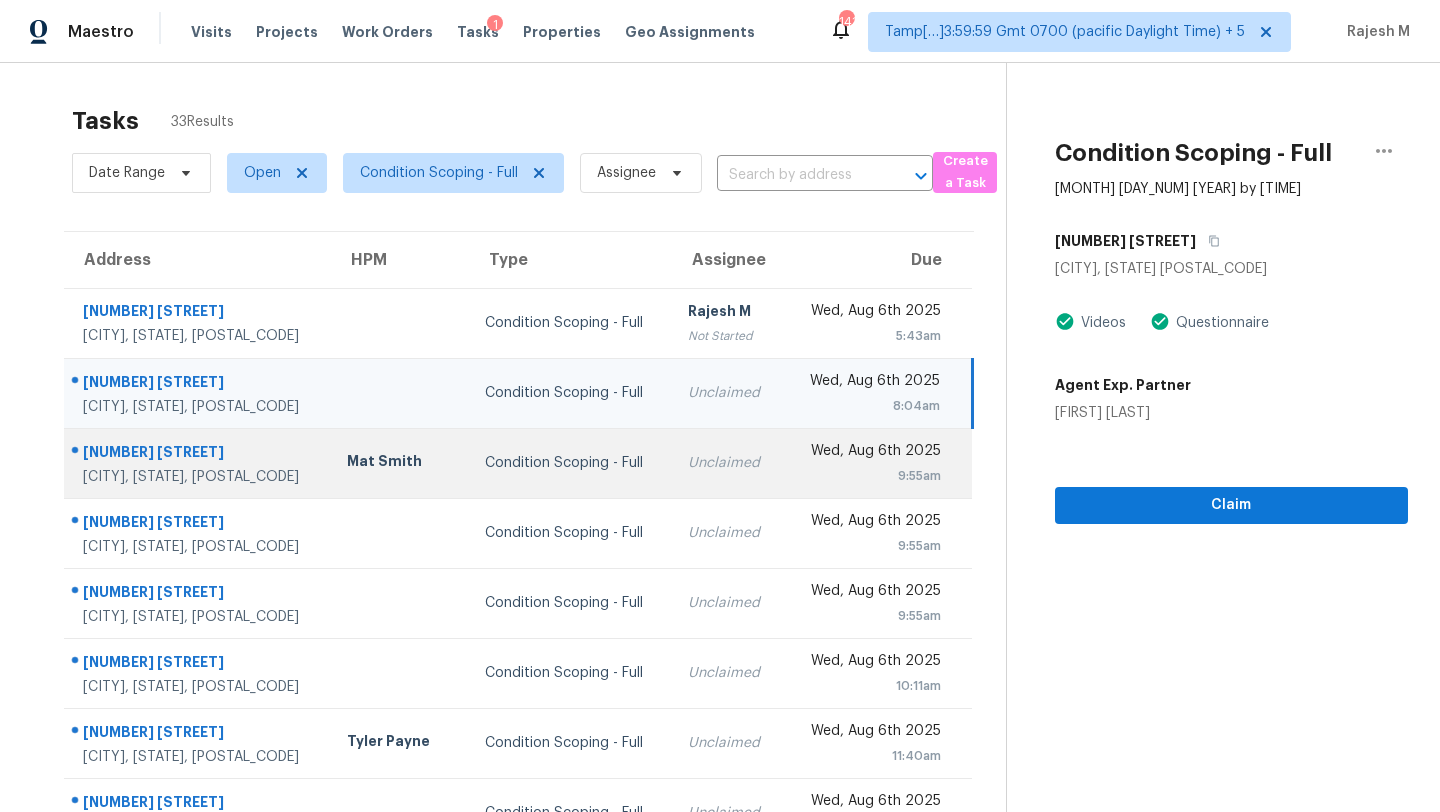 click on "Condition Scoping - Full" at bounding box center (570, 463) 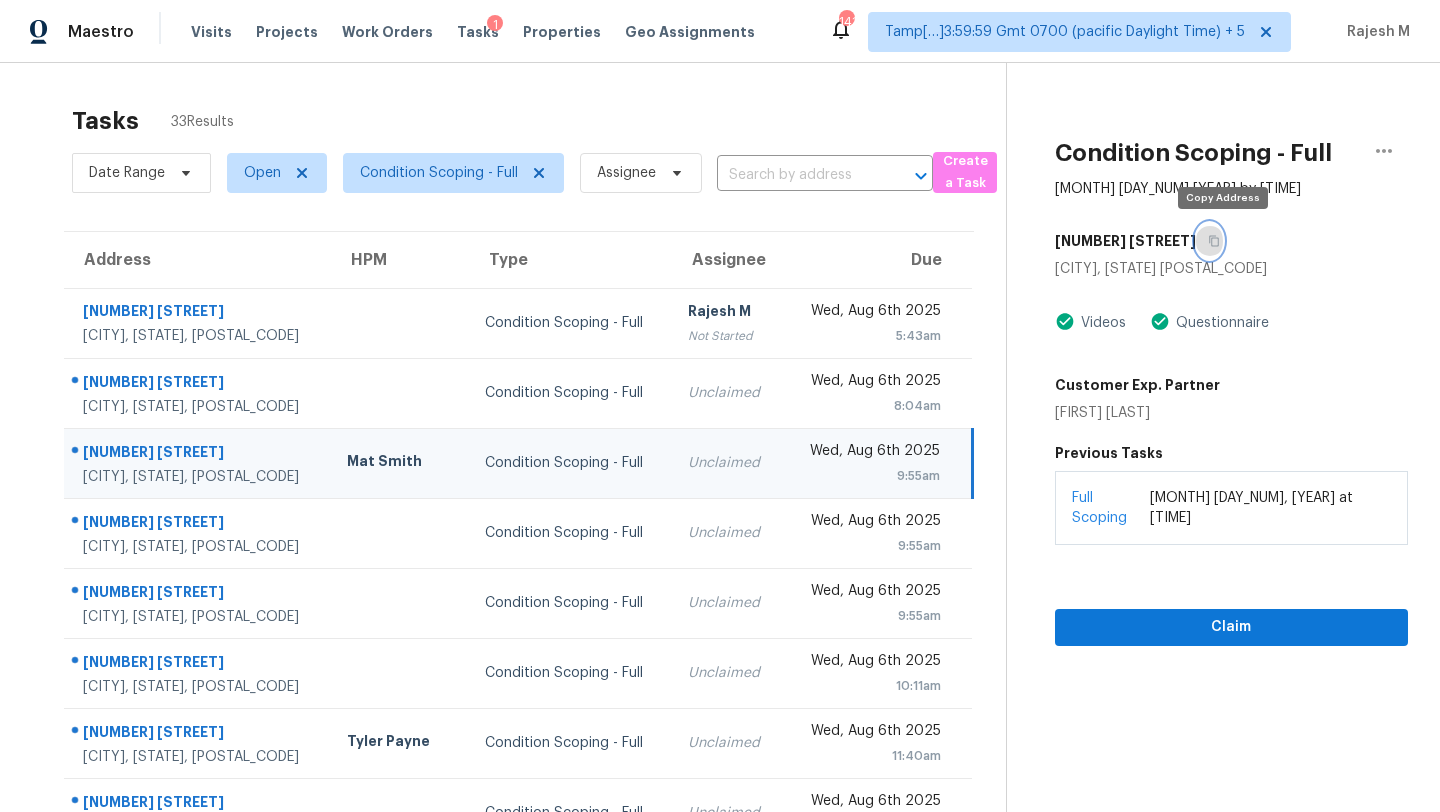 click 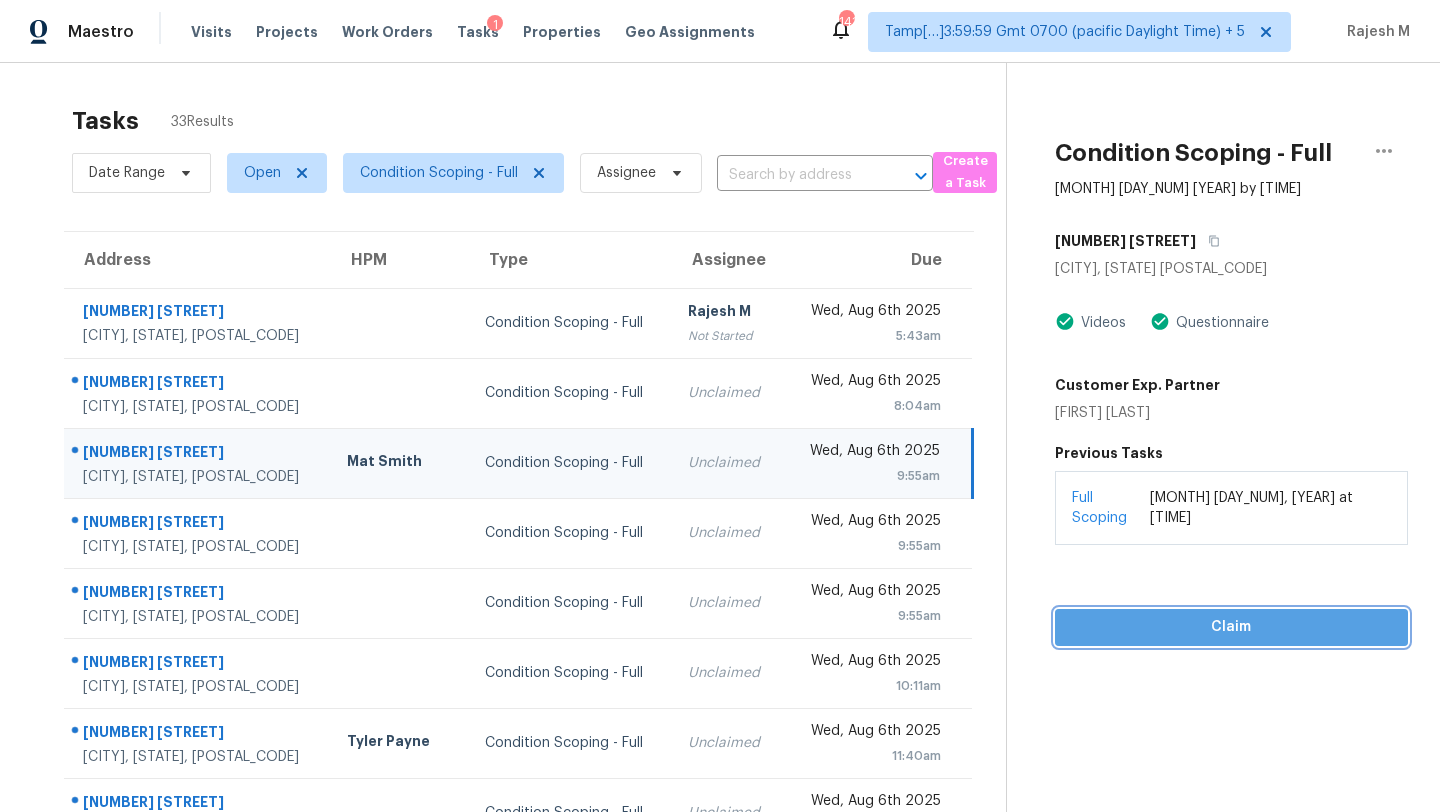click on "Claim" at bounding box center (1231, 627) 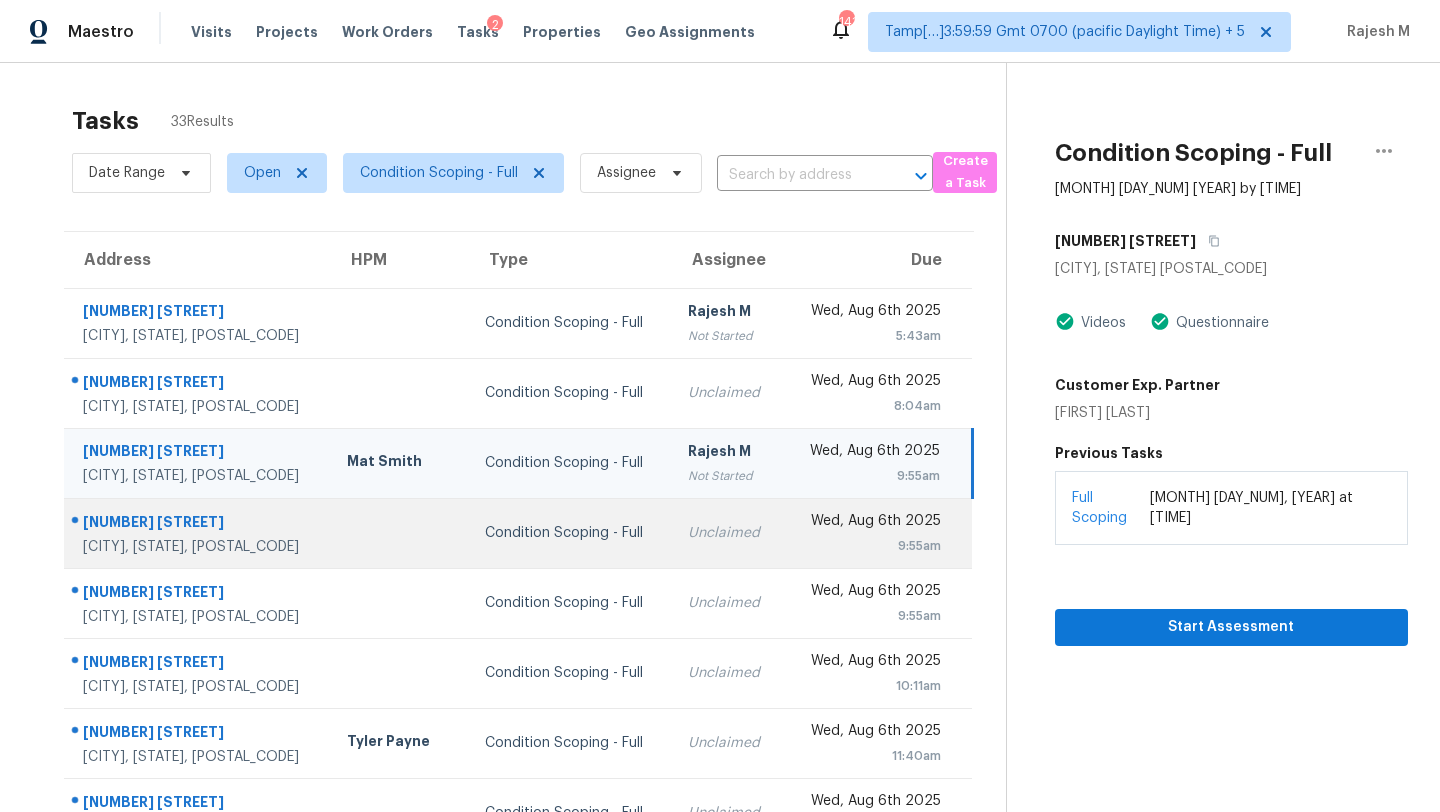 click on "Unclaimed" at bounding box center (727, 533) 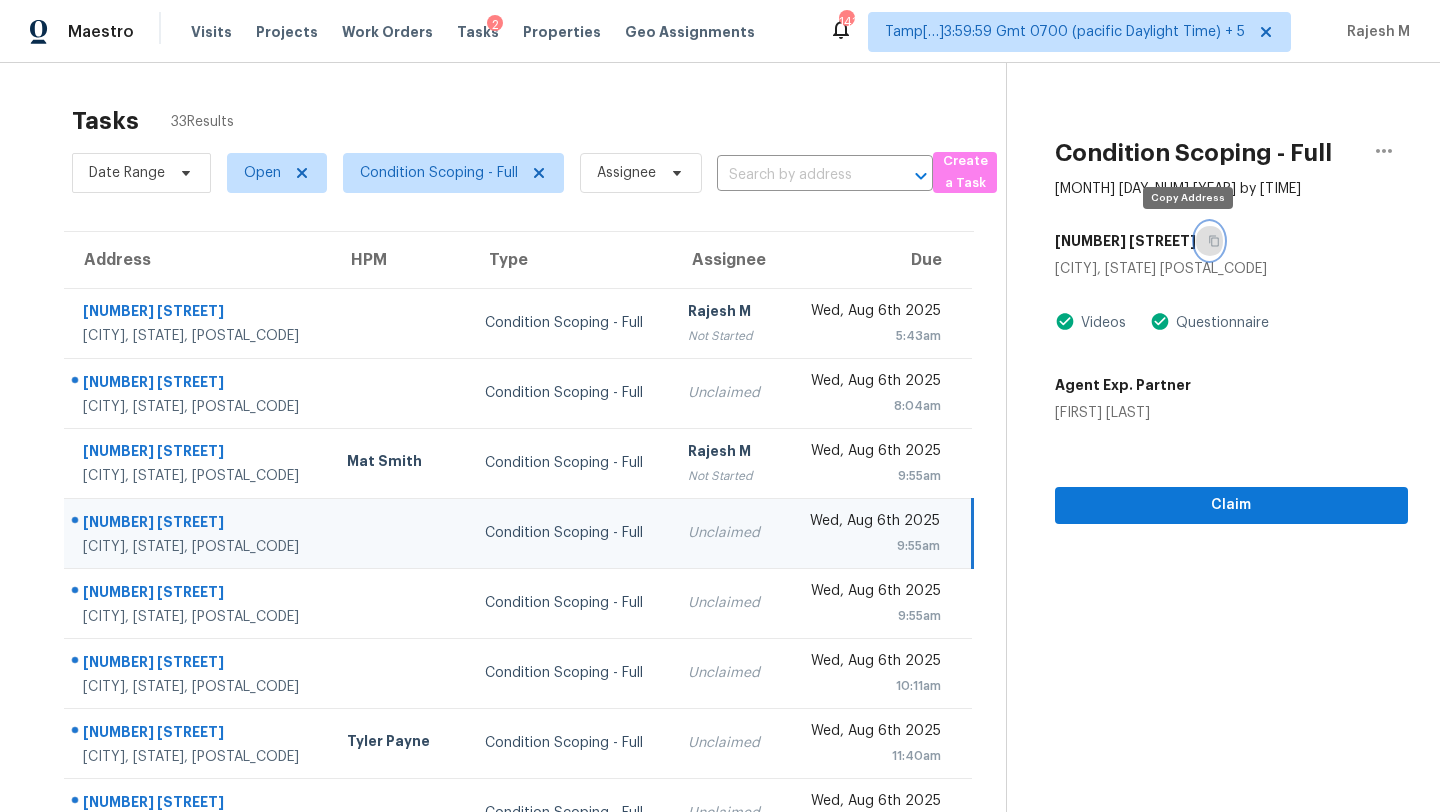 click at bounding box center (1209, 241) 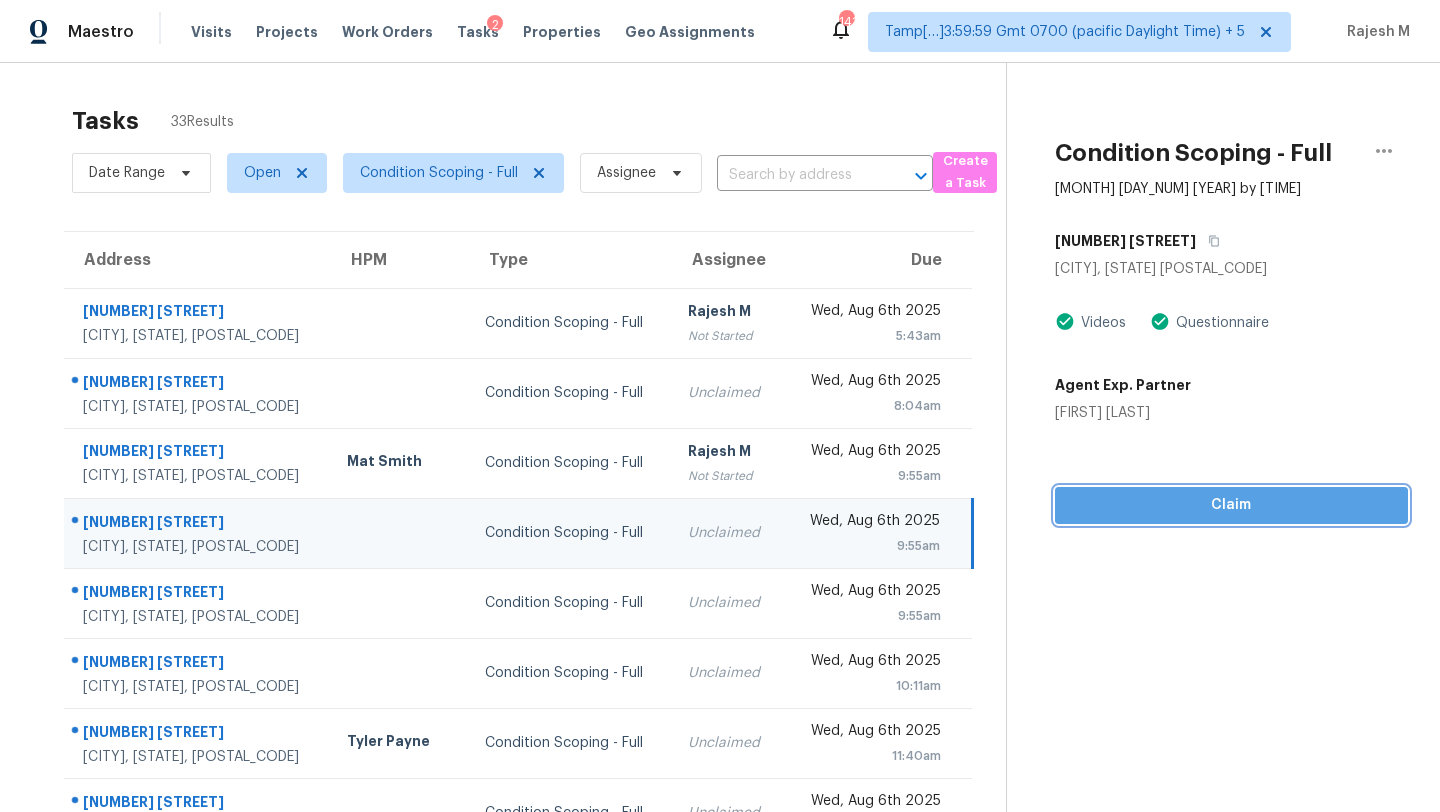 click on "Claim" at bounding box center [1231, 505] 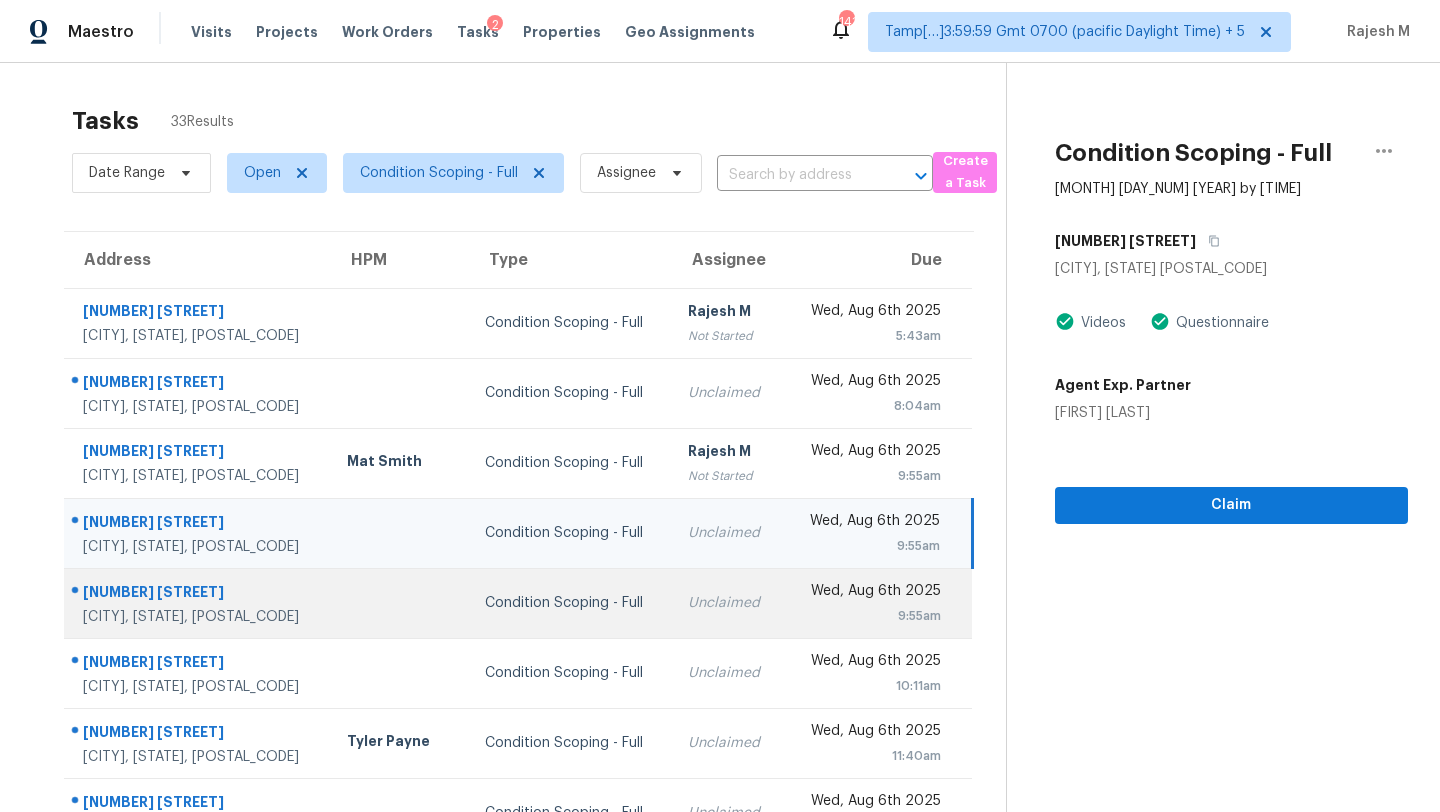 click on "Wed, Aug 6th 2025 9:55am" at bounding box center [877, 603] 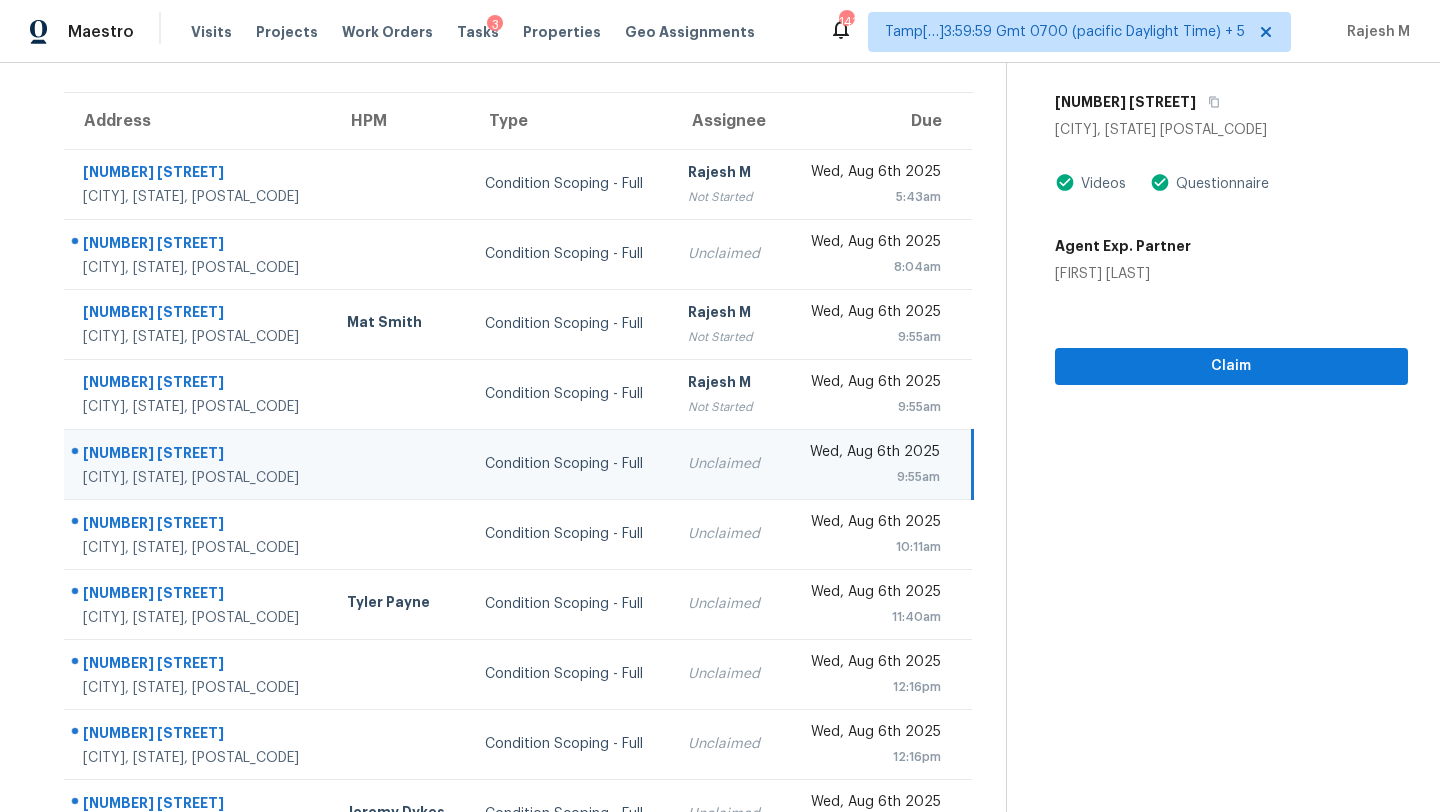 scroll, scrollTop: 129, scrollLeft: 0, axis: vertical 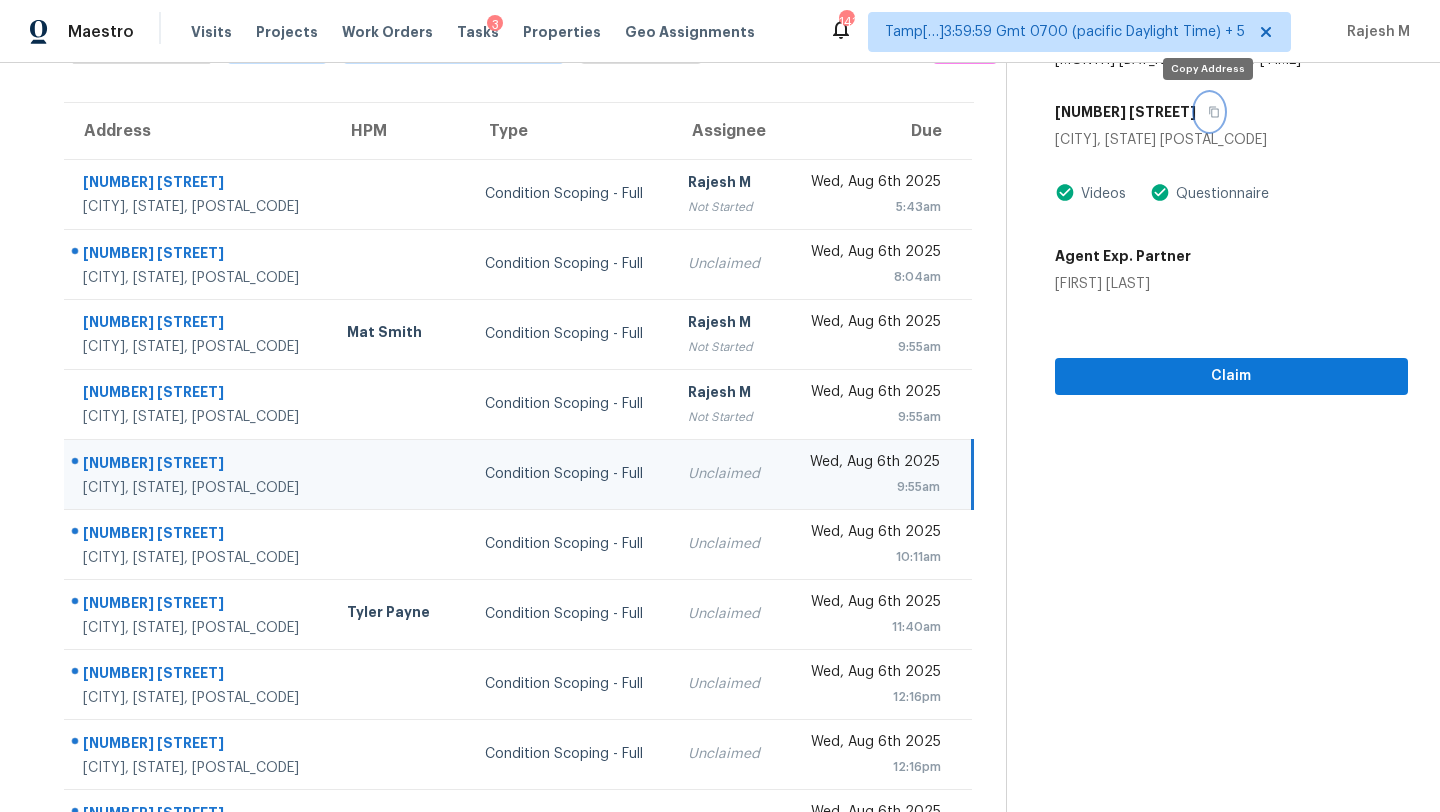 click at bounding box center [1209, 112] 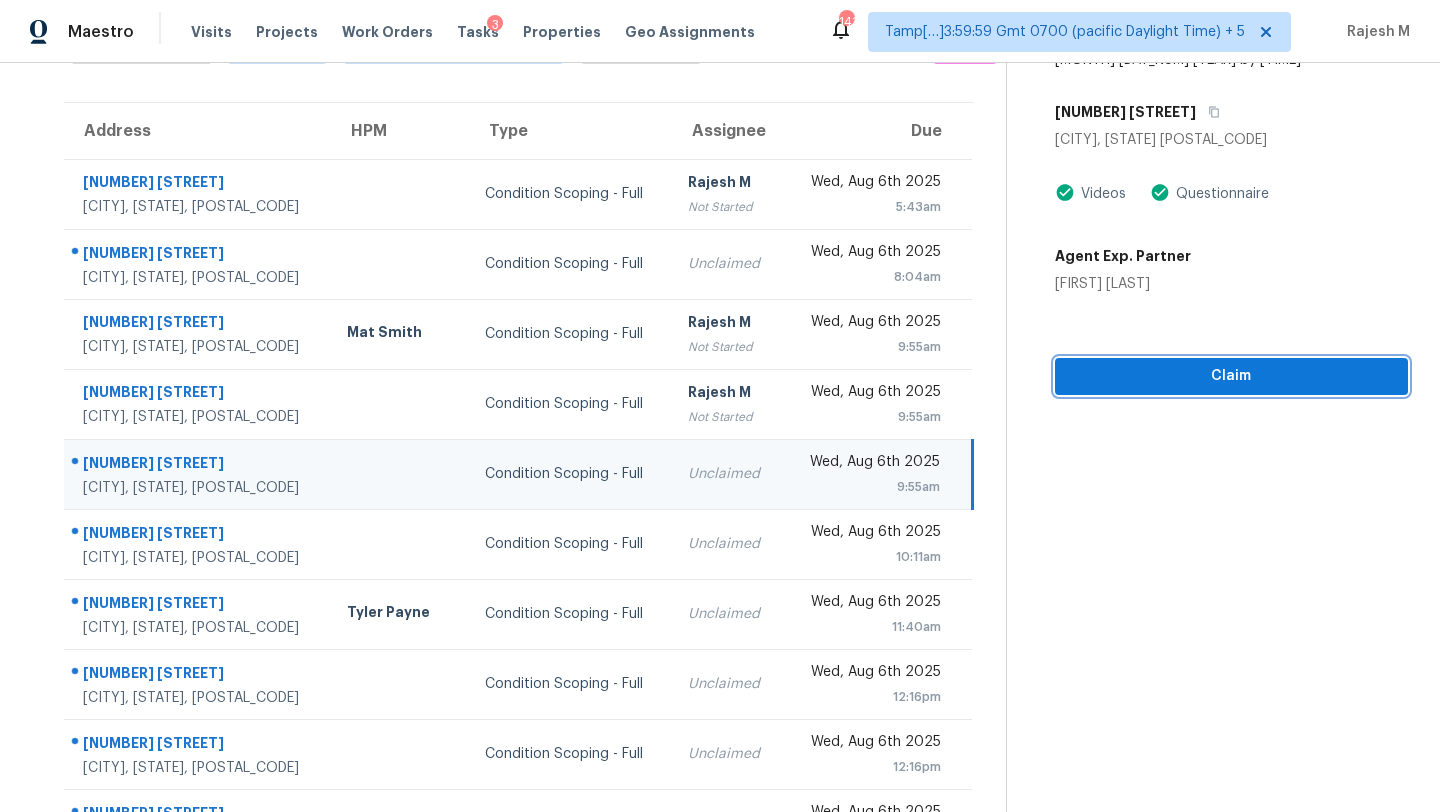 click on "Claim" at bounding box center [1231, 376] 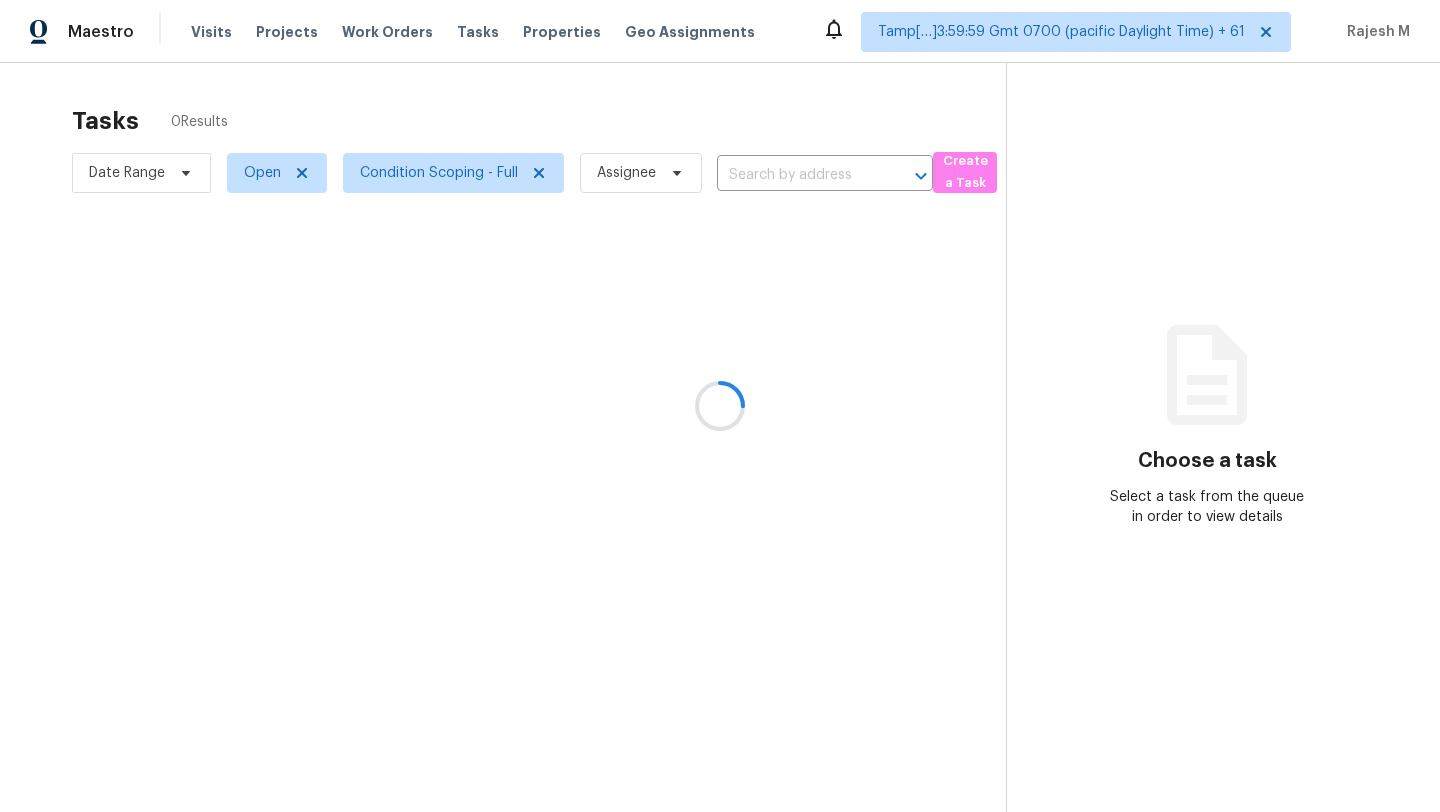 scroll, scrollTop: 0, scrollLeft: 0, axis: both 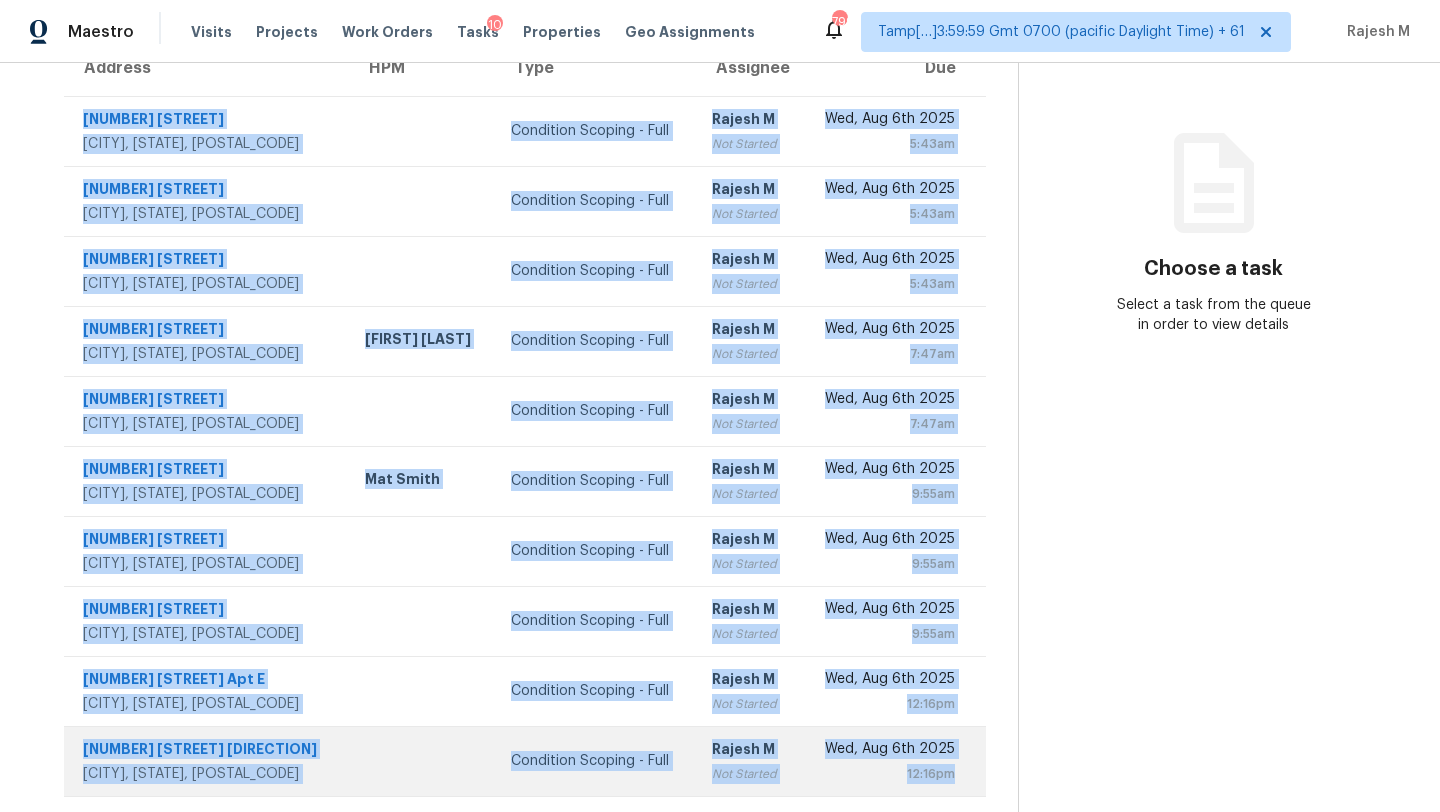 drag, startPoint x: 79, startPoint y: 301, endPoint x: 951, endPoint y: 770, distance: 990.1237 